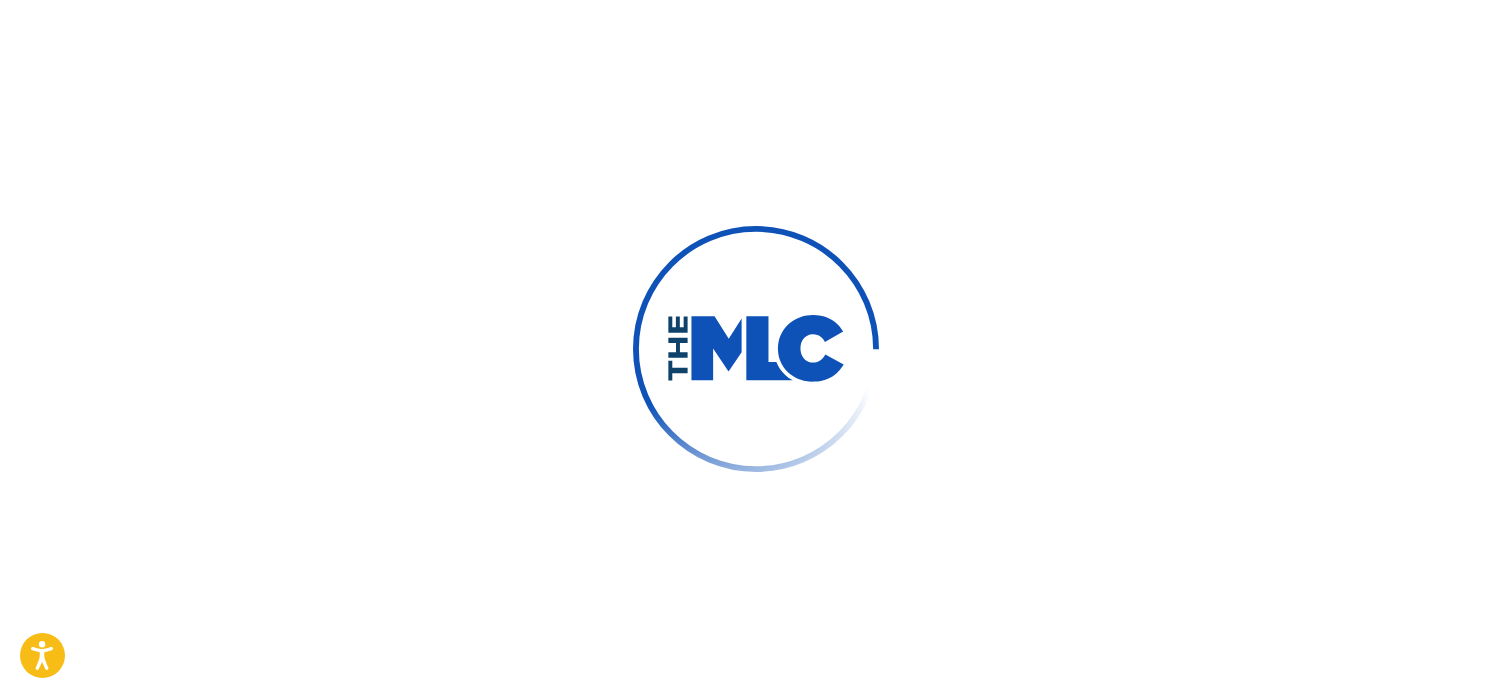 scroll, scrollTop: 0, scrollLeft: 0, axis: both 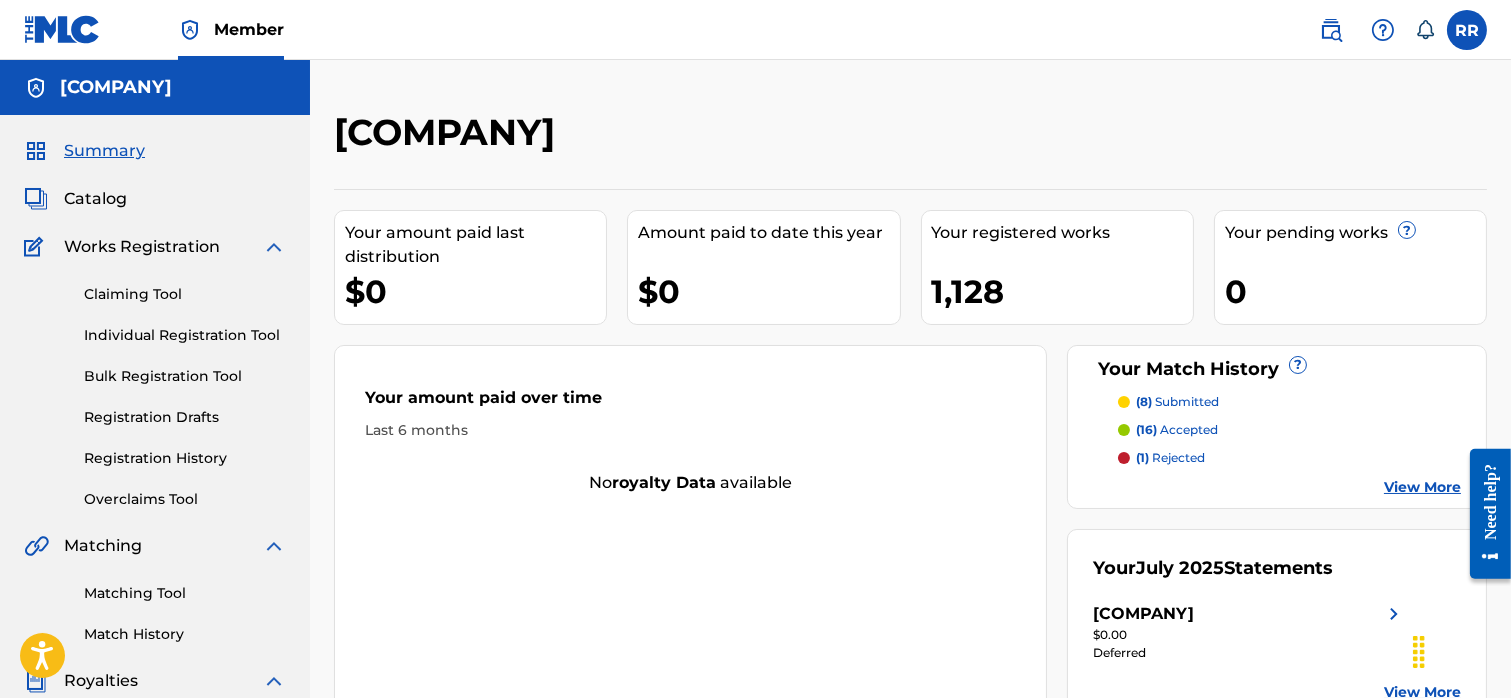 click on "Matching Tool" at bounding box center (185, 593) 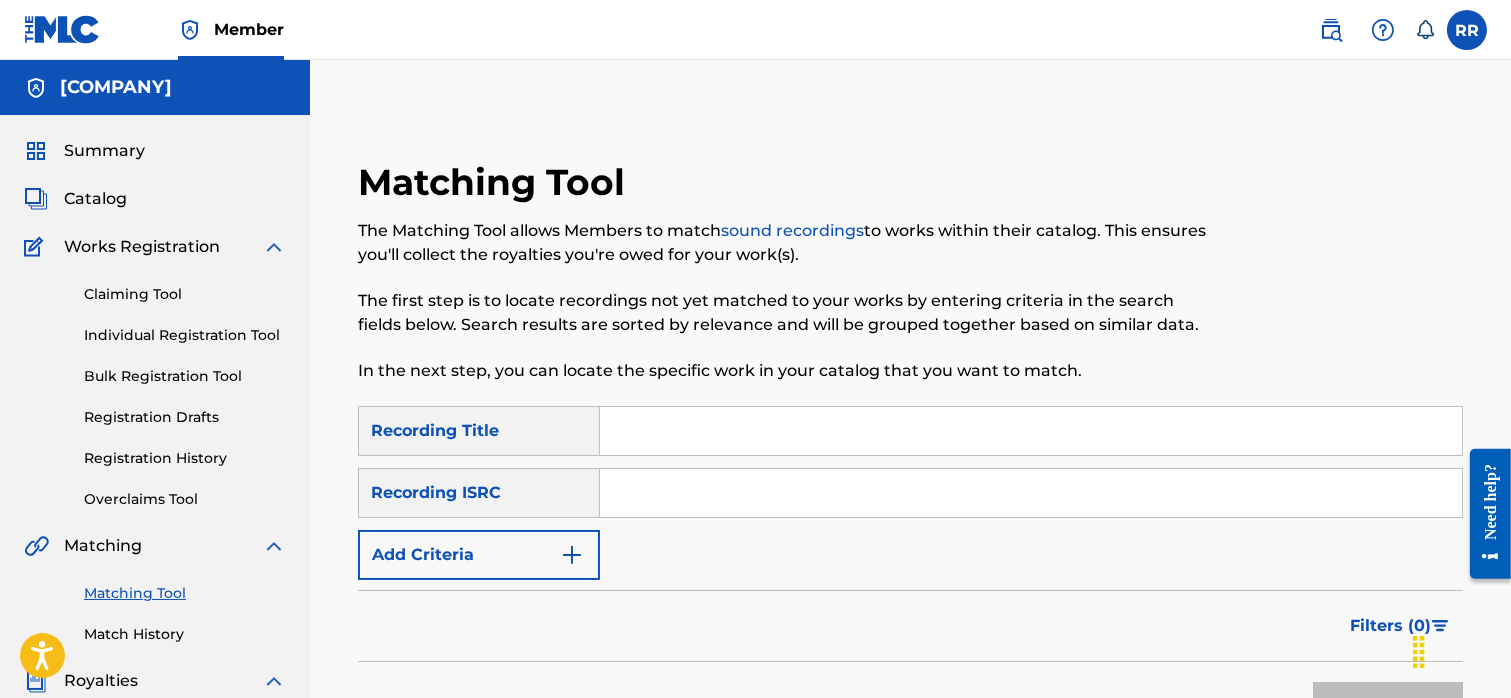 click at bounding box center [1031, 431] 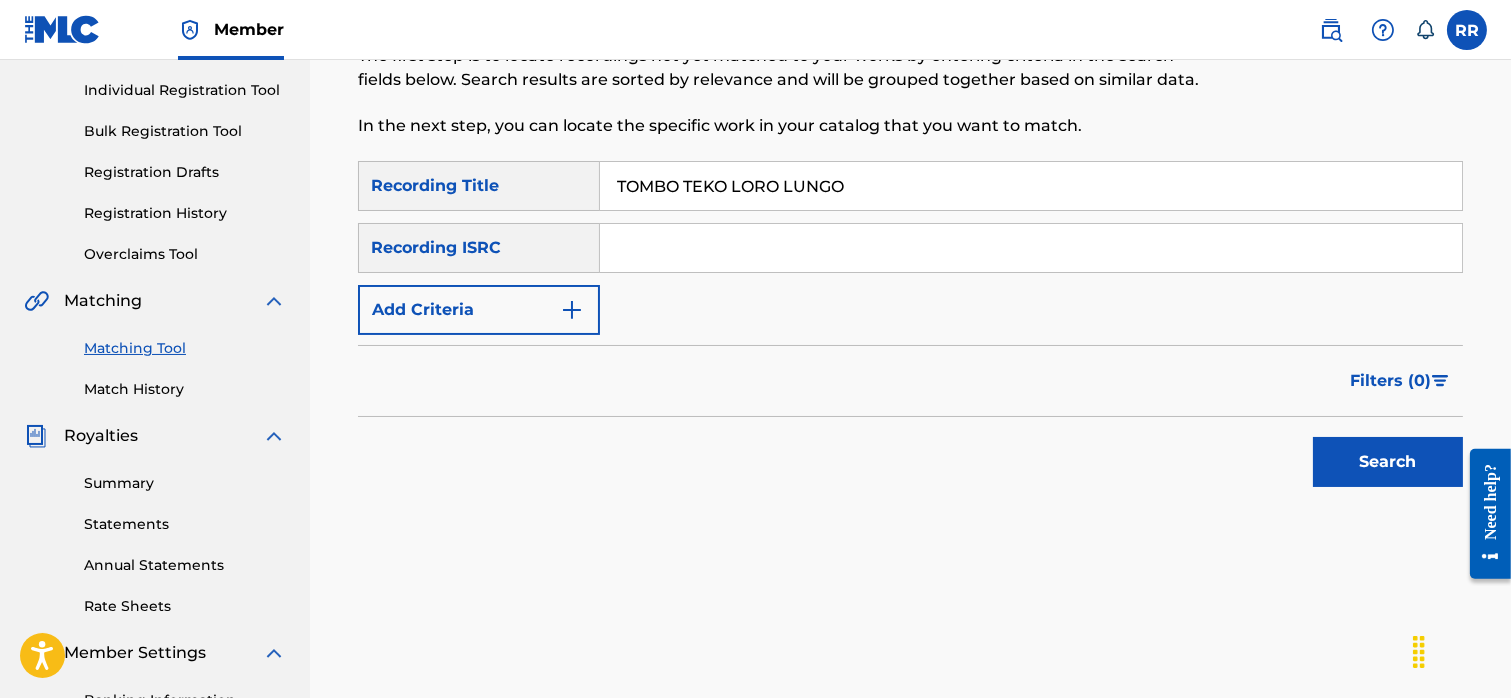 scroll, scrollTop: 288, scrollLeft: 0, axis: vertical 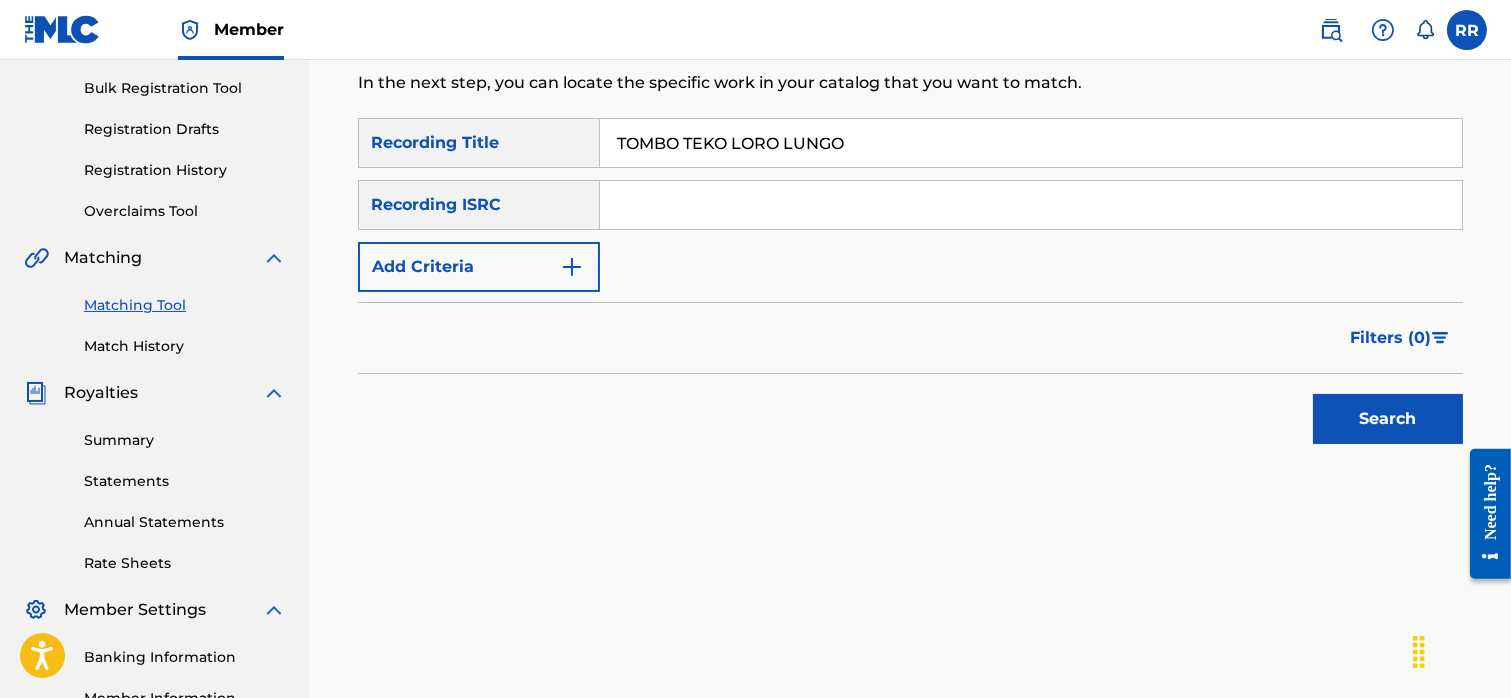 type on "TOMBO TEKO LORO LUNGO" 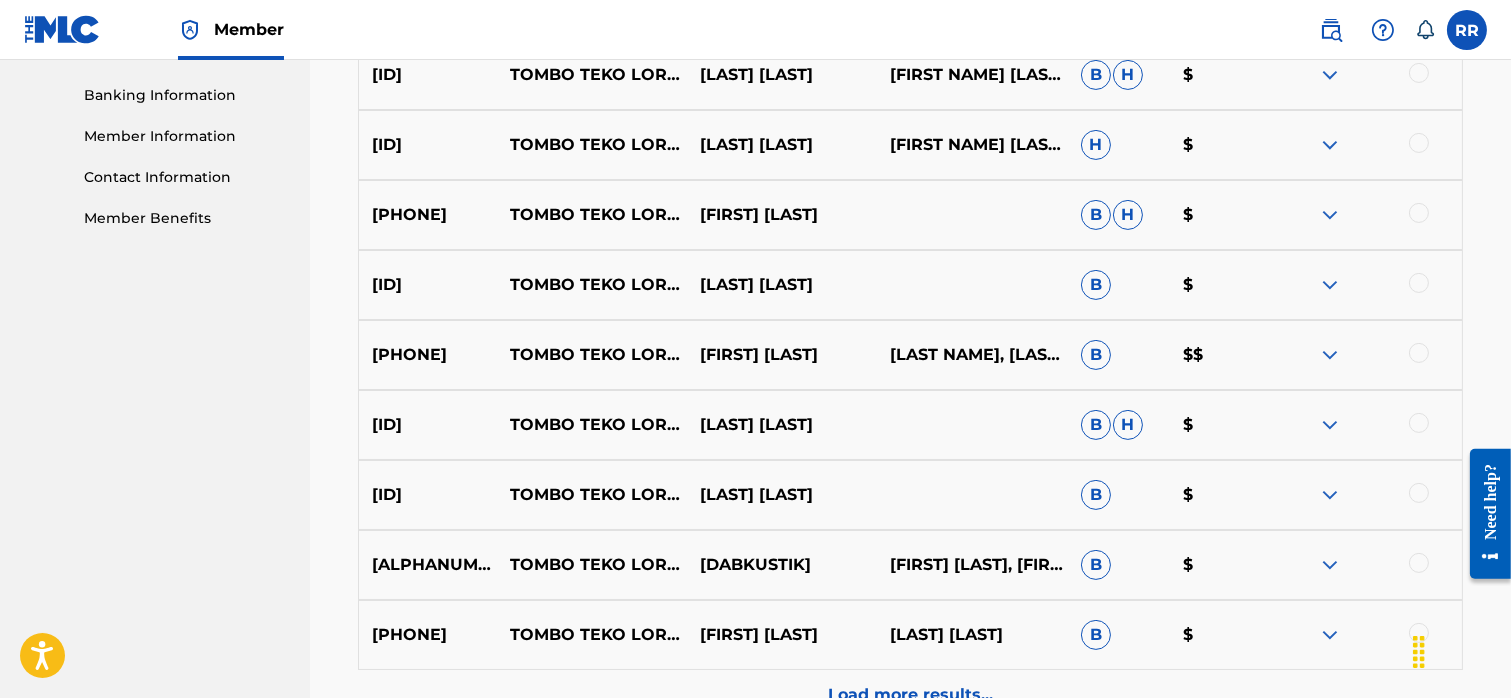 scroll, scrollTop: 845, scrollLeft: 0, axis: vertical 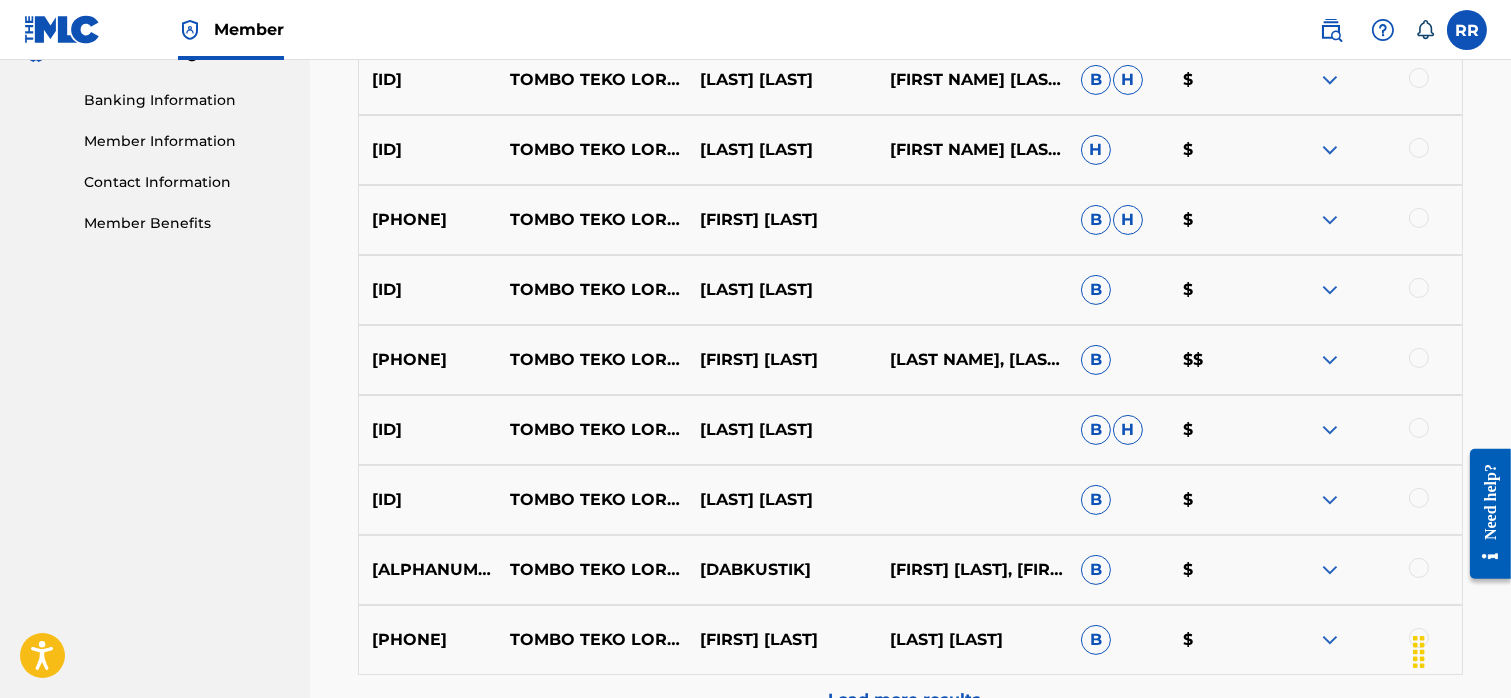 click at bounding box center (1330, 360) 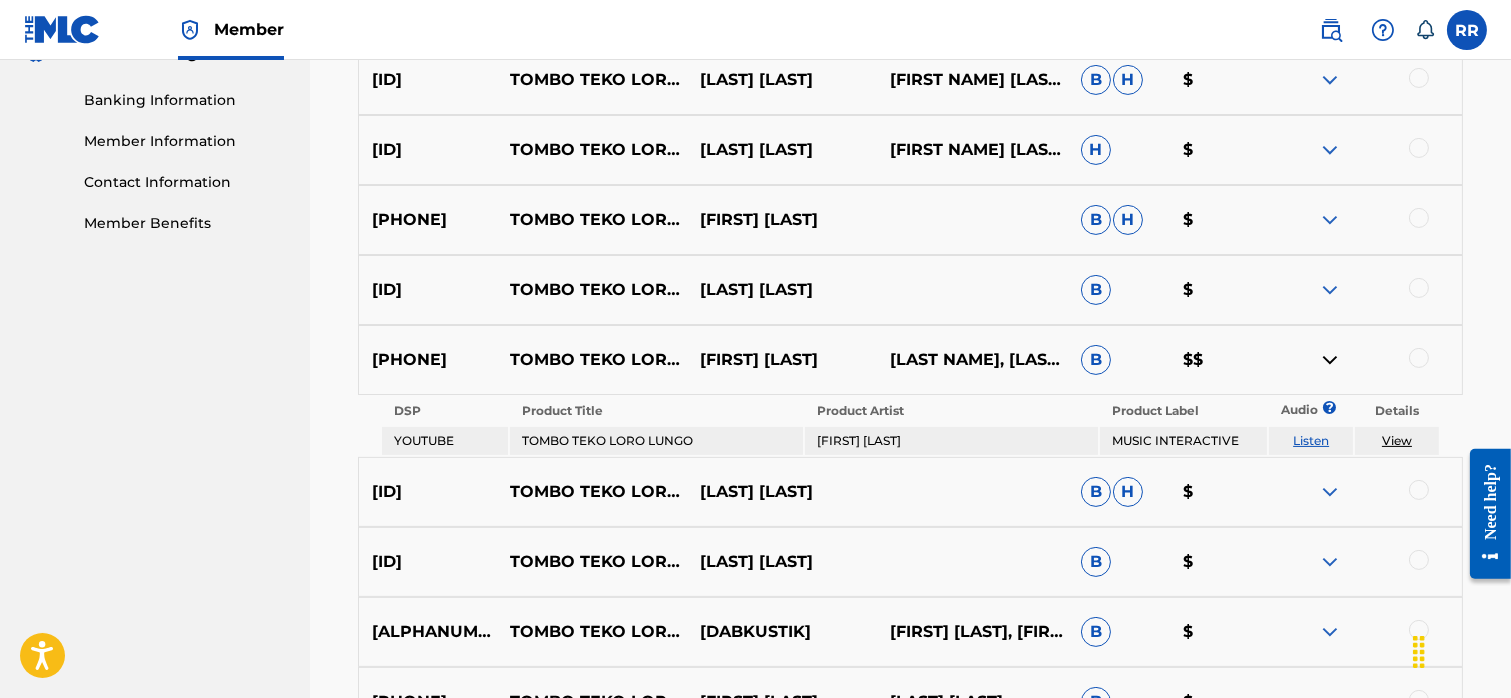 click on "View" at bounding box center [1397, 440] 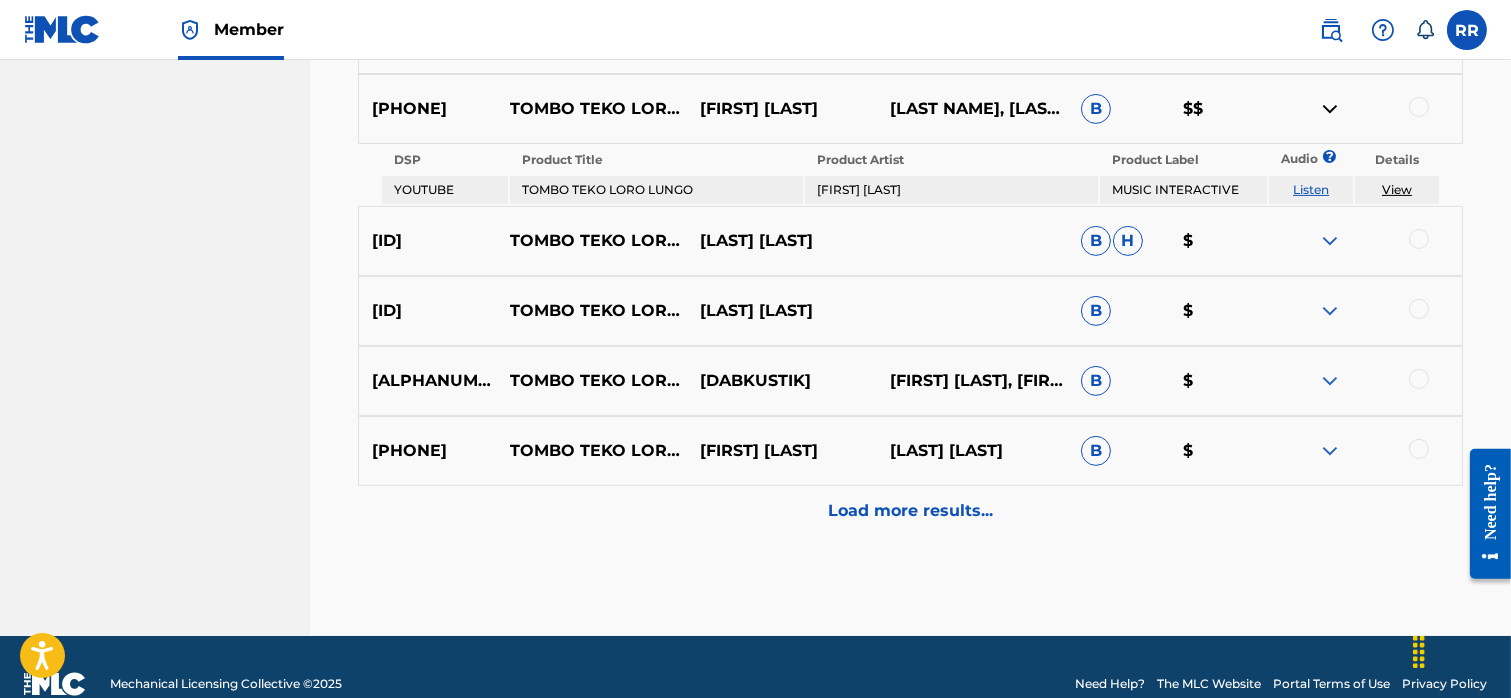 scroll, scrollTop: 1097, scrollLeft: 0, axis: vertical 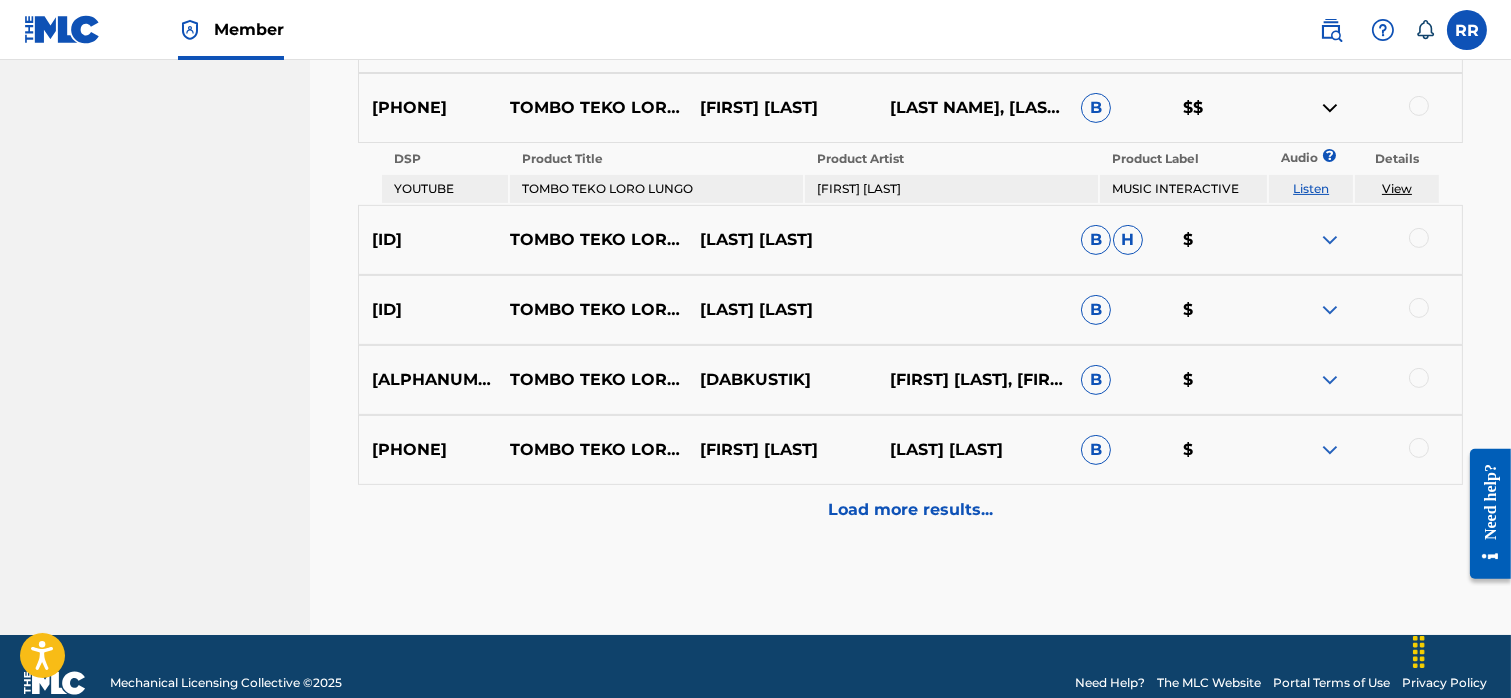 click at bounding box center (1330, 450) 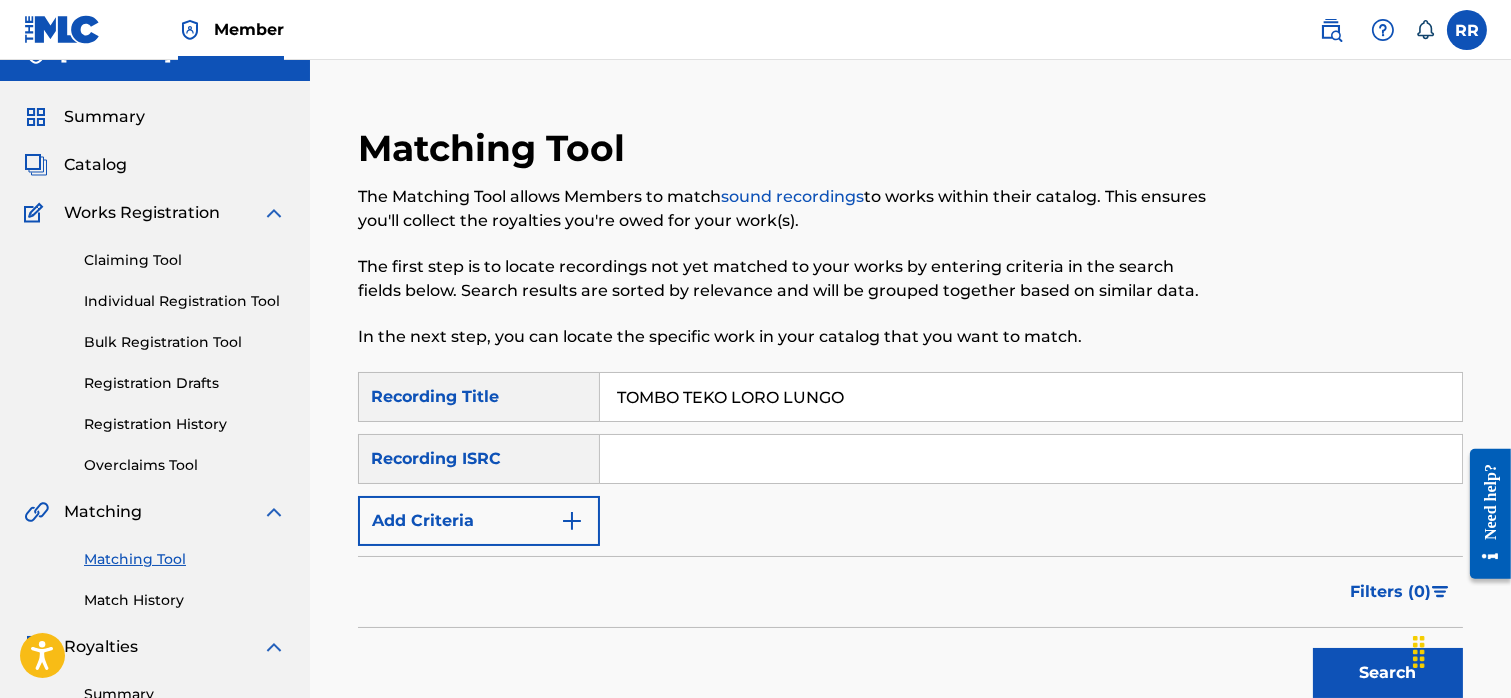 scroll, scrollTop: 0, scrollLeft: 0, axis: both 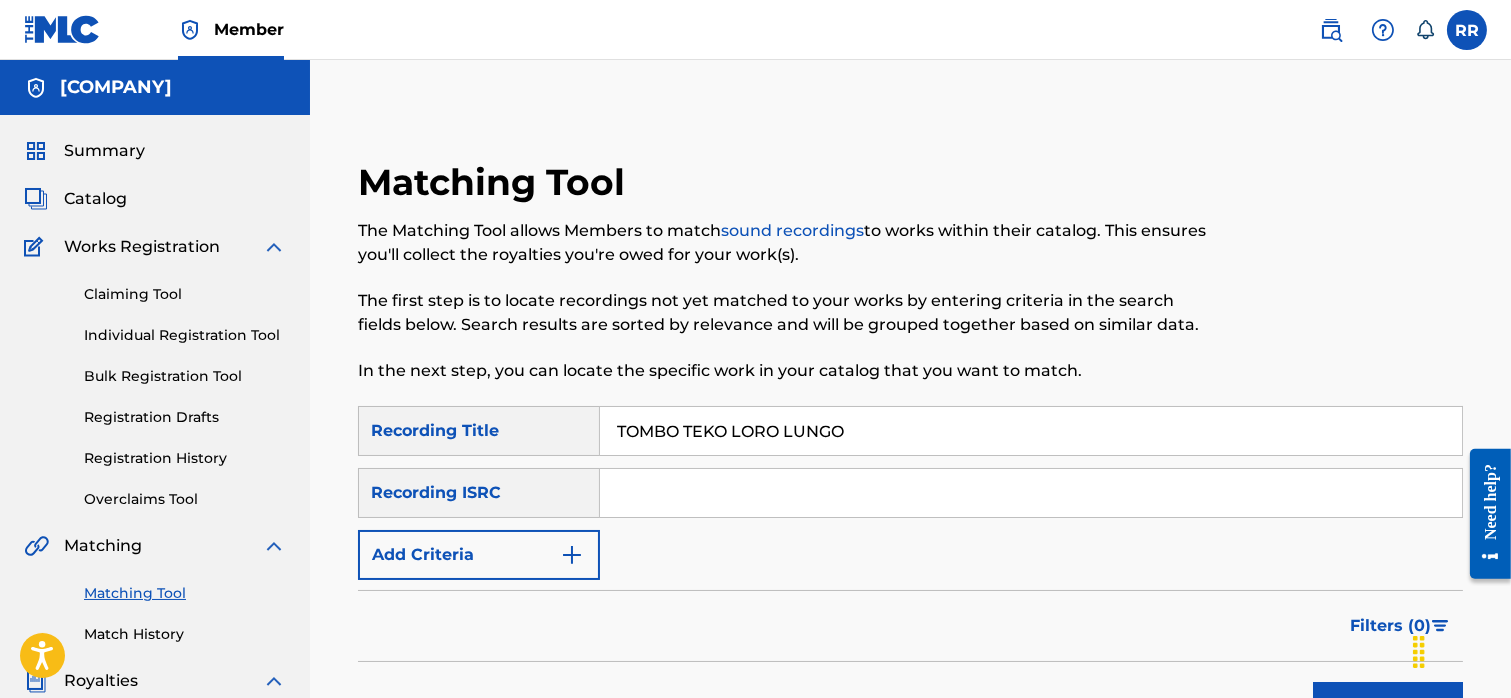 click on "Recording ISRC" at bounding box center [479, 493] 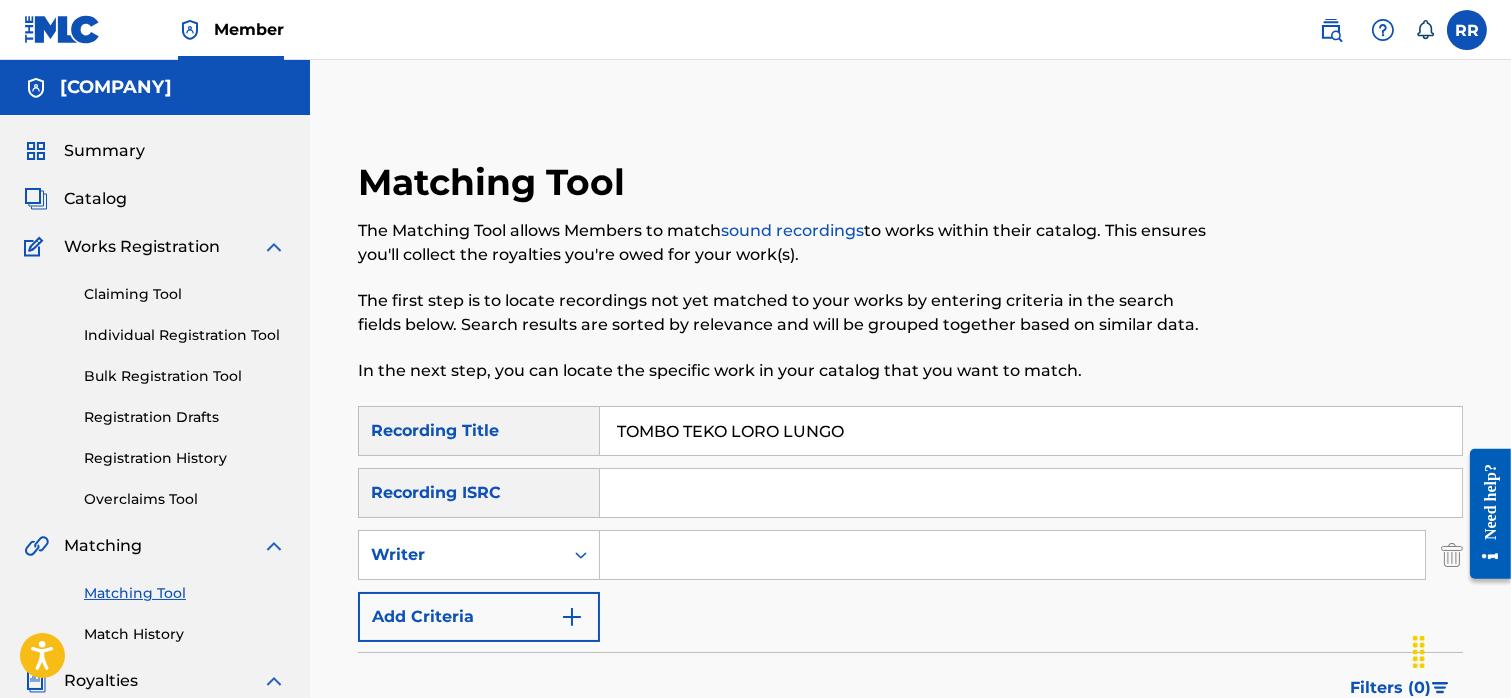 click on "Writer" at bounding box center (461, 555) 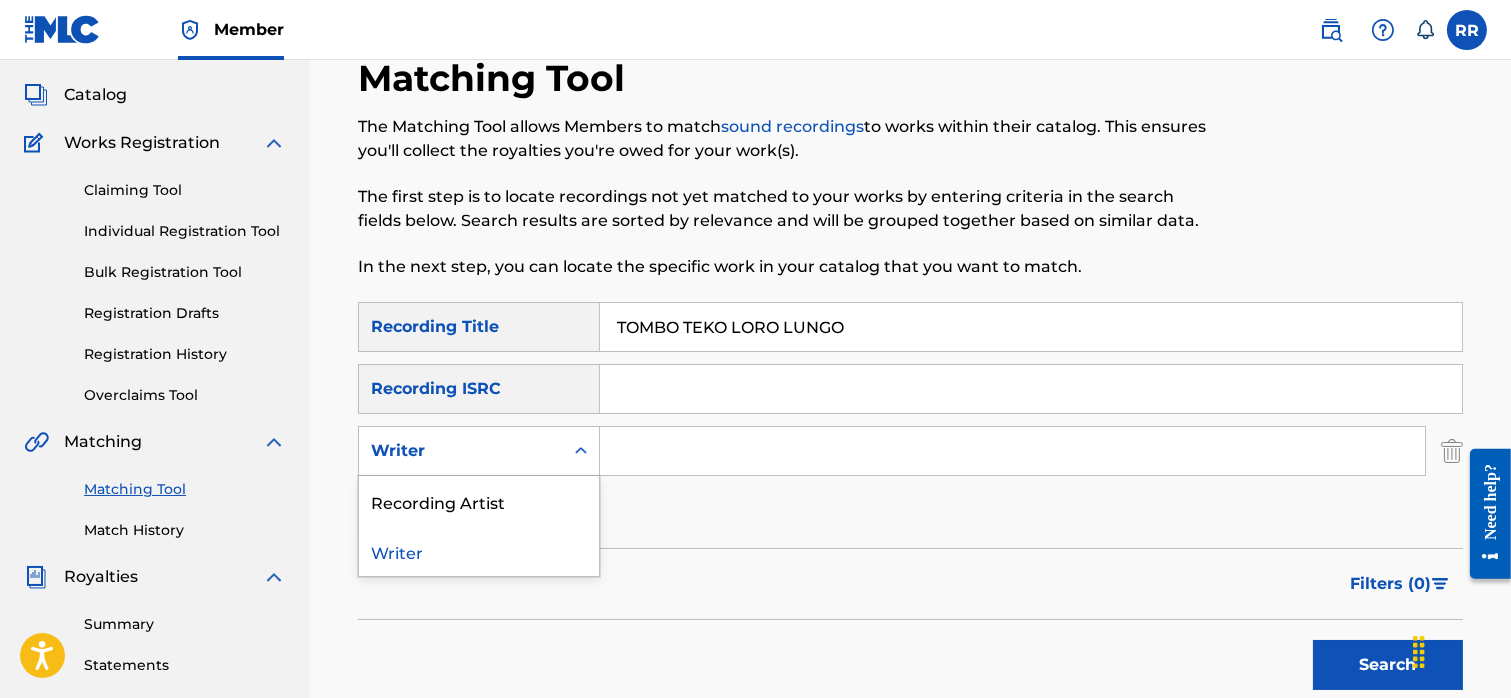 scroll, scrollTop: 122, scrollLeft: 0, axis: vertical 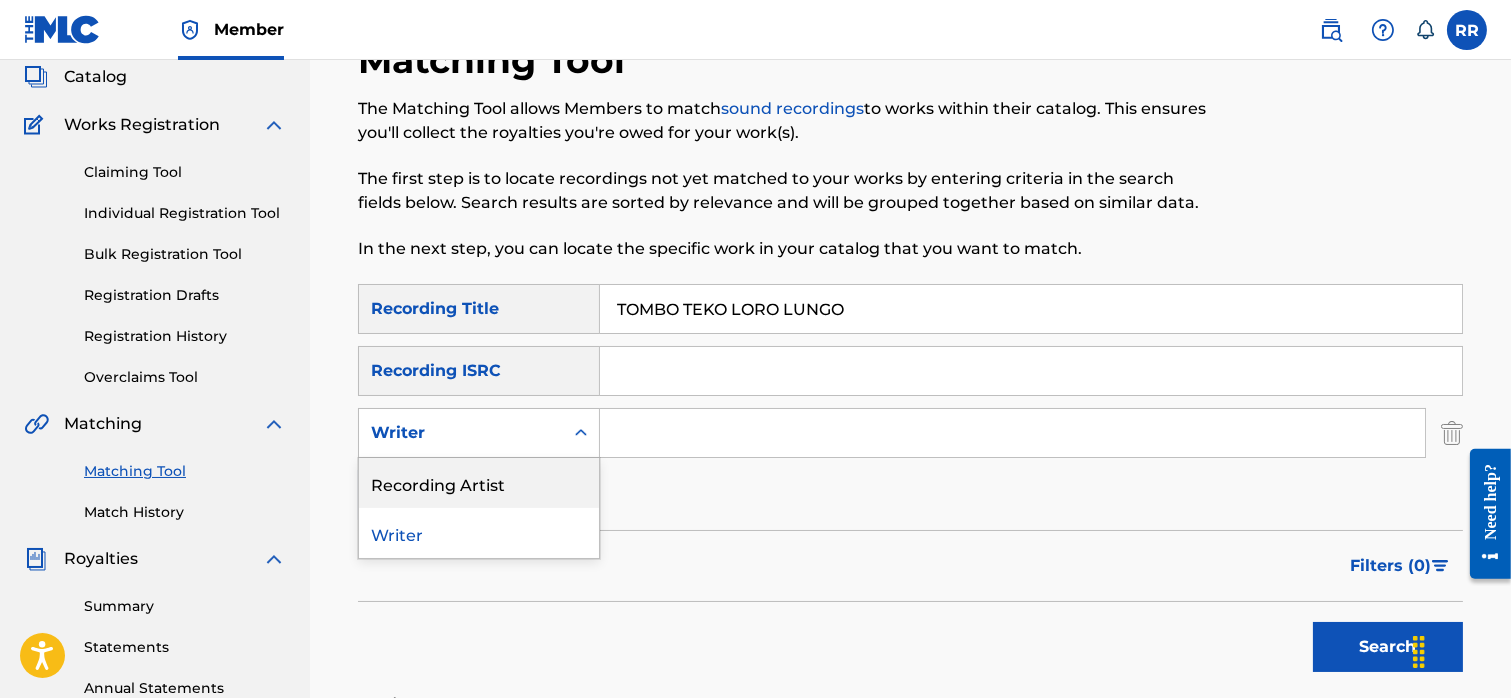 click on "The first step is to locate recordings not yet matched to your works by entering criteria in the search fields below. Search results are sorted by relevance and will be grouped together based on similar data." at bounding box center (783, 191) 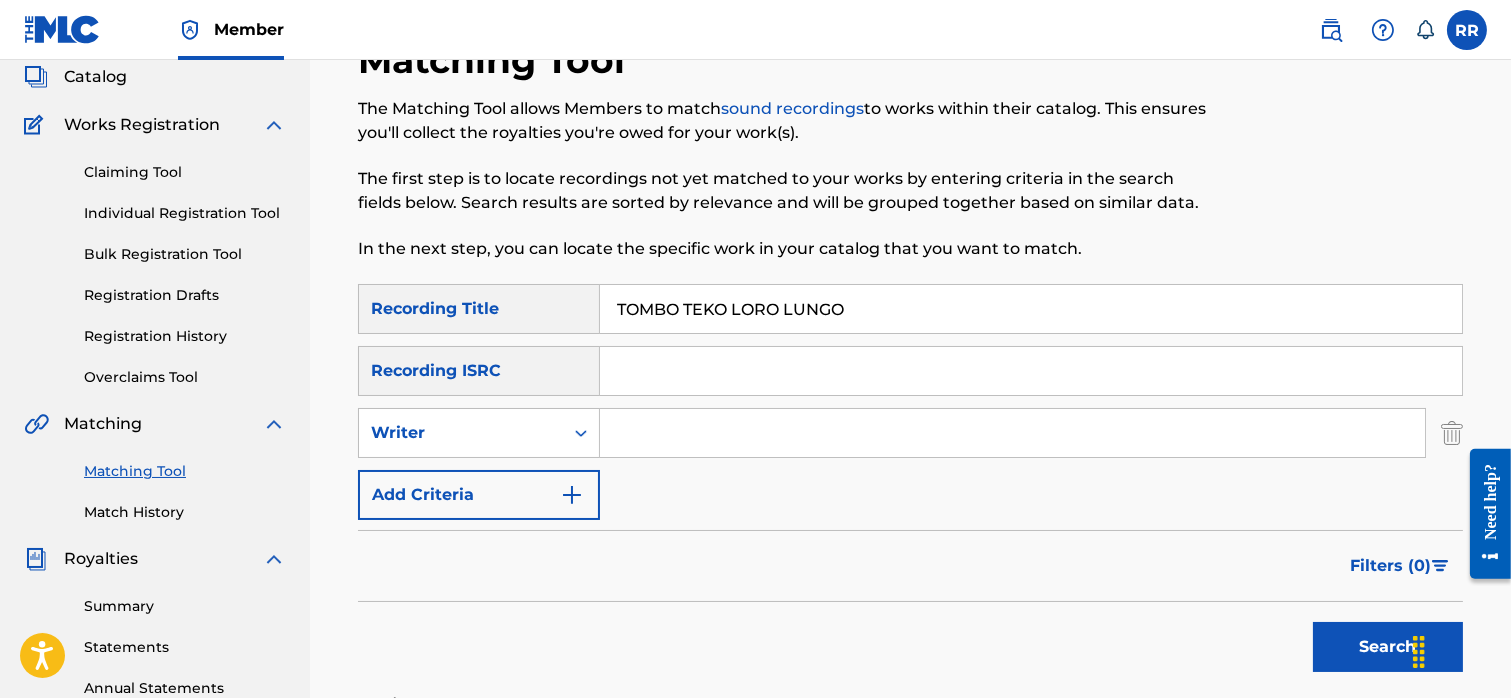 click at bounding box center [1331, 30] 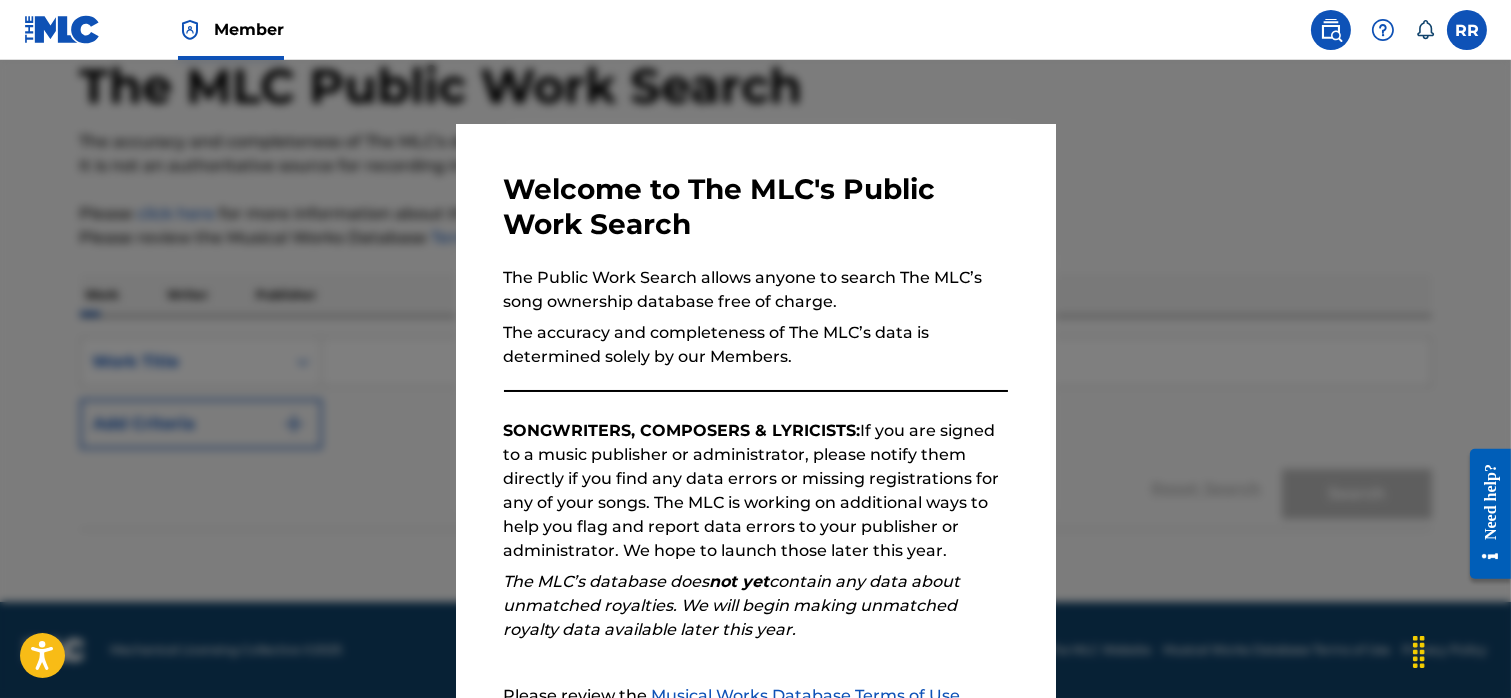 scroll, scrollTop: 0, scrollLeft: 0, axis: both 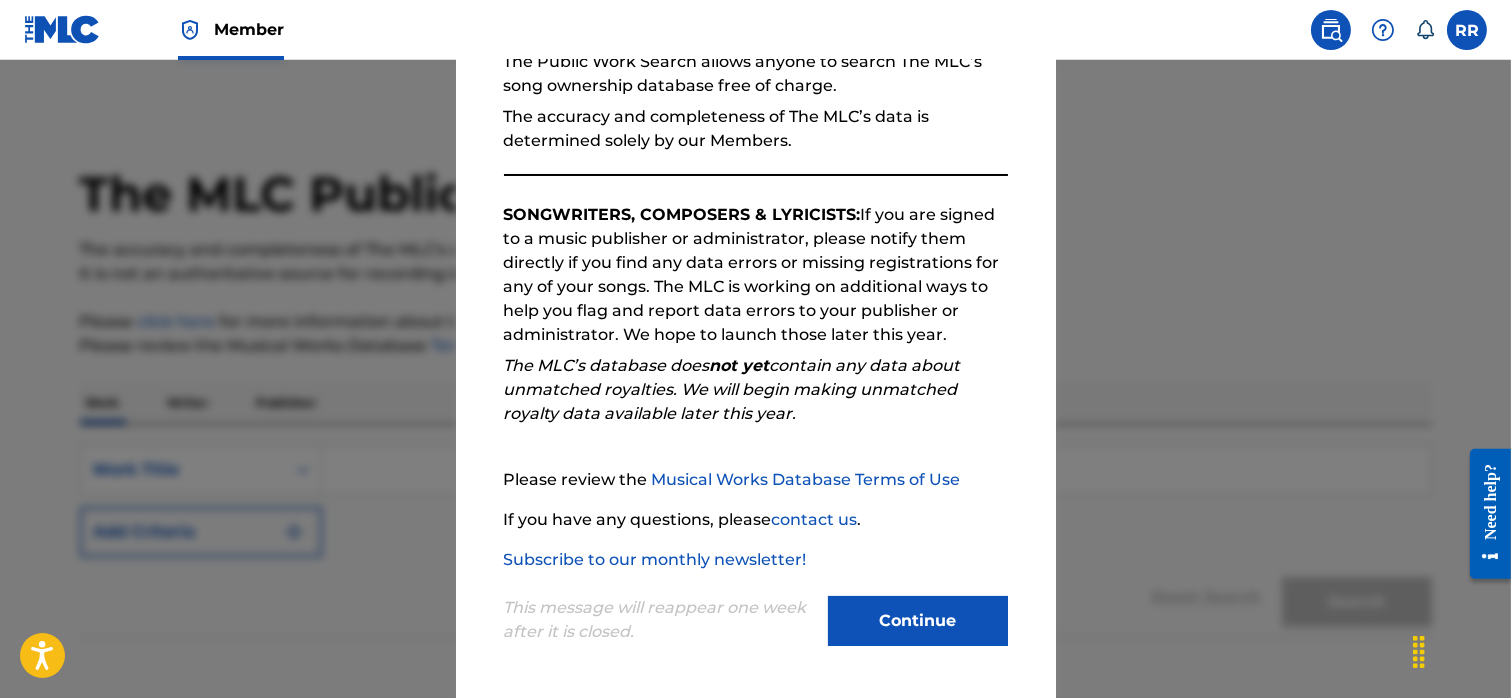 click on "Continue" at bounding box center [918, 621] 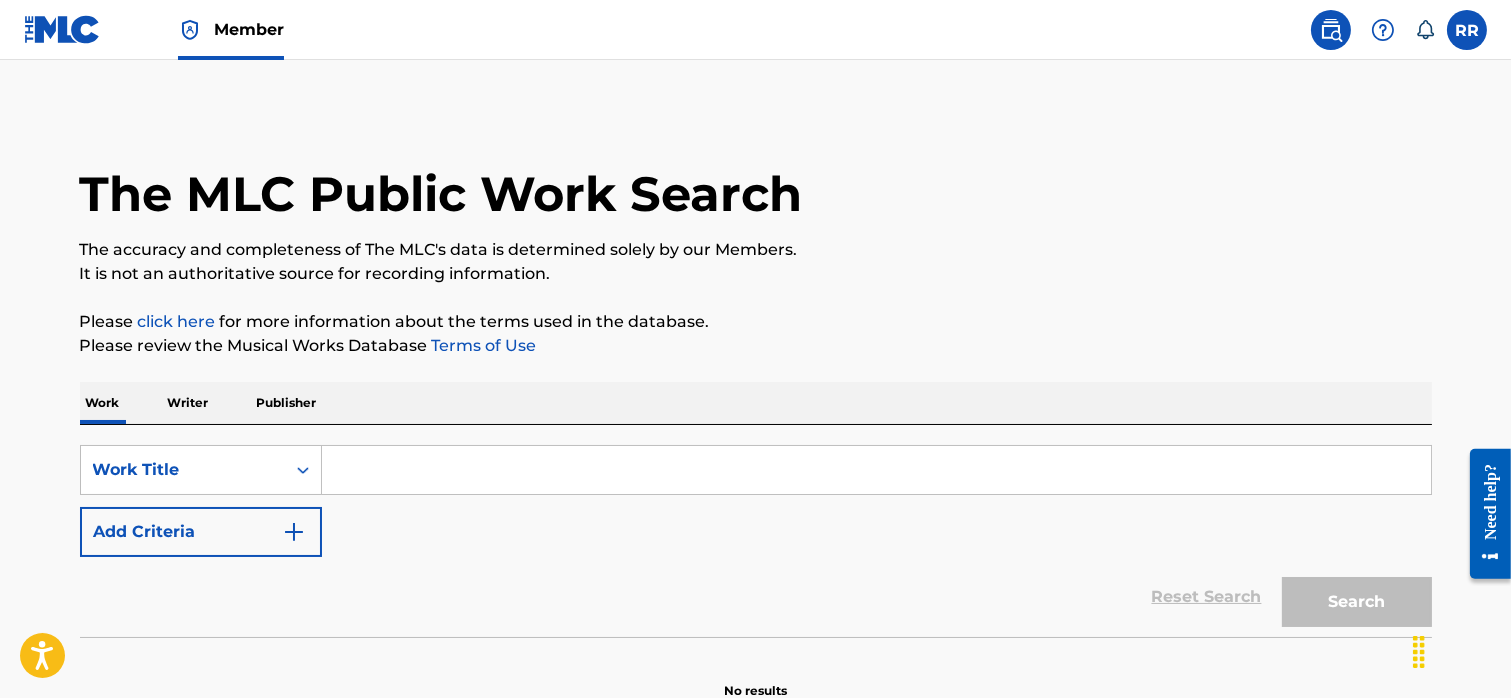 click on "Publisher" at bounding box center (287, 403) 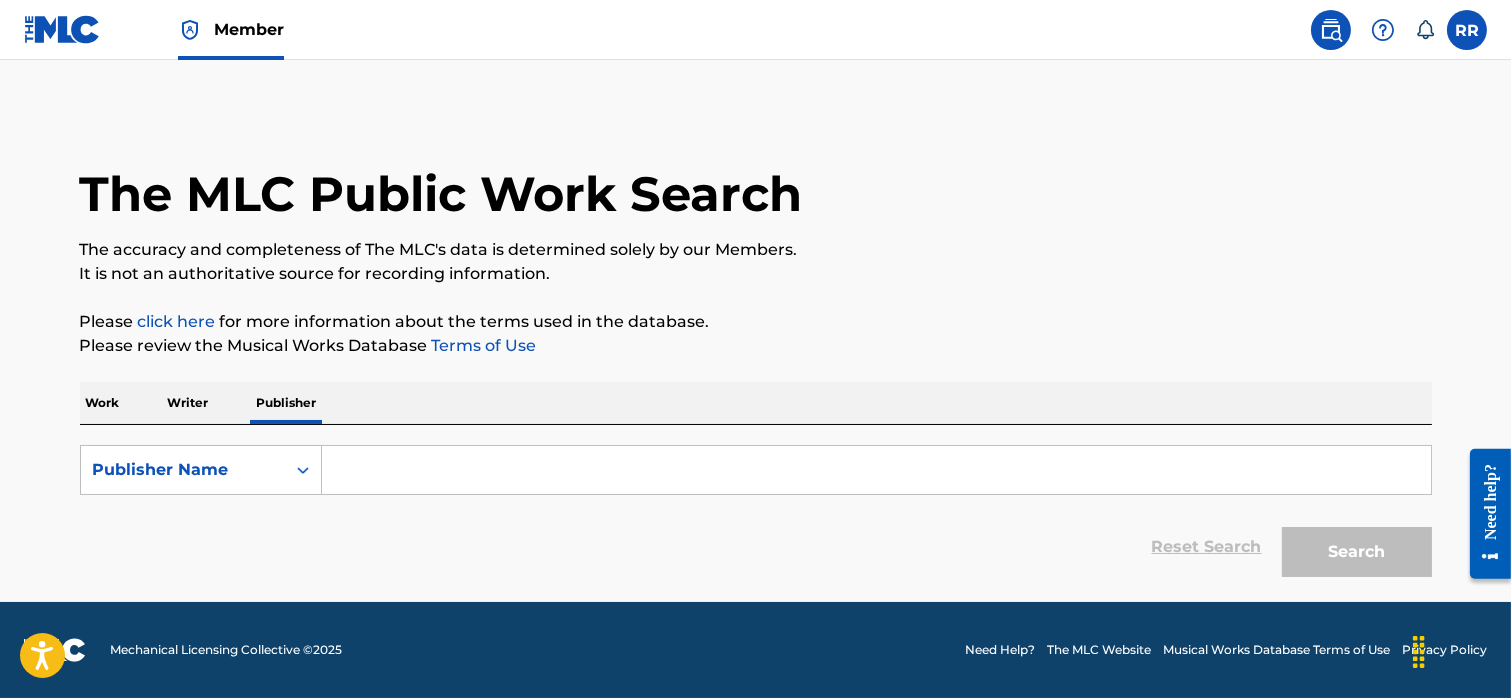click at bounding box center [876, 470] 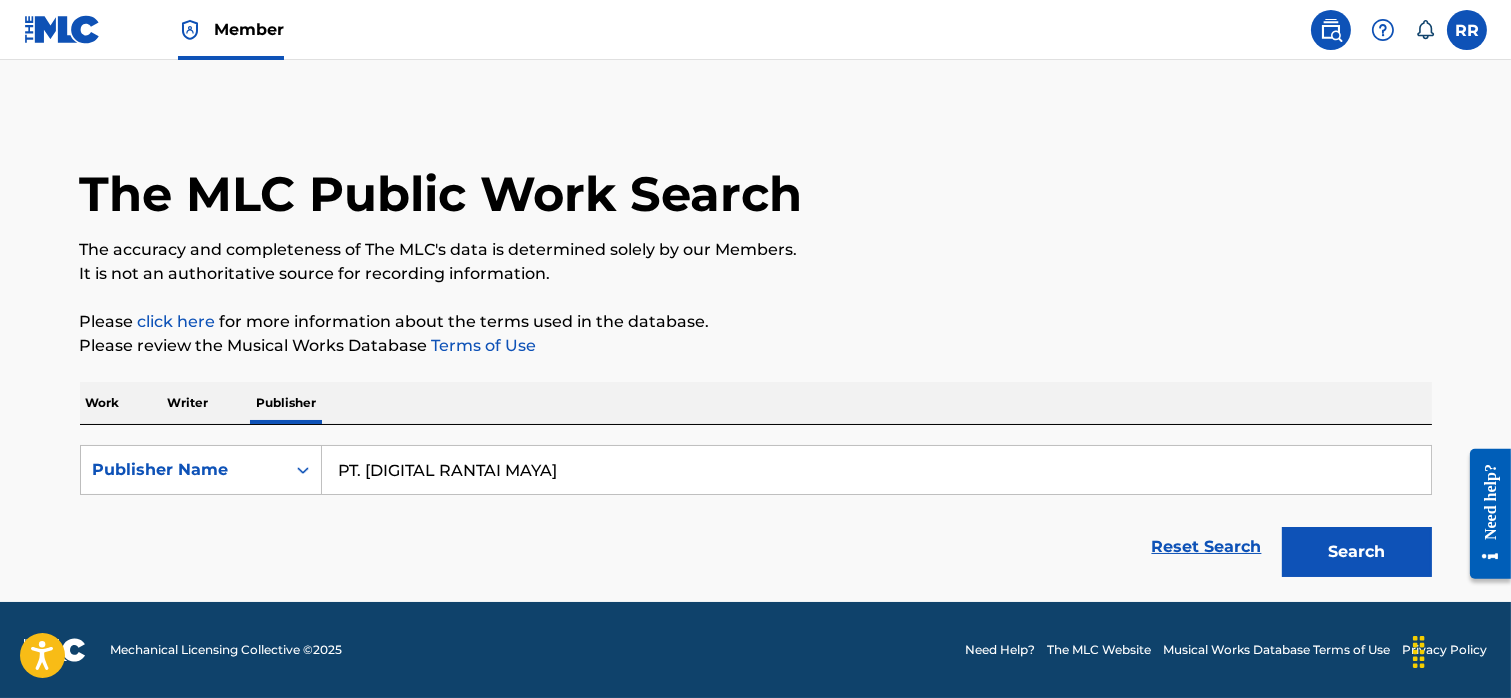 click on "PT. [DIGITAL RANTAI MAYA]" at bounding box center [876, 470] 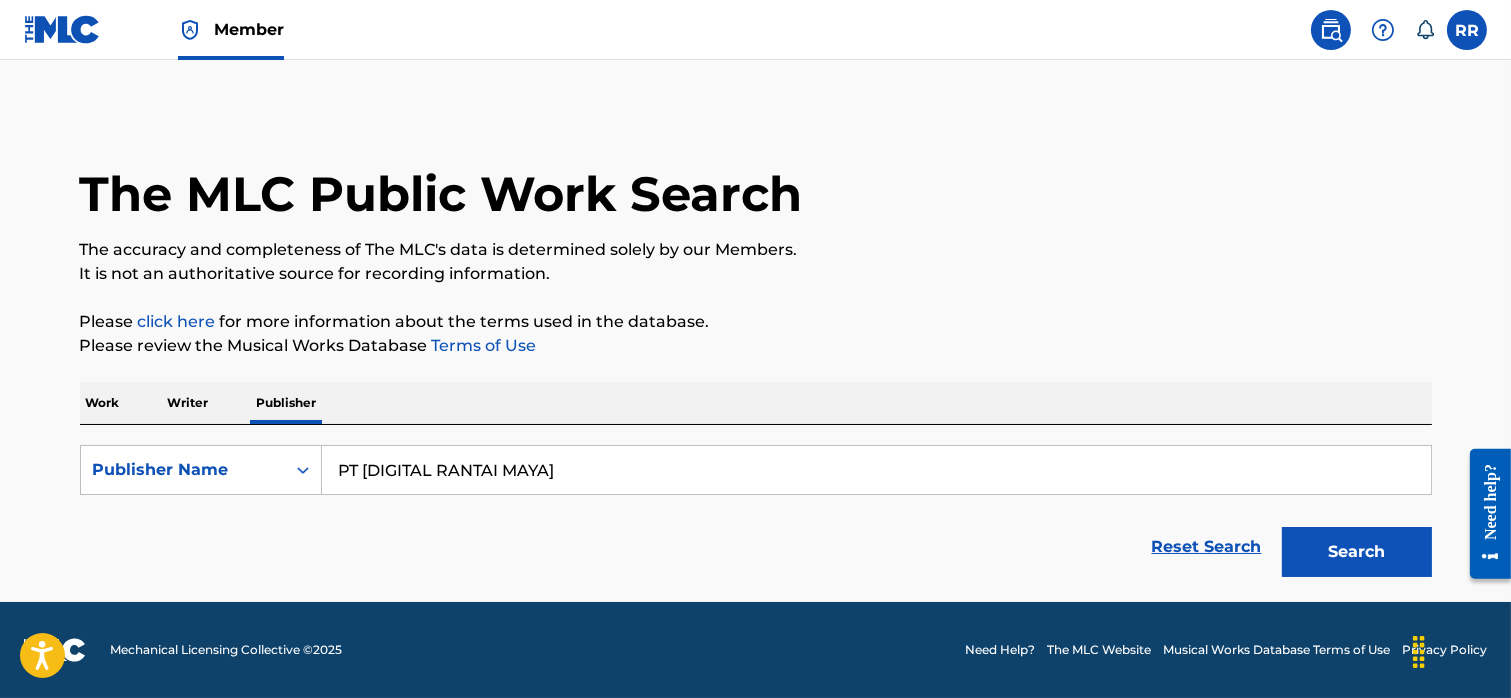 click on "Search" at bounding box center [1357, 552] 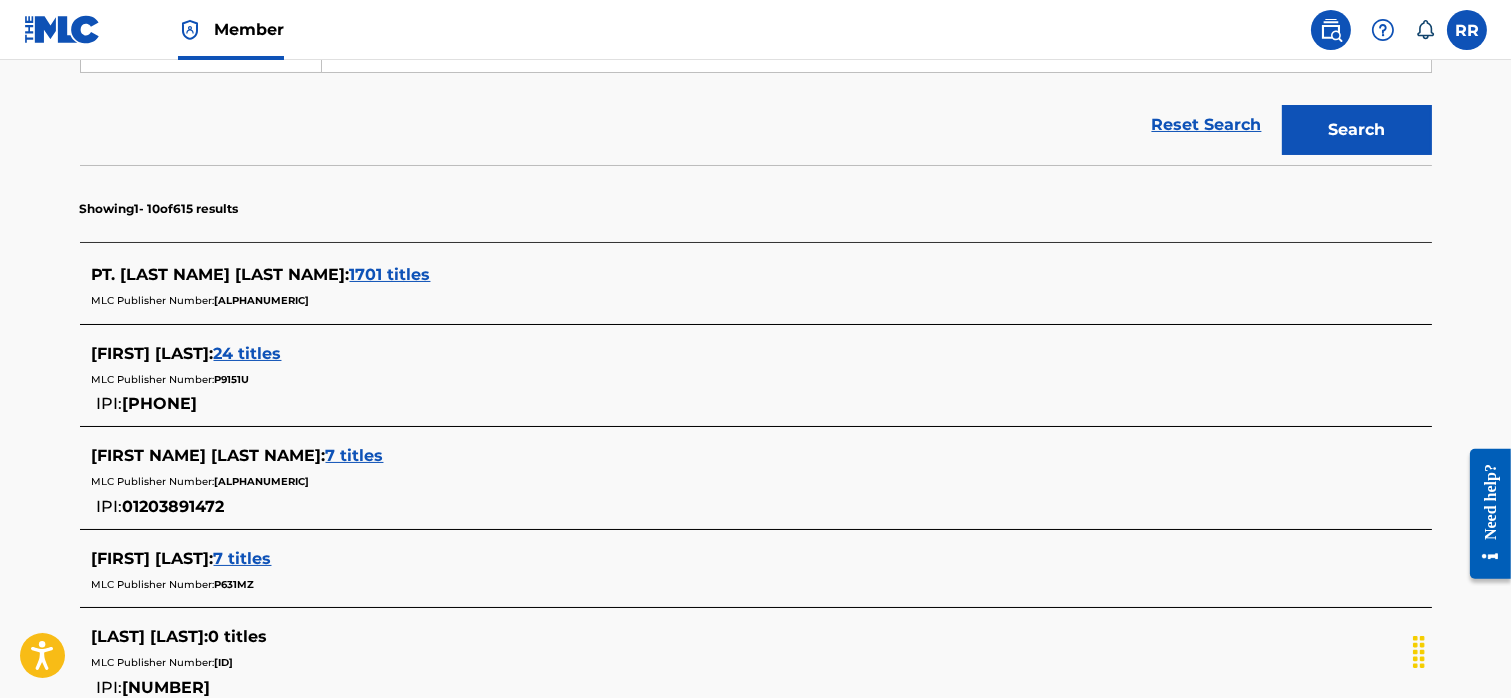 scroll, scrollTop: 423, scrollLeft: 0, axis: vertical 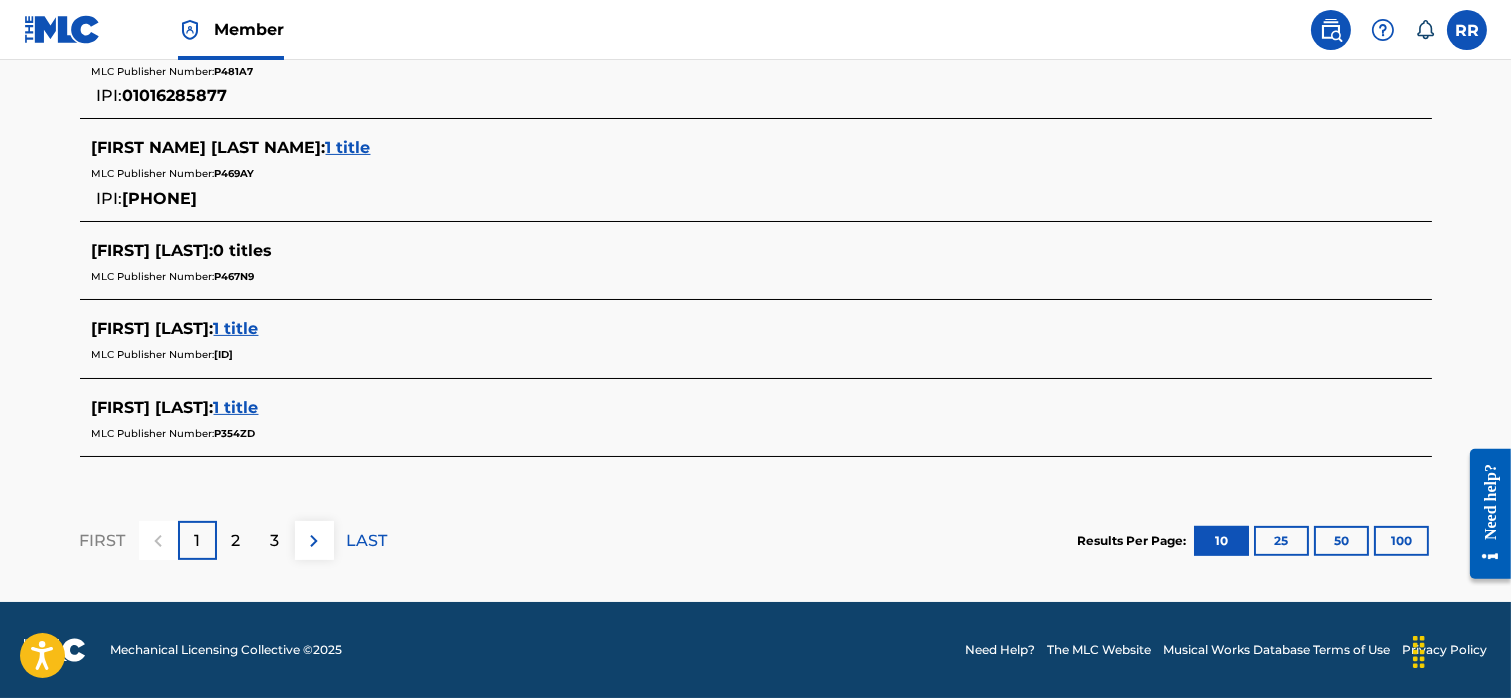 click on "2" at bounding box center [236, 540] 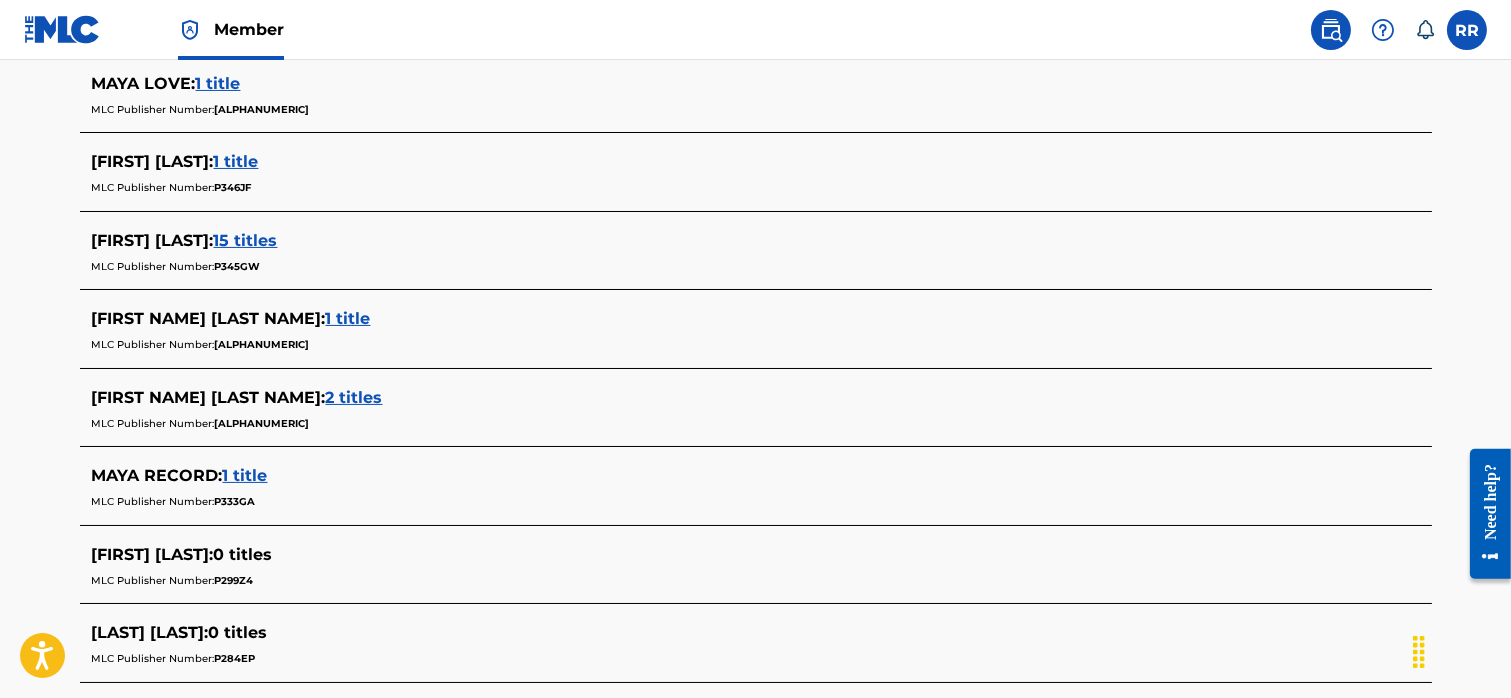 scroll, scrollTop: 1021, scrollLeft: 0, axis: vertical 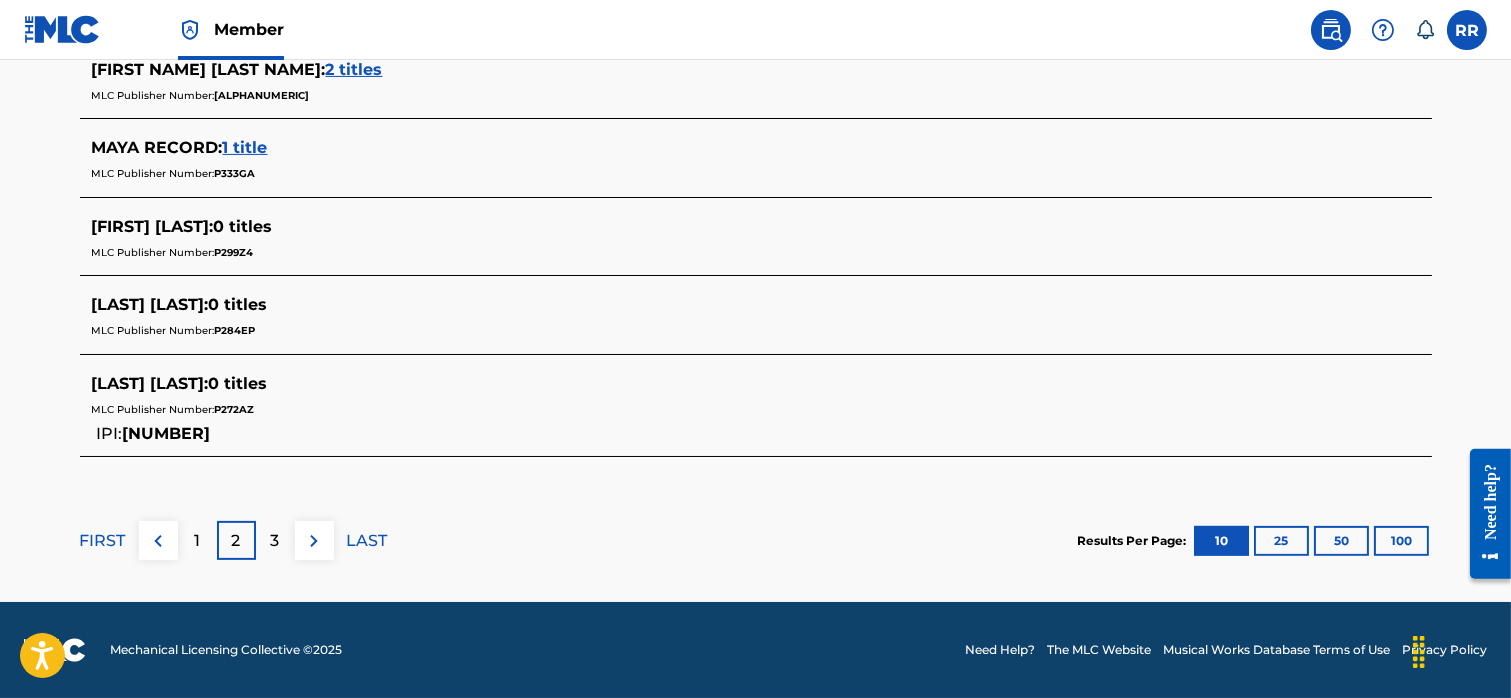 click on "3" at bounding box center (275, 541) 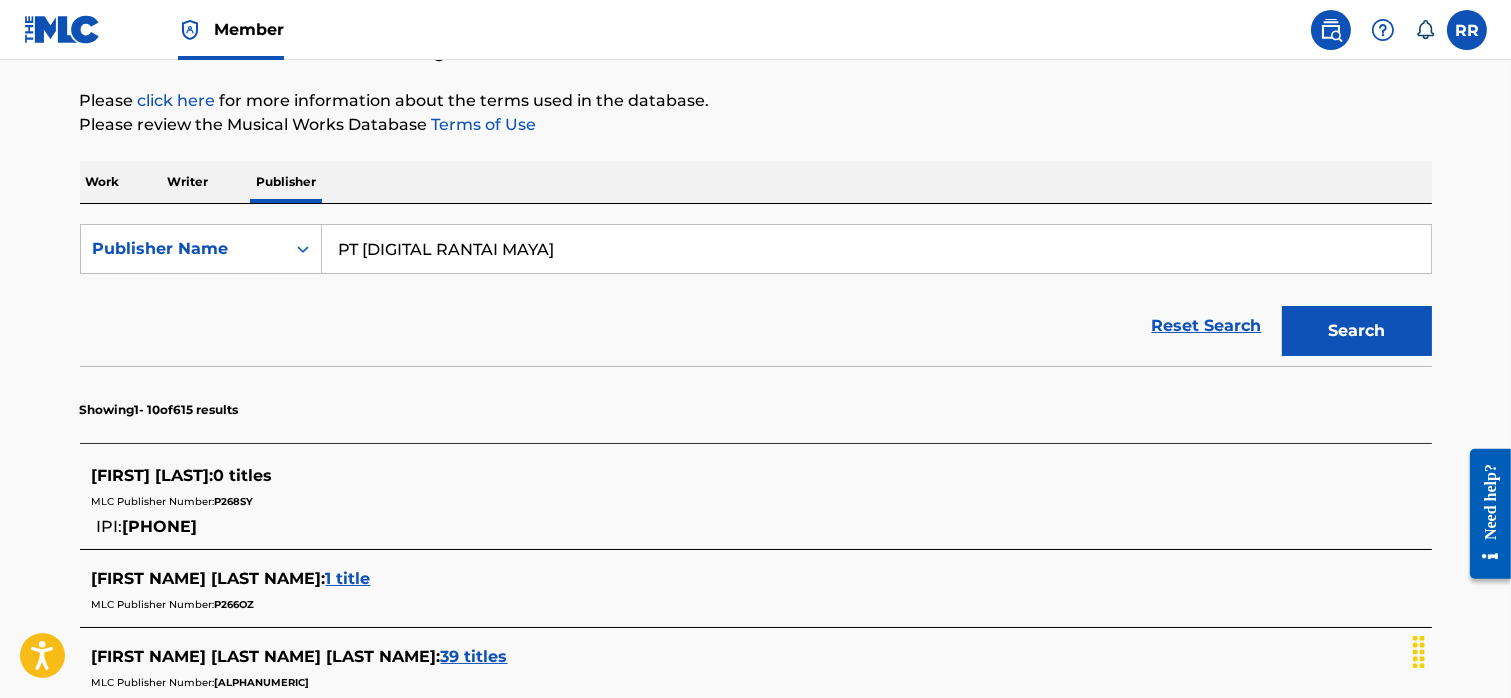 scroll, scrollTop: 218, scrollLeft: 0, axis: vertical 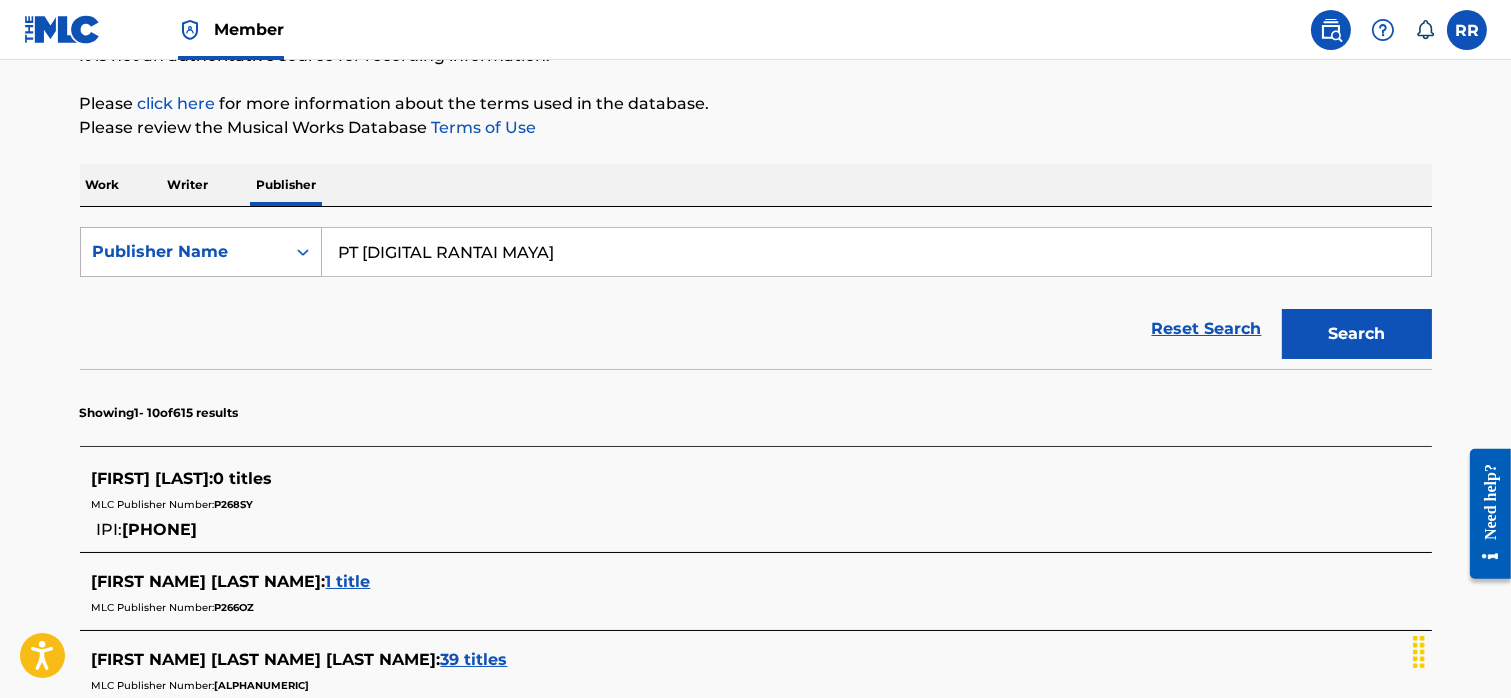 drag, startPoint x: 367, startPoint y: 256, endPoint x: 309, endPoint y: 242, distance: 59.665737 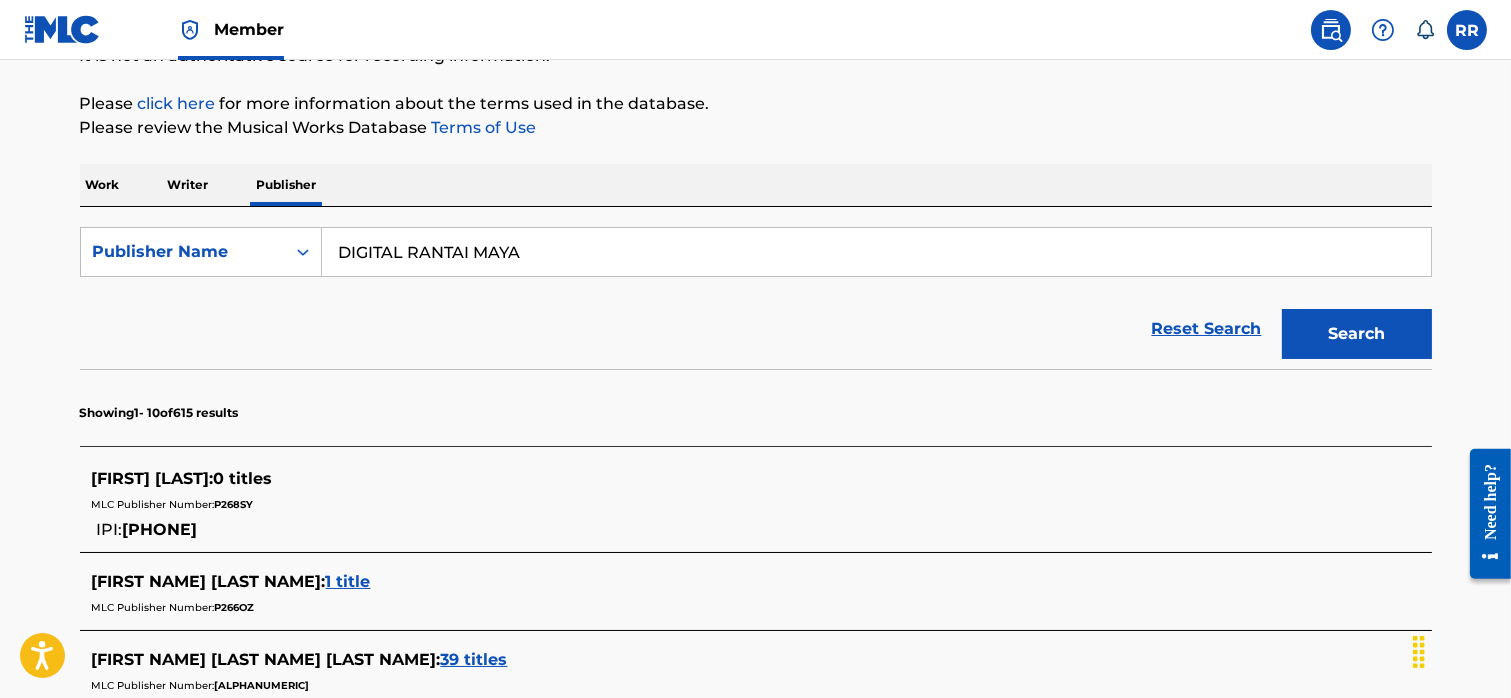 type on "DIGITAL RANTAI MAYA" 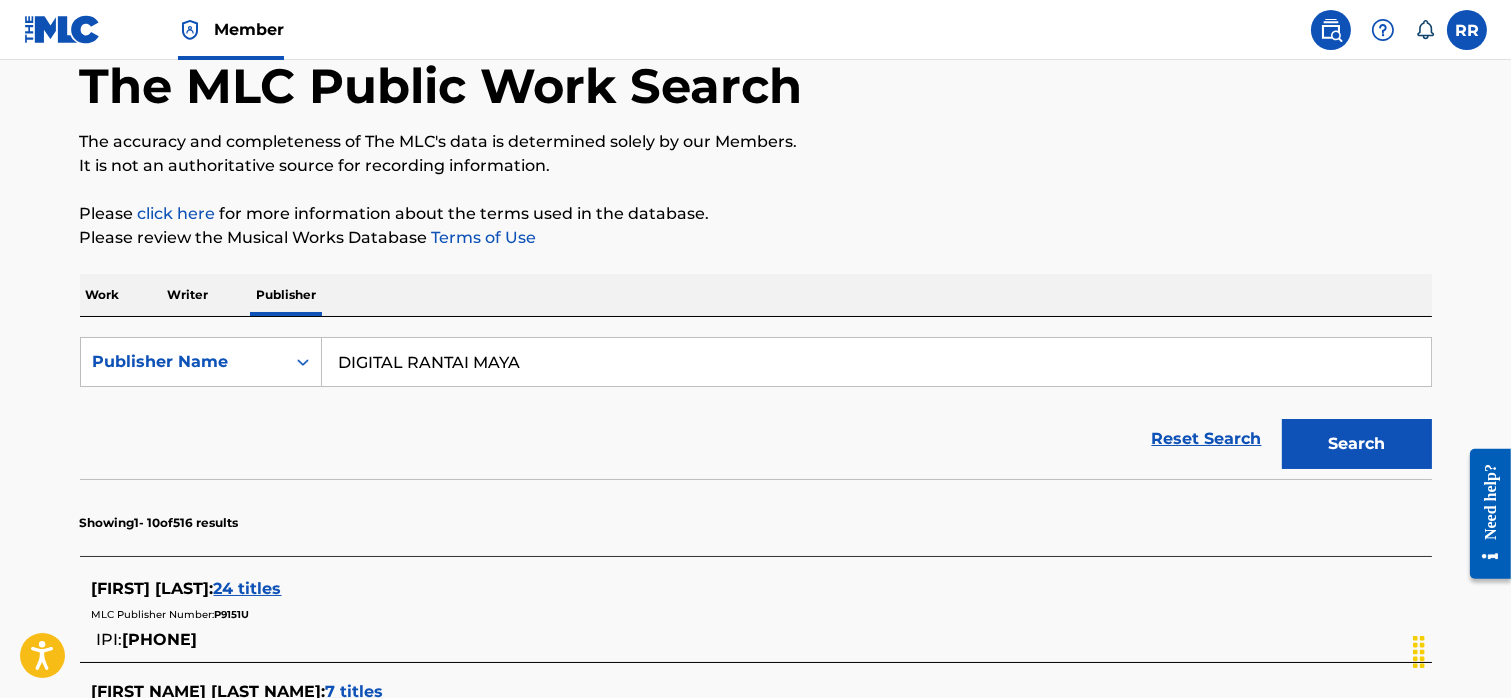 scroll, scrollTop: 0, scrollLeft: 0, axis: both 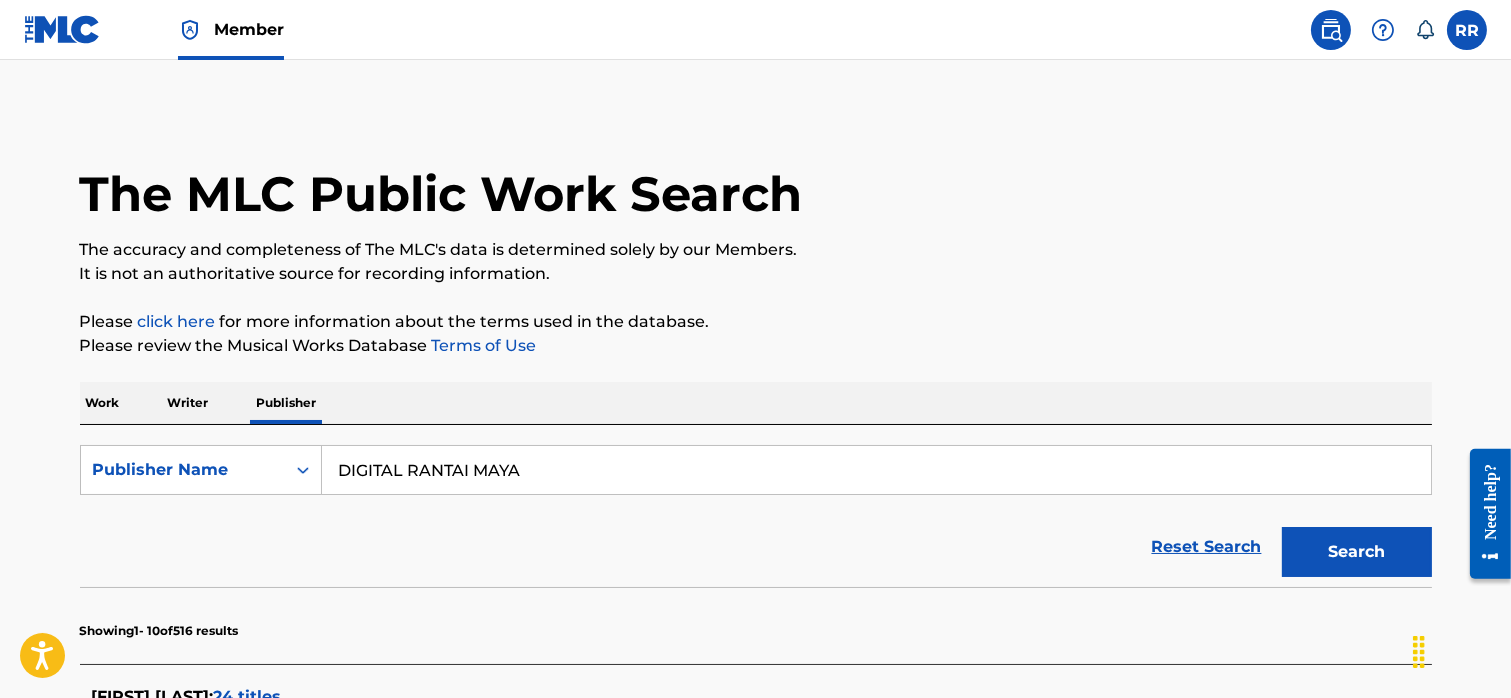 click on "Writer" at bounding box center [188, 403] 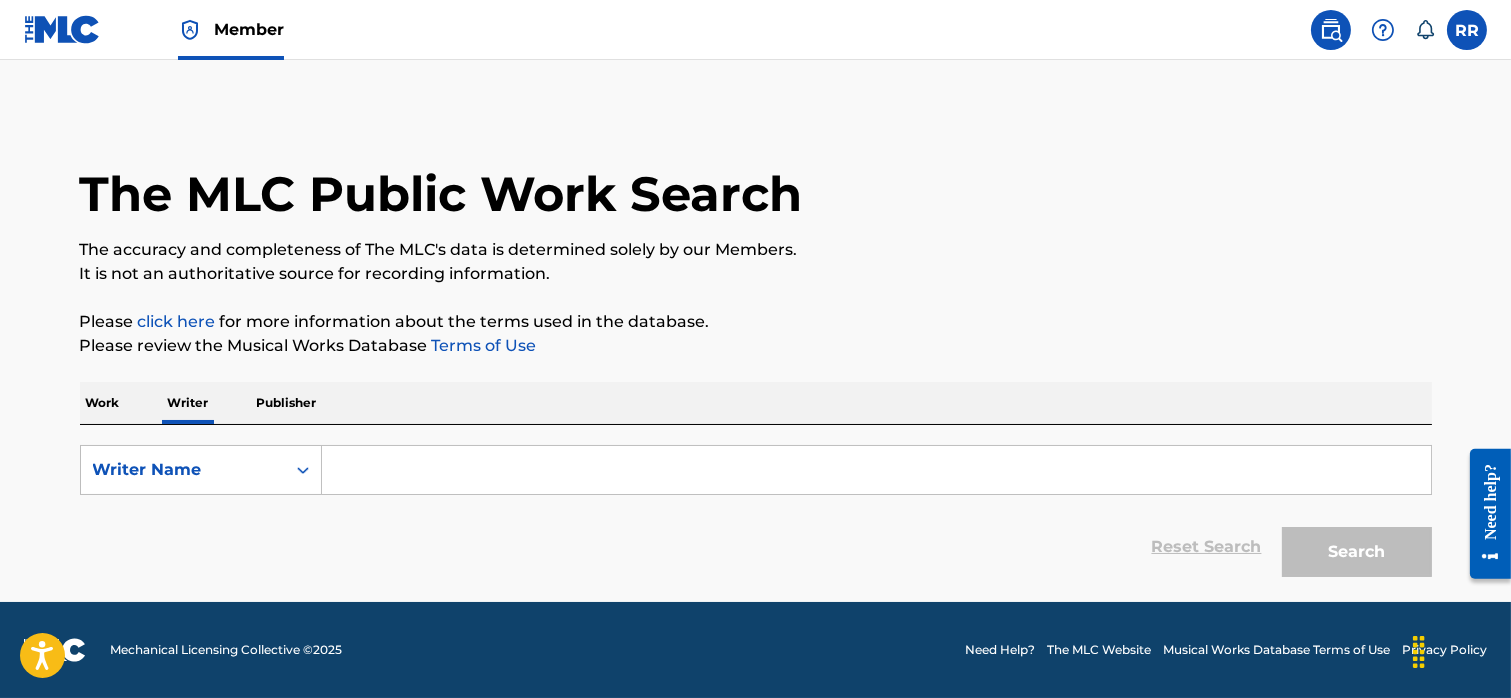 click at bounding box center (876, 470) 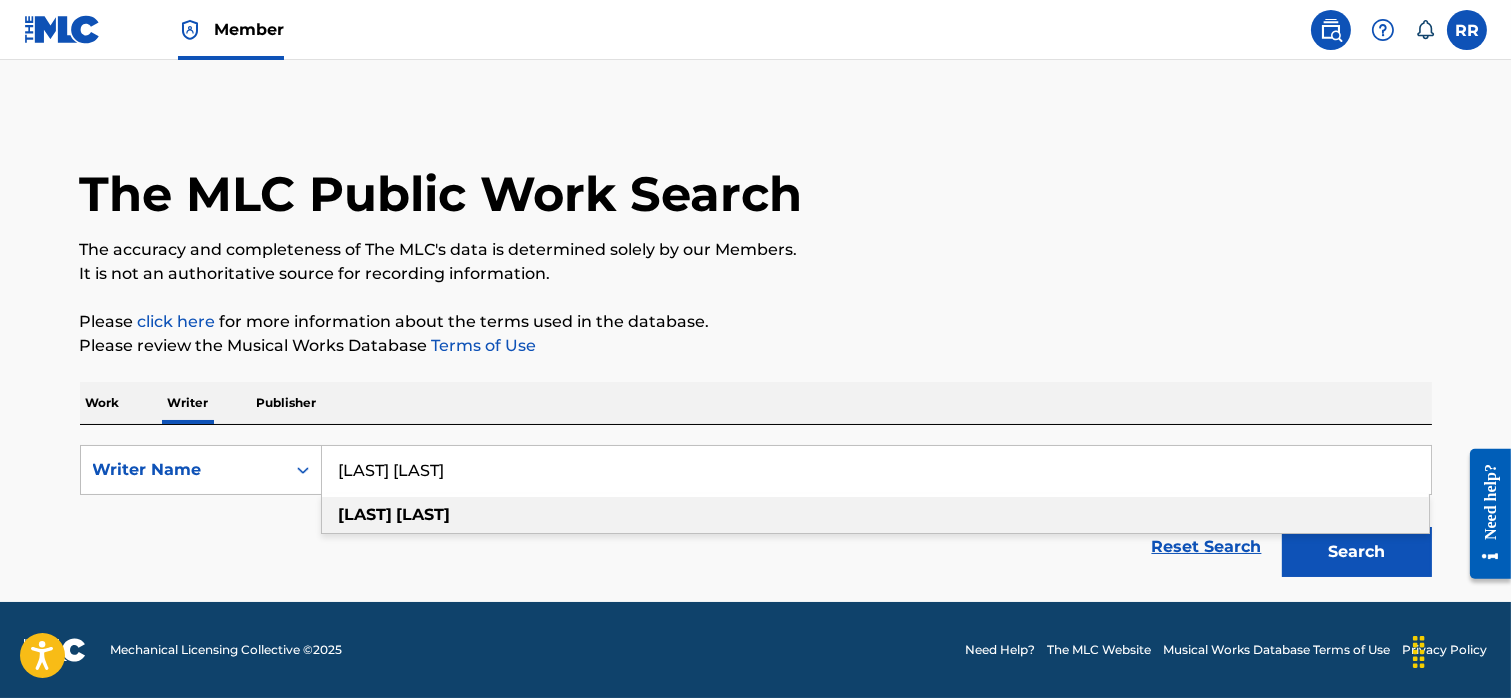 type on "[LAST] [LAST]" 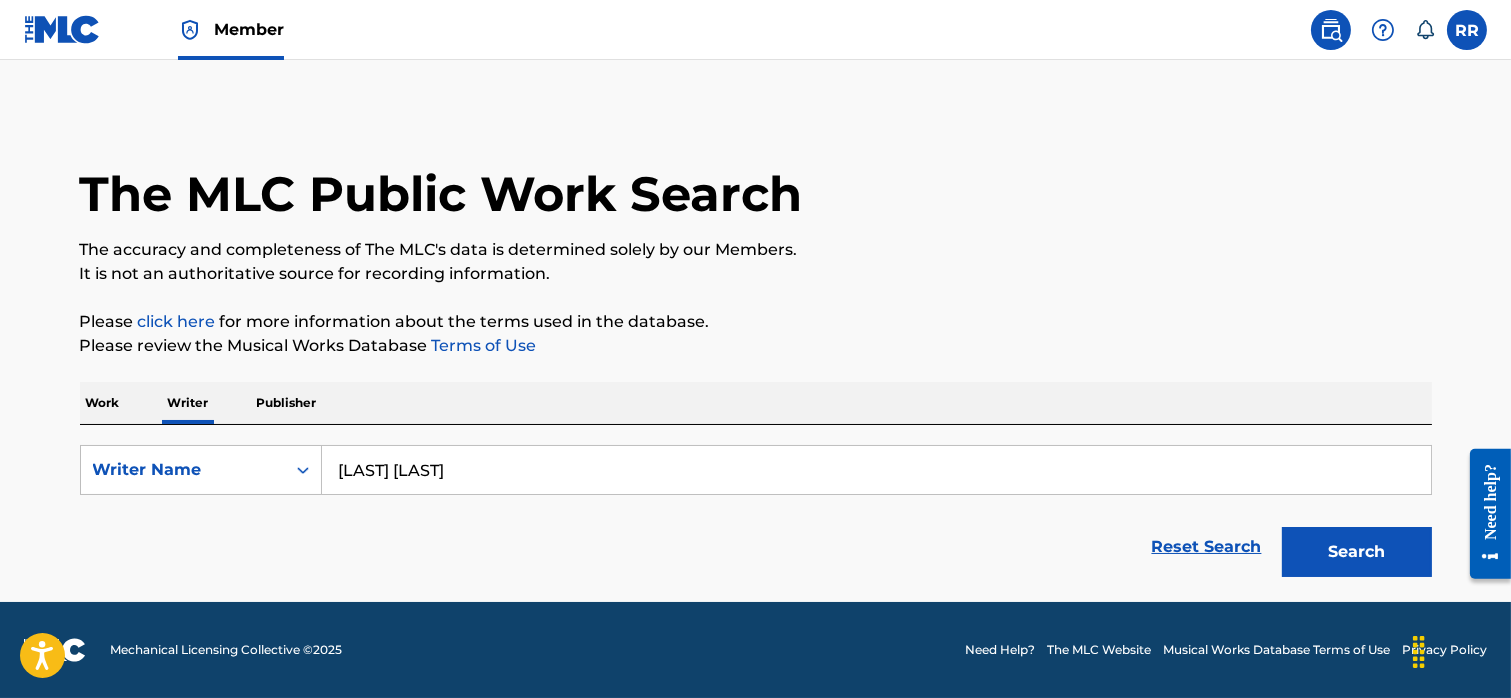 click on "Search" at bounding box center (1357, 552) 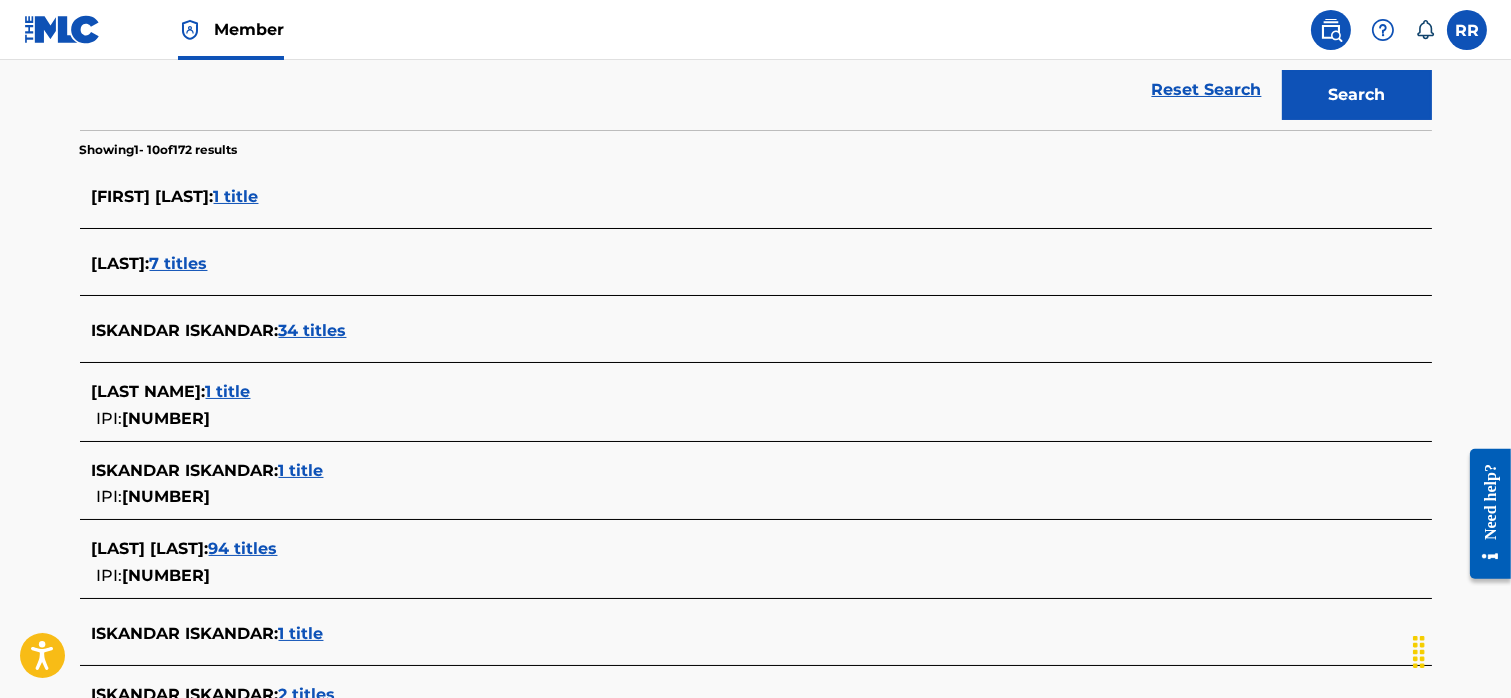 scroll, scrollTop: 536, scrollLeft: 0, axis: vertical 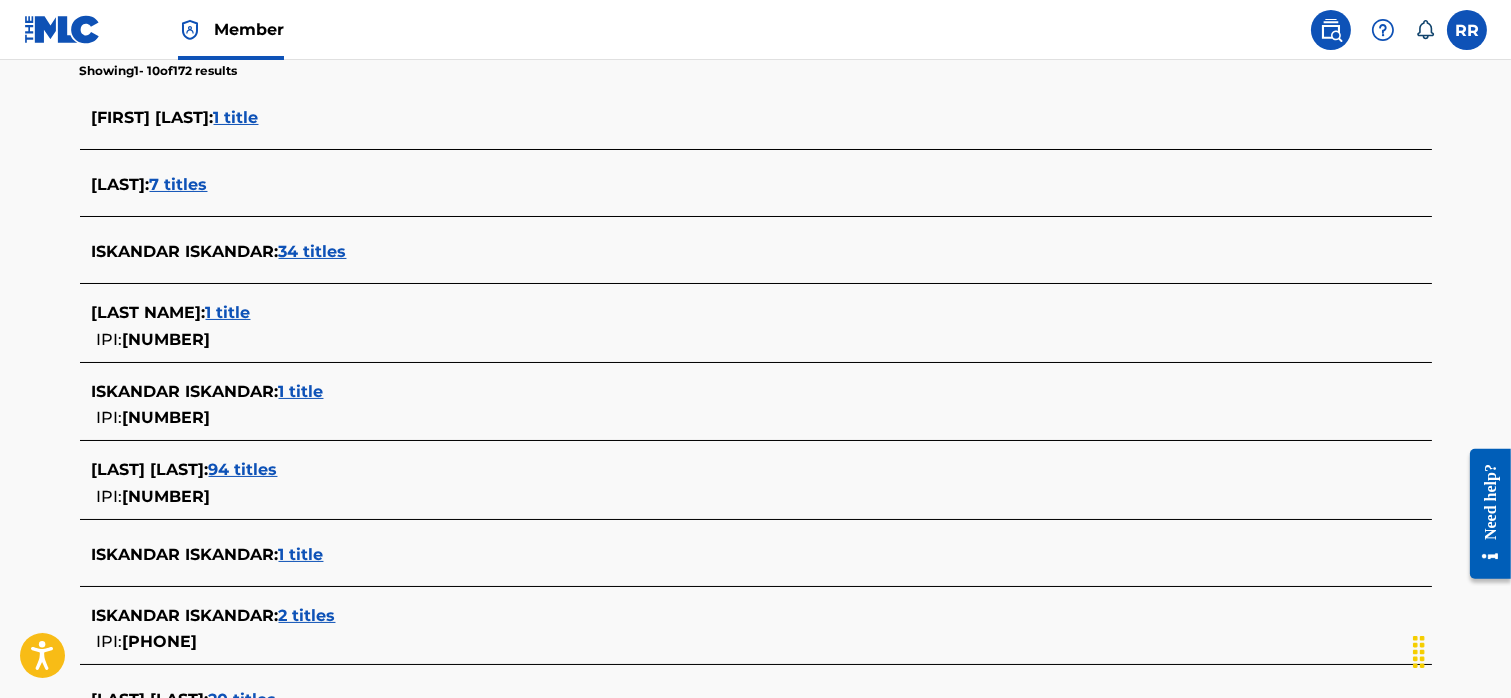 click on "94 titles" at bounding box center (243, 469) 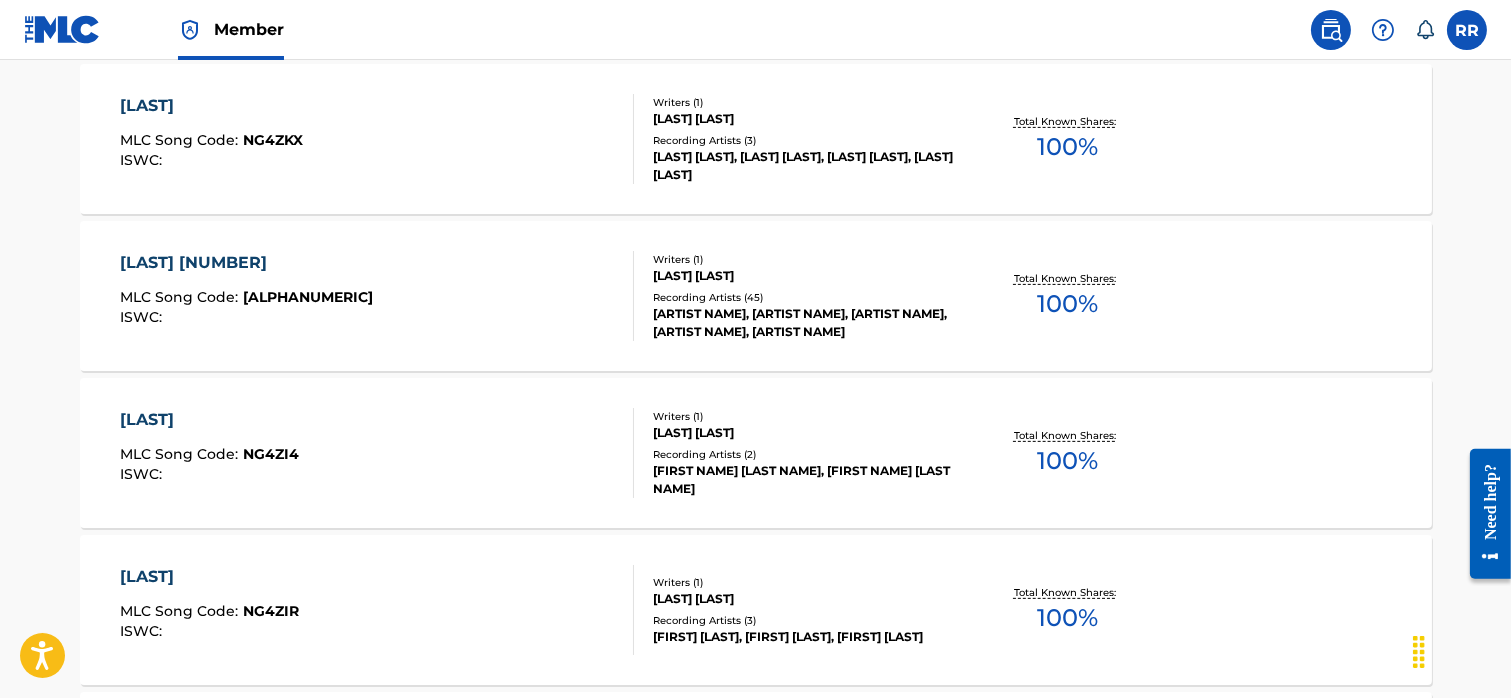 scroll, scrollTop: 1398, scrollLeft: 0, axis: vertical 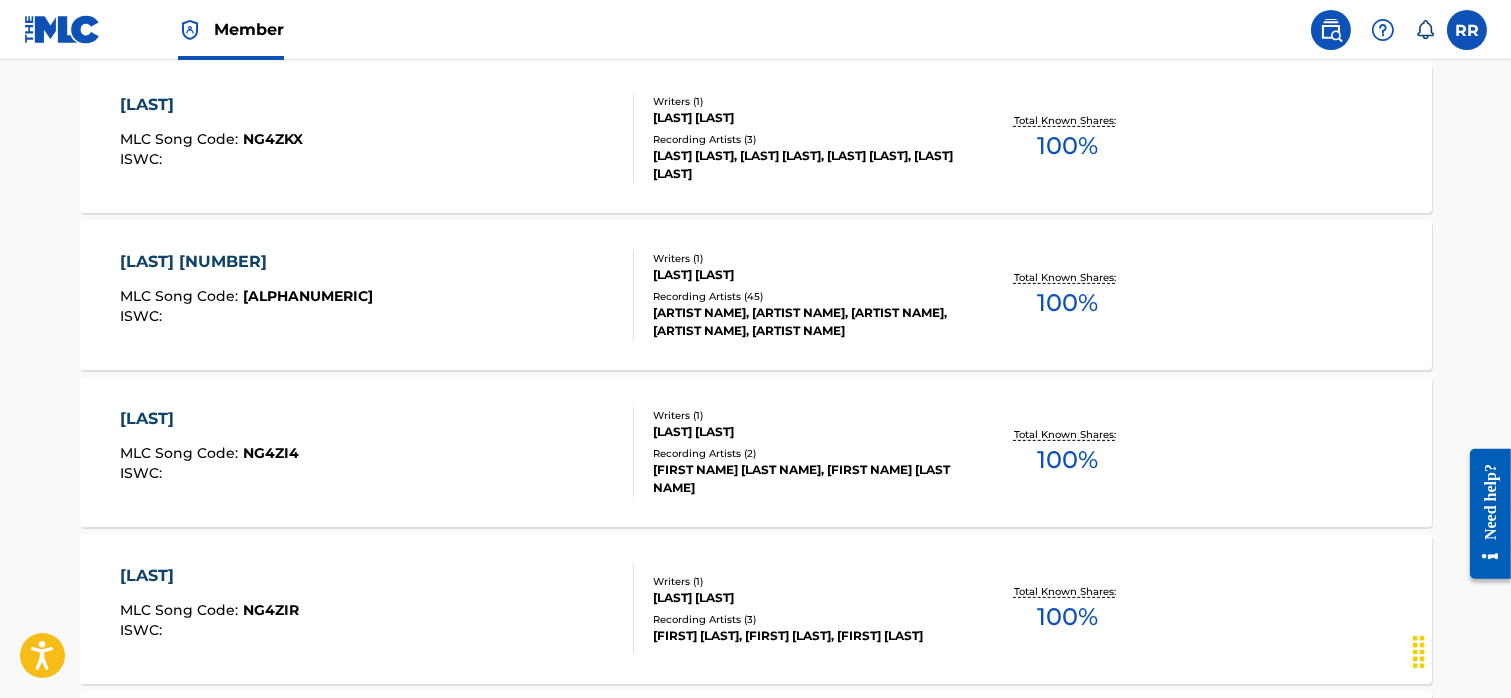 click on "ANGEL 2 MLC Song Code : AE4WIO ISWC :" at bounding box center [377, 295] 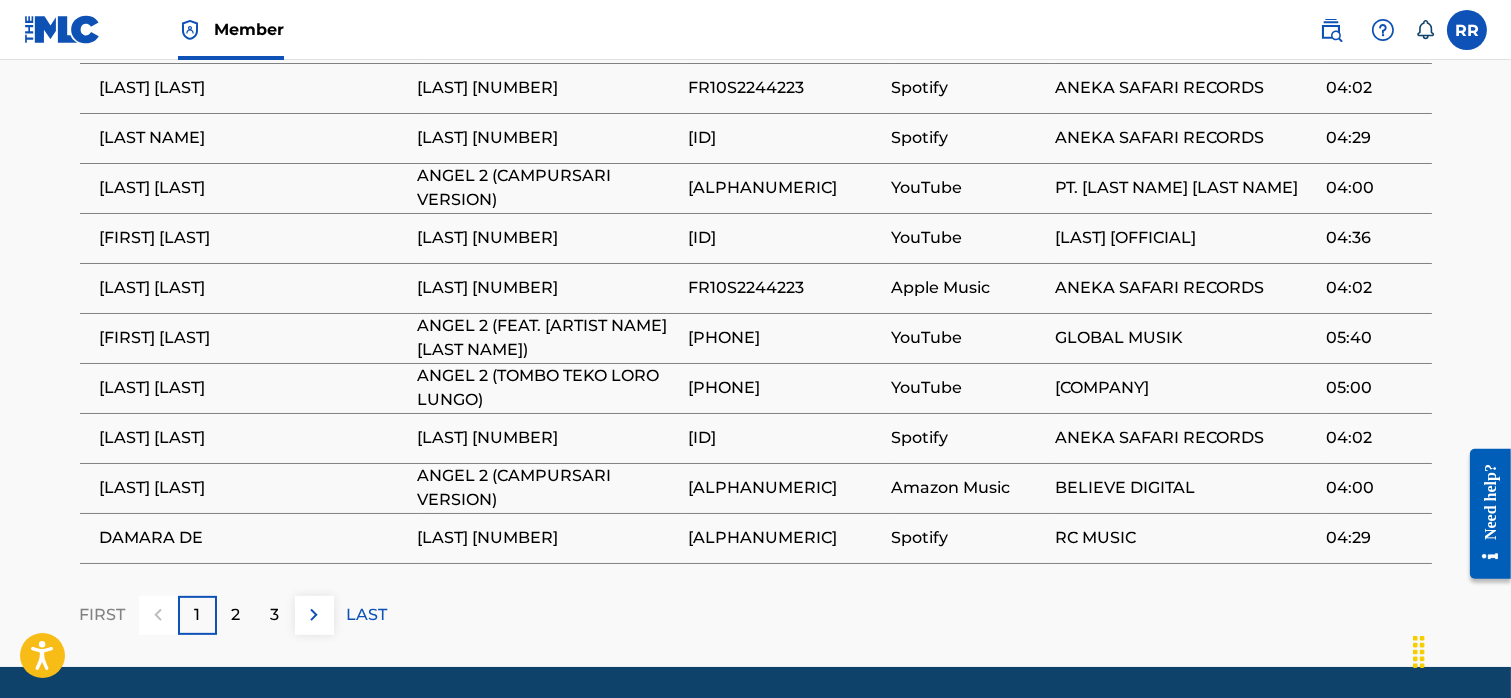 scroll, scrollTop: 1422, scrollLeft: 0, axis: vertical 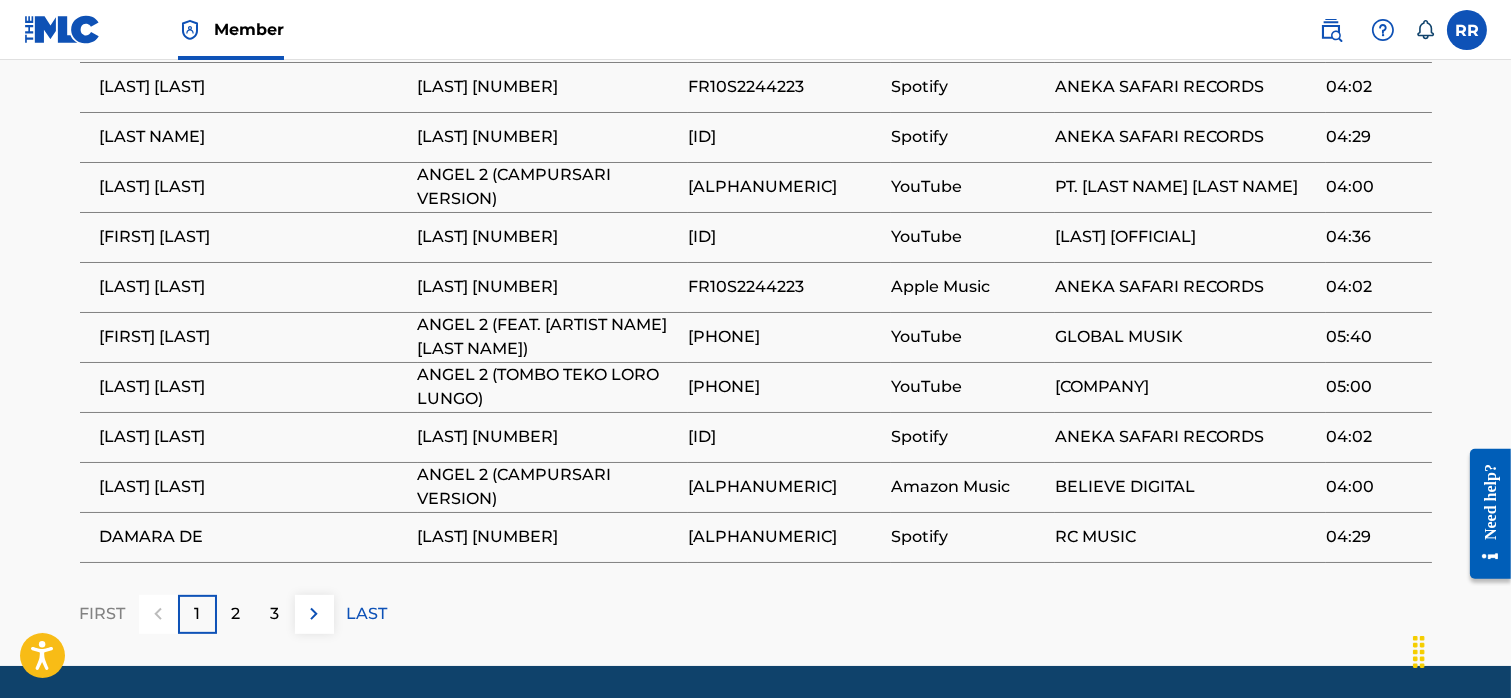 click on "[LAST] [LAST]" at bounding box center [254, 387] 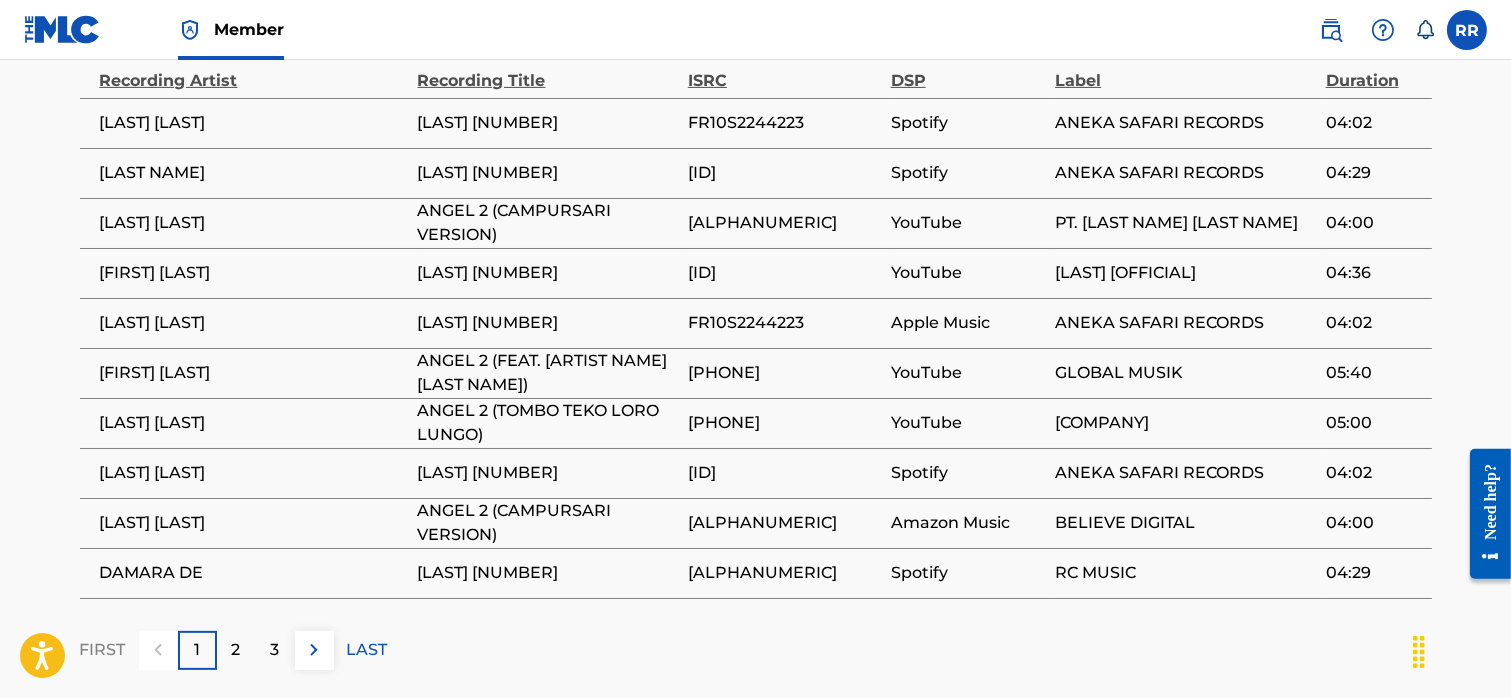 scroll, scrollTop: 1385, scrollLeft: 0, axis: vertical 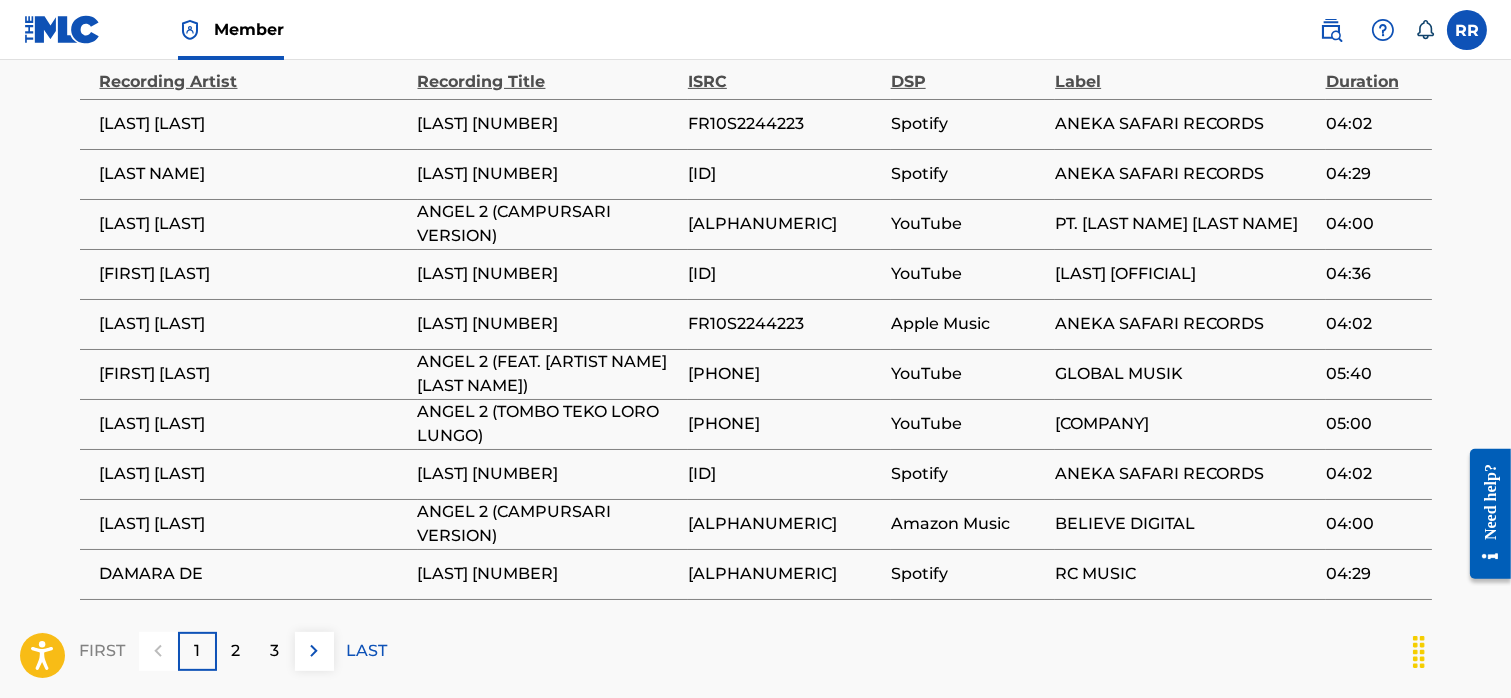 click on "2" at bounding box center (236, 651) 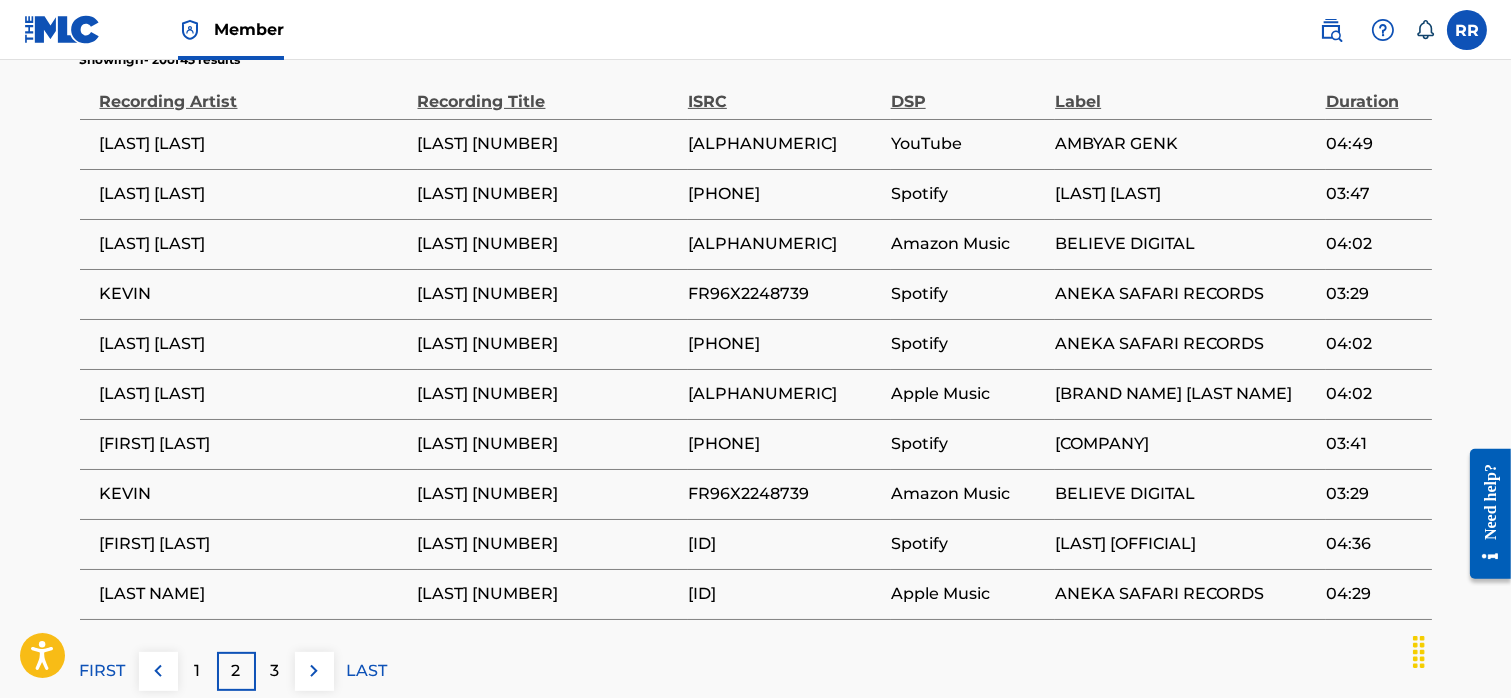 scroll, scrollTop: 1366, scrollLeft: 0, axis: vertical 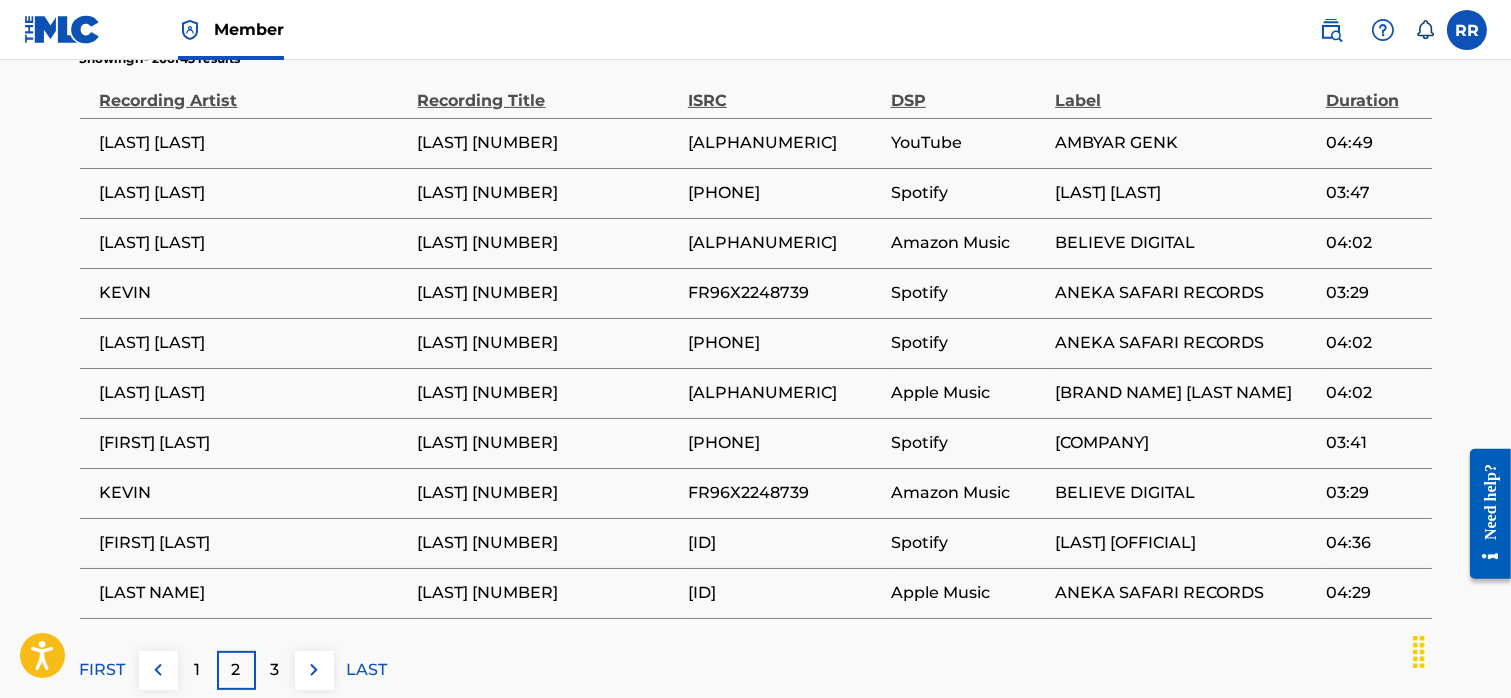 click on "3" at bounding box center [275, 670] 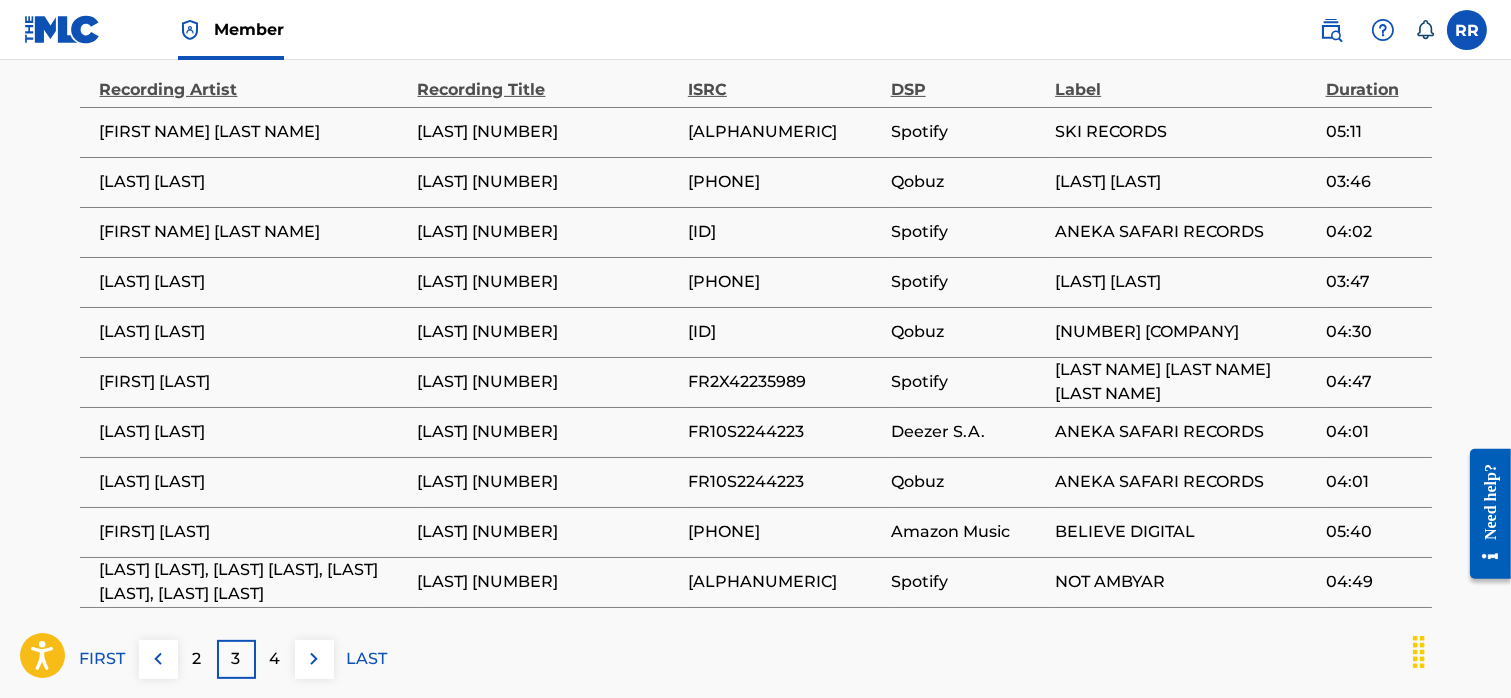 scroll, scrollTop: 1376, scrollLeft: 0, axis: vertical 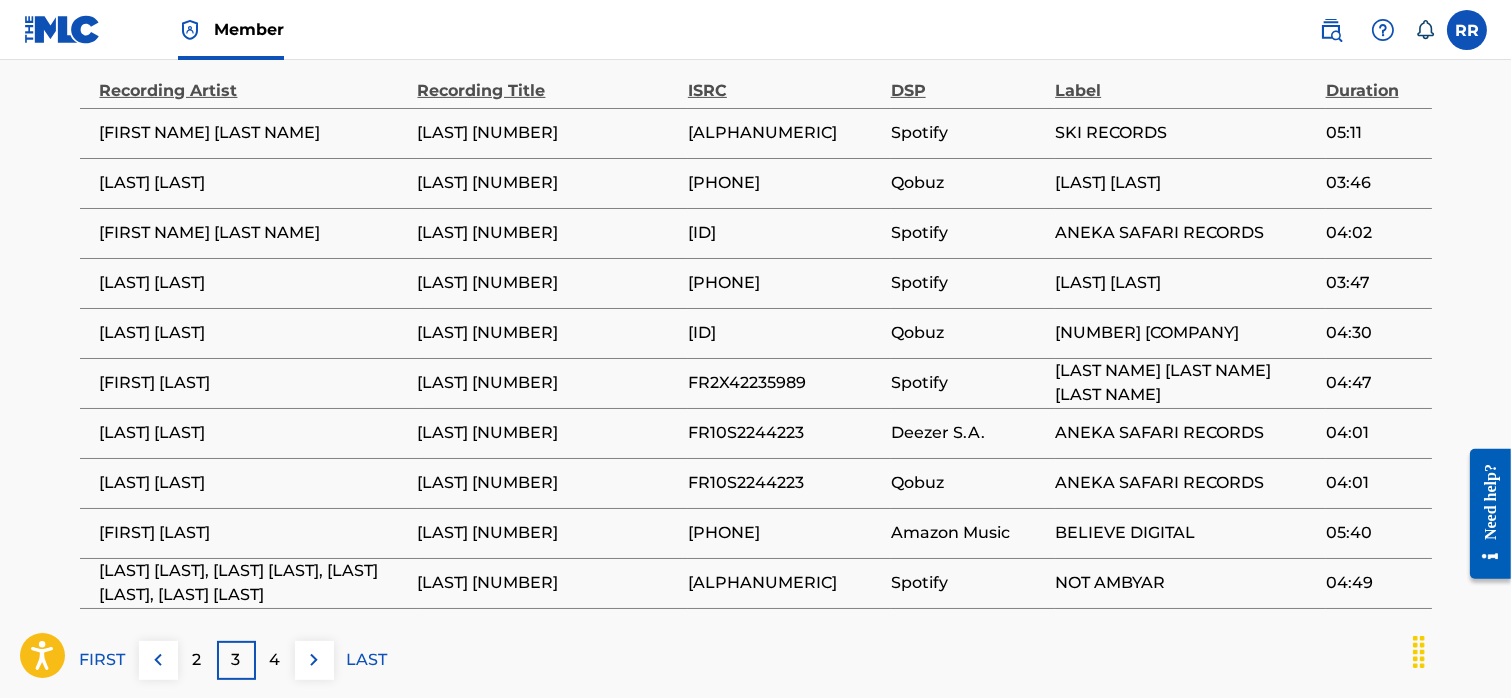 click on "4" at bounding box center (275, 660) 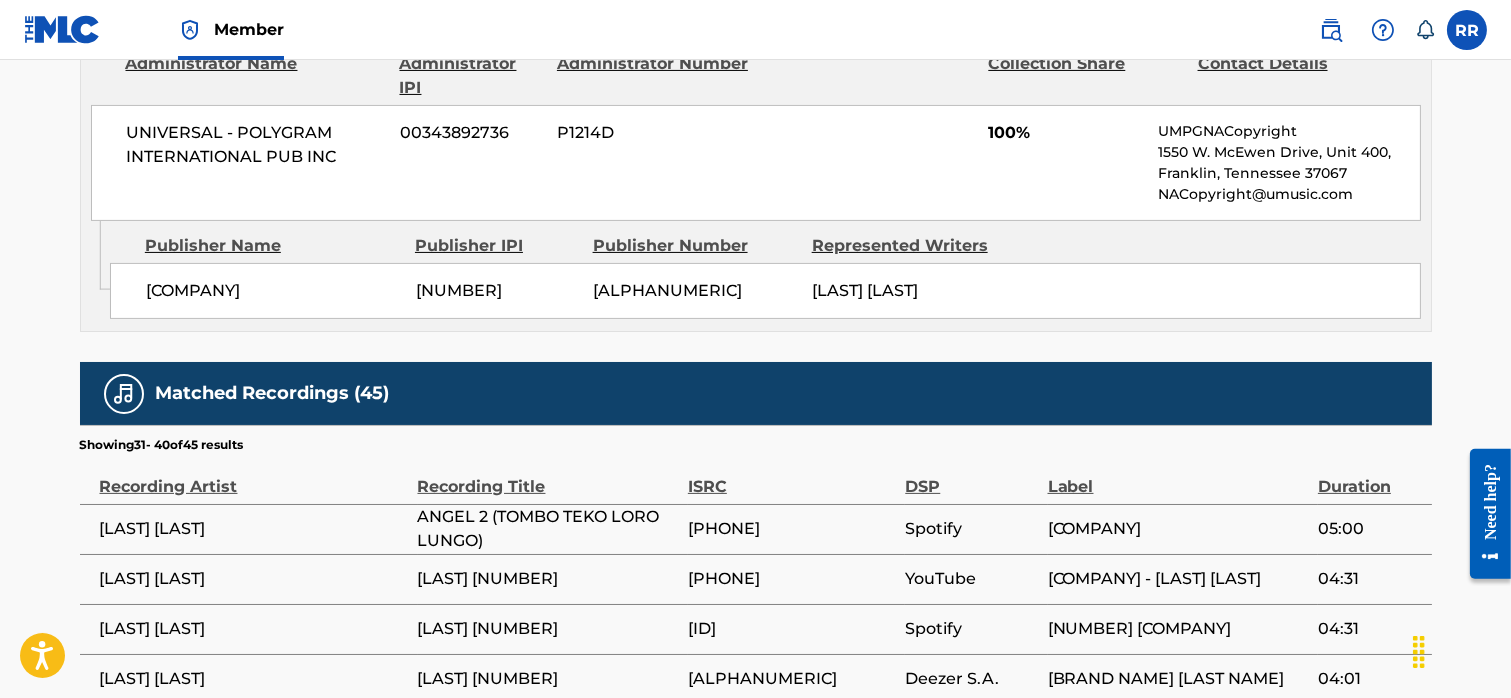 scroll, scrollTop: 1376, scrollLeft: 0, axis: vertical 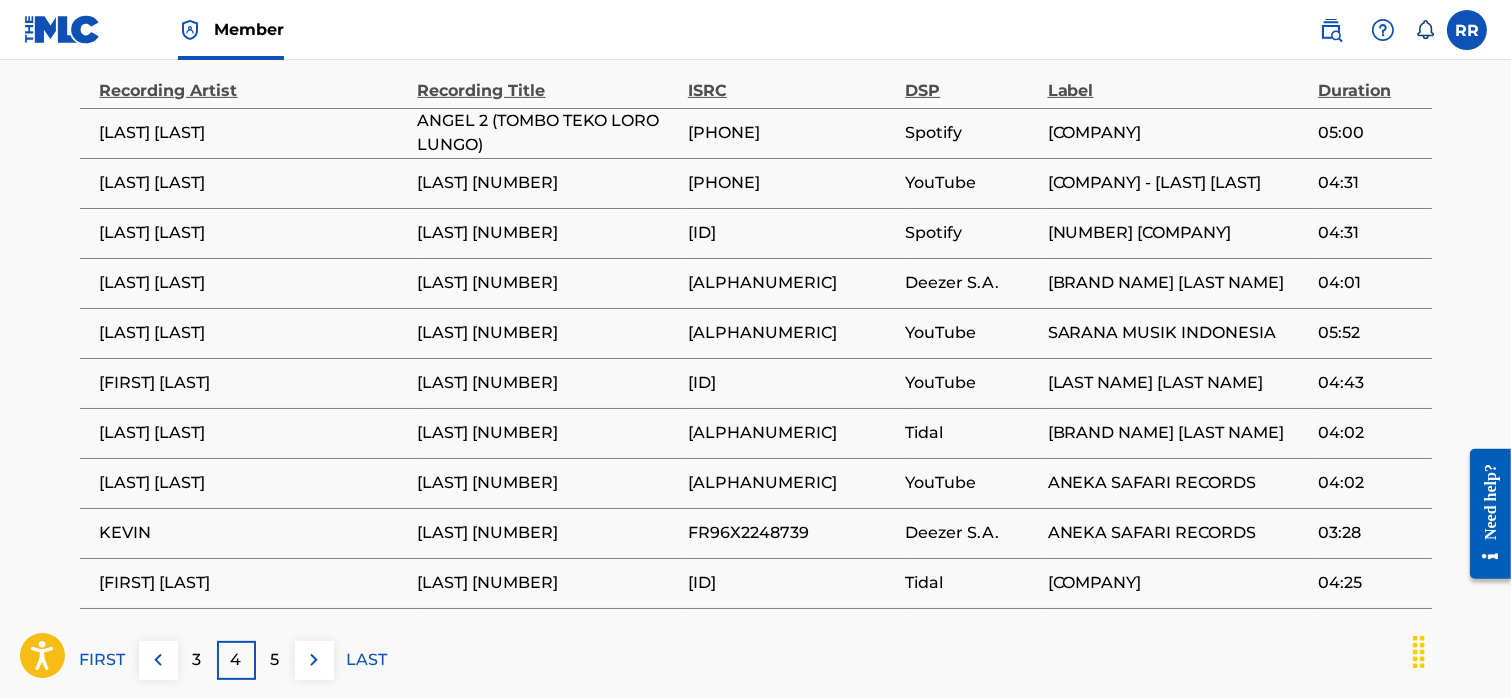 click on "5" at bounding box center [275, 660] 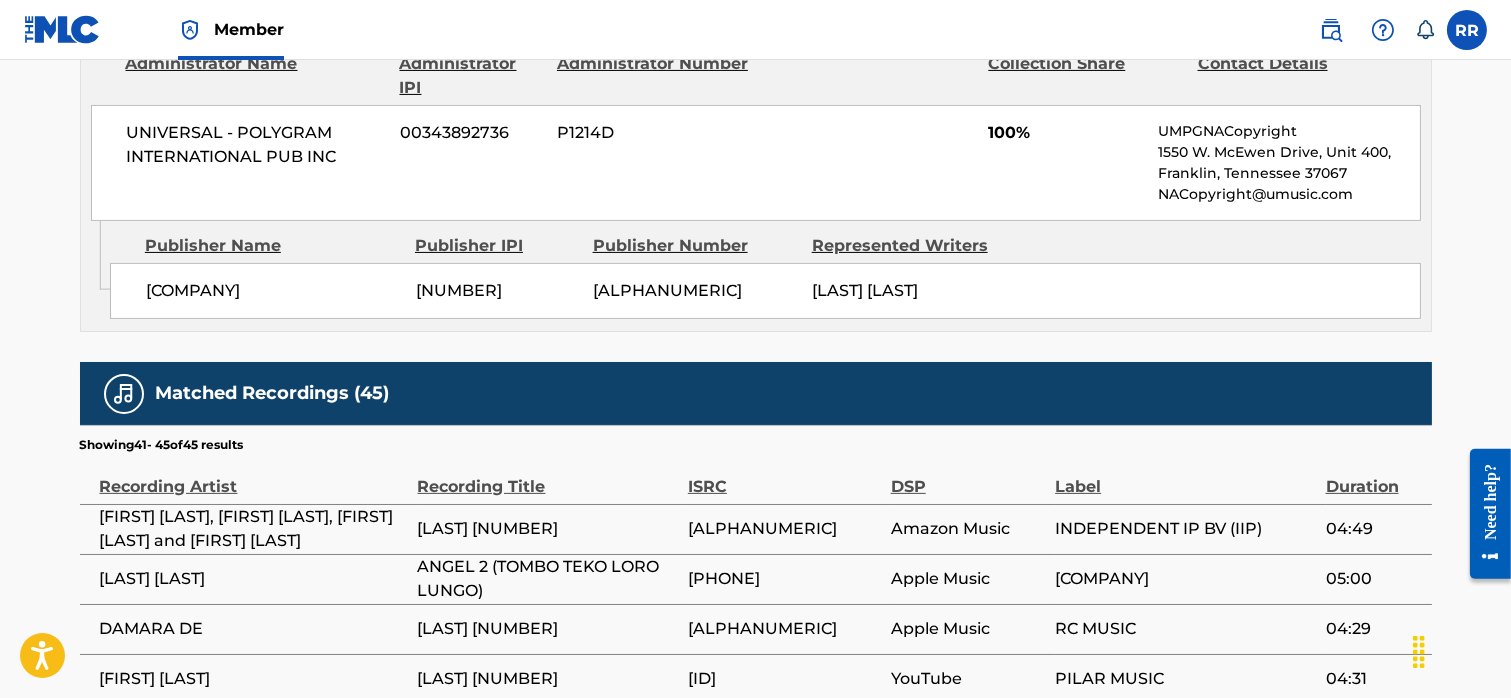 scroll, scrollTop: 1254, scrollLeft: 0, axis: vertical 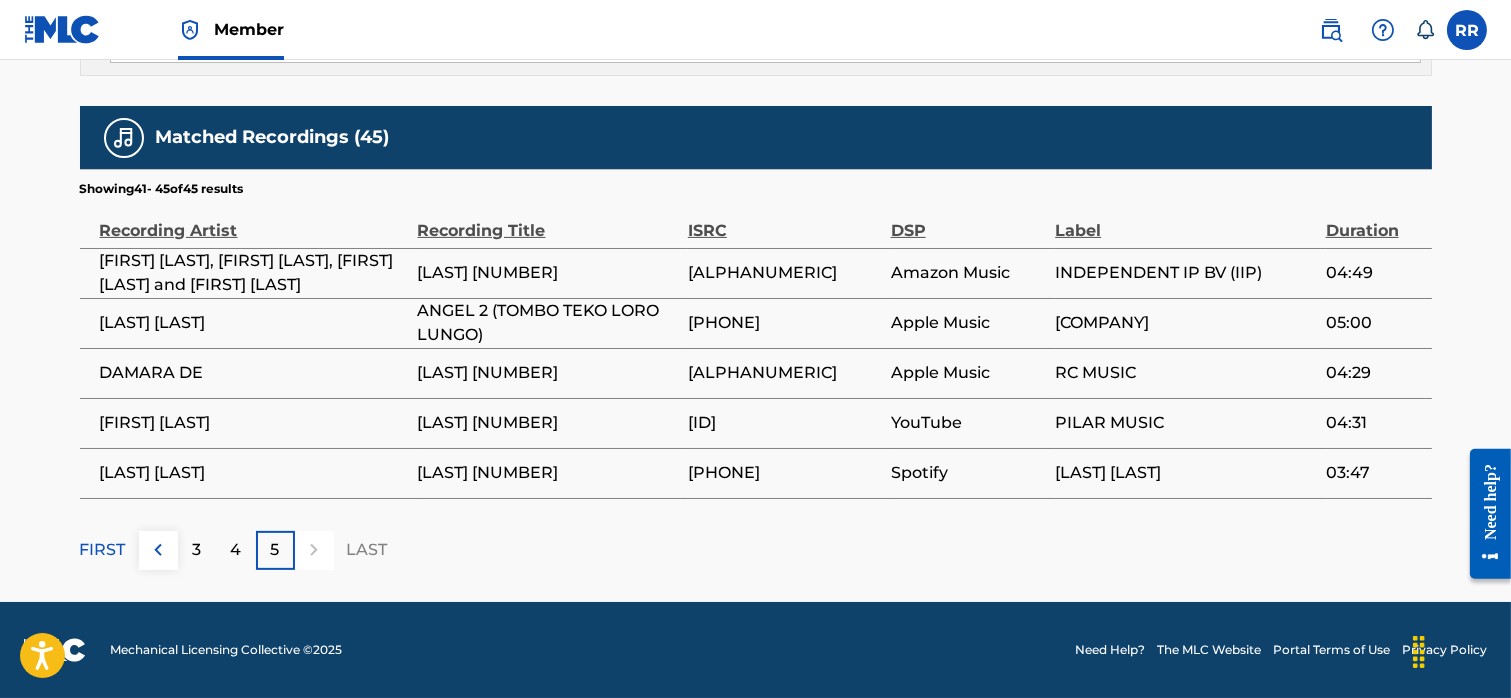 click on "3" at bounding box center (197, 550) 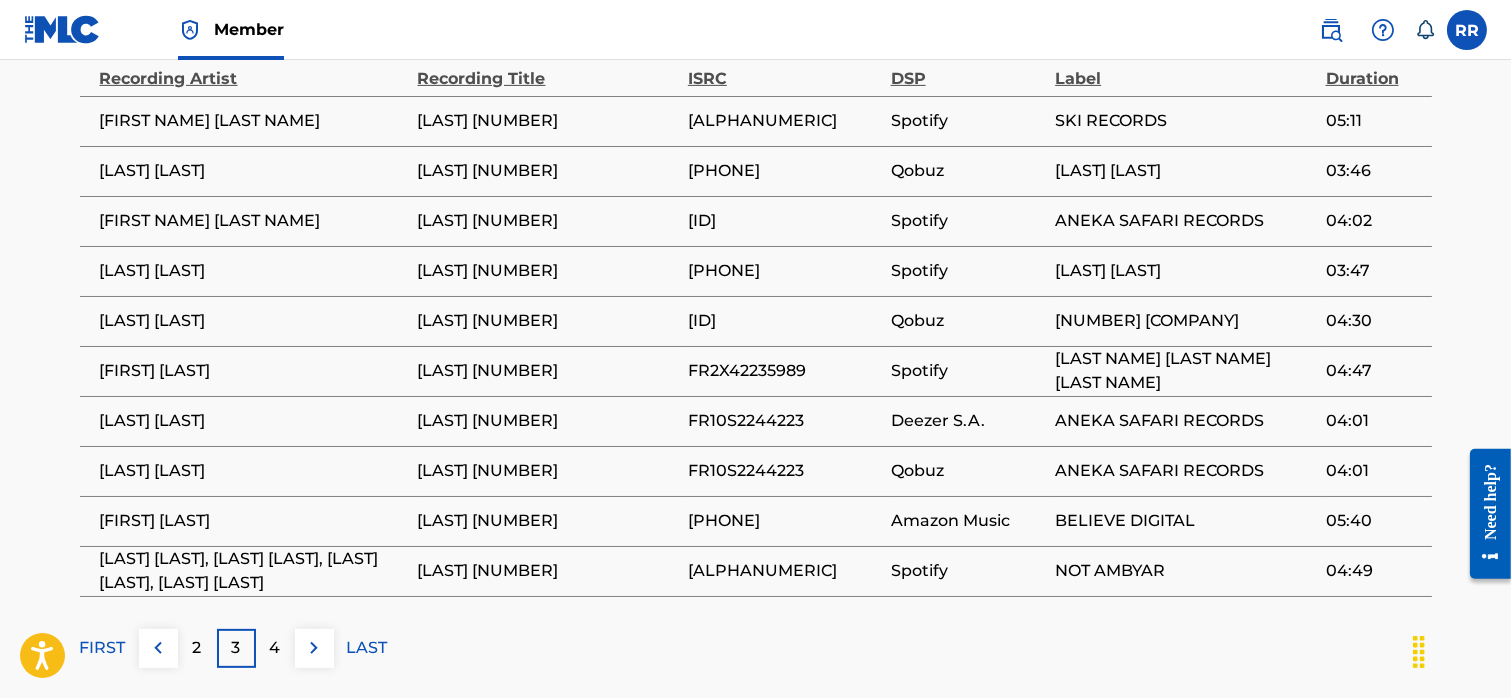 scroll, scrollTop: 1393, scrollLeft: 0, axis: vertical 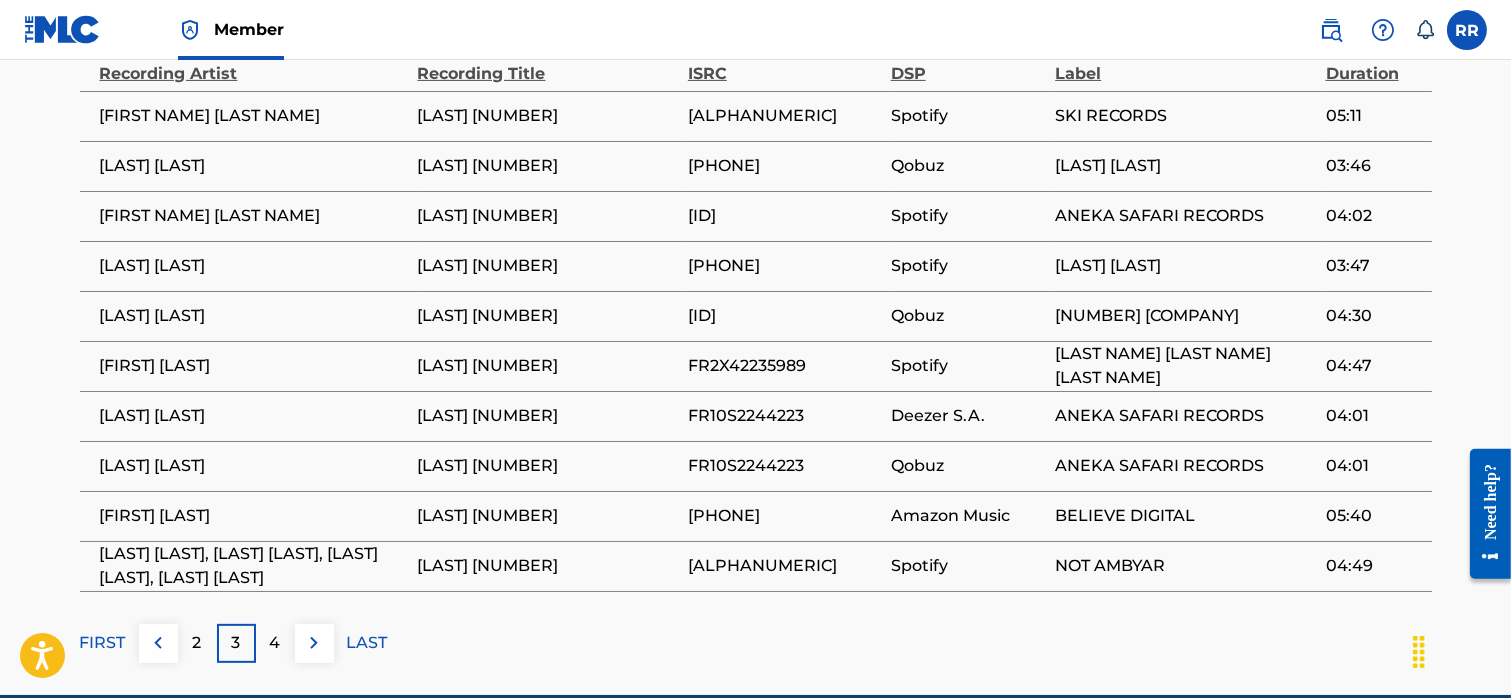 click on "2" at bounding box center (197, 643) 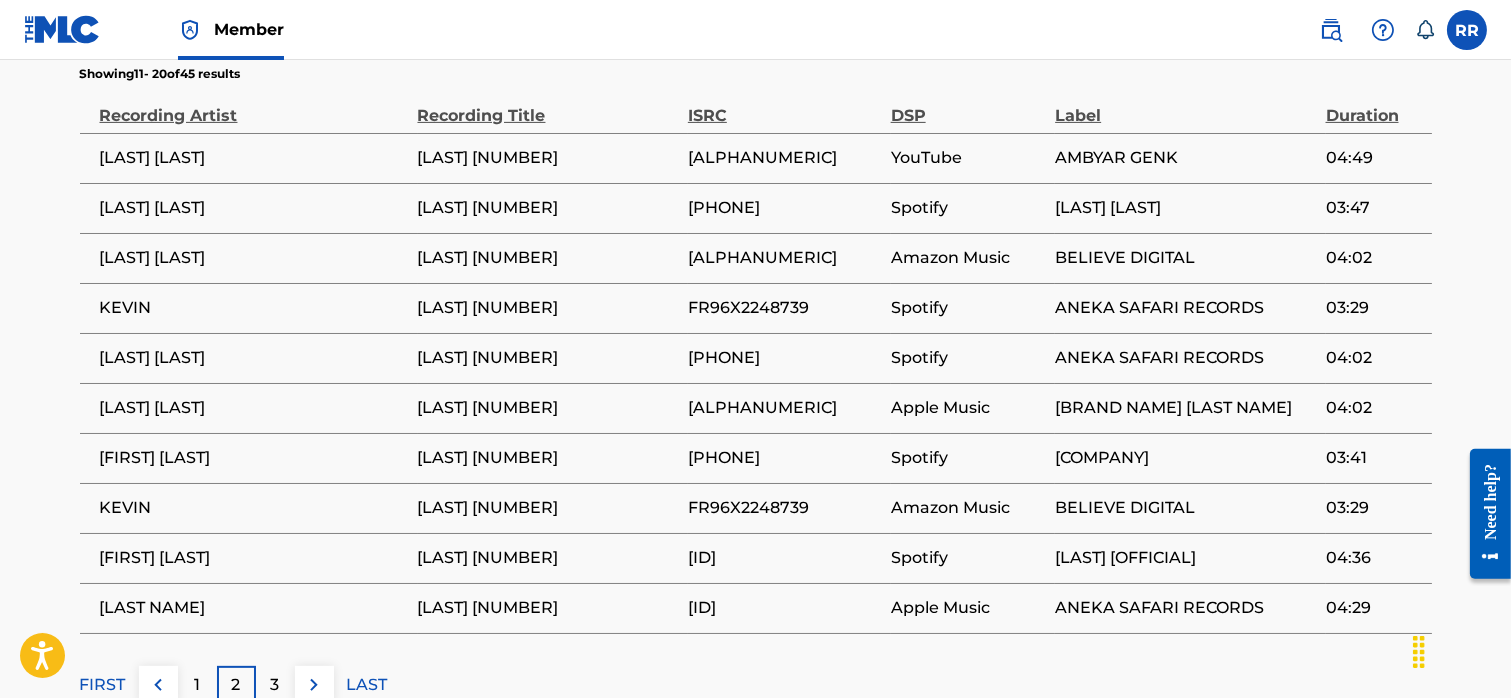 scroll, scrollTop: 1421, scrollLeft: 0, axis: vertical 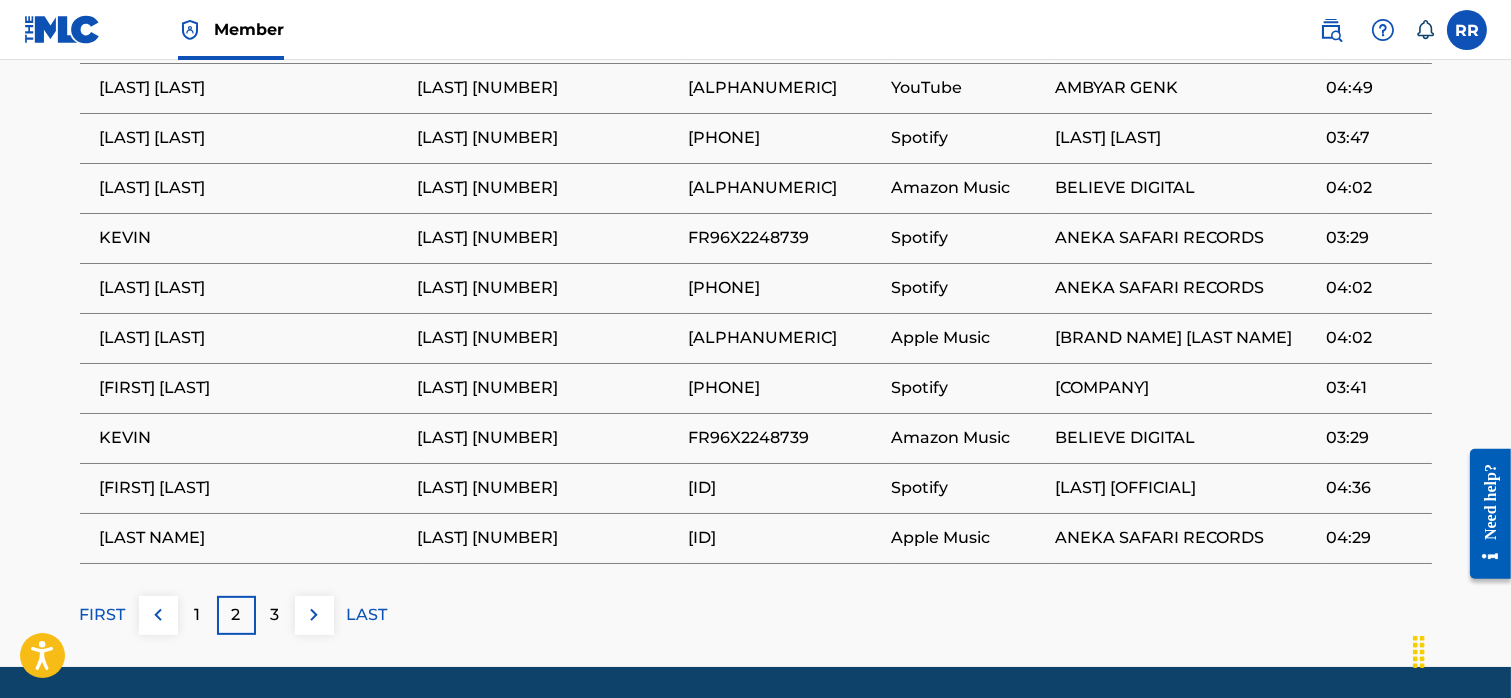 click on "1" at bounding box center (197, 615) 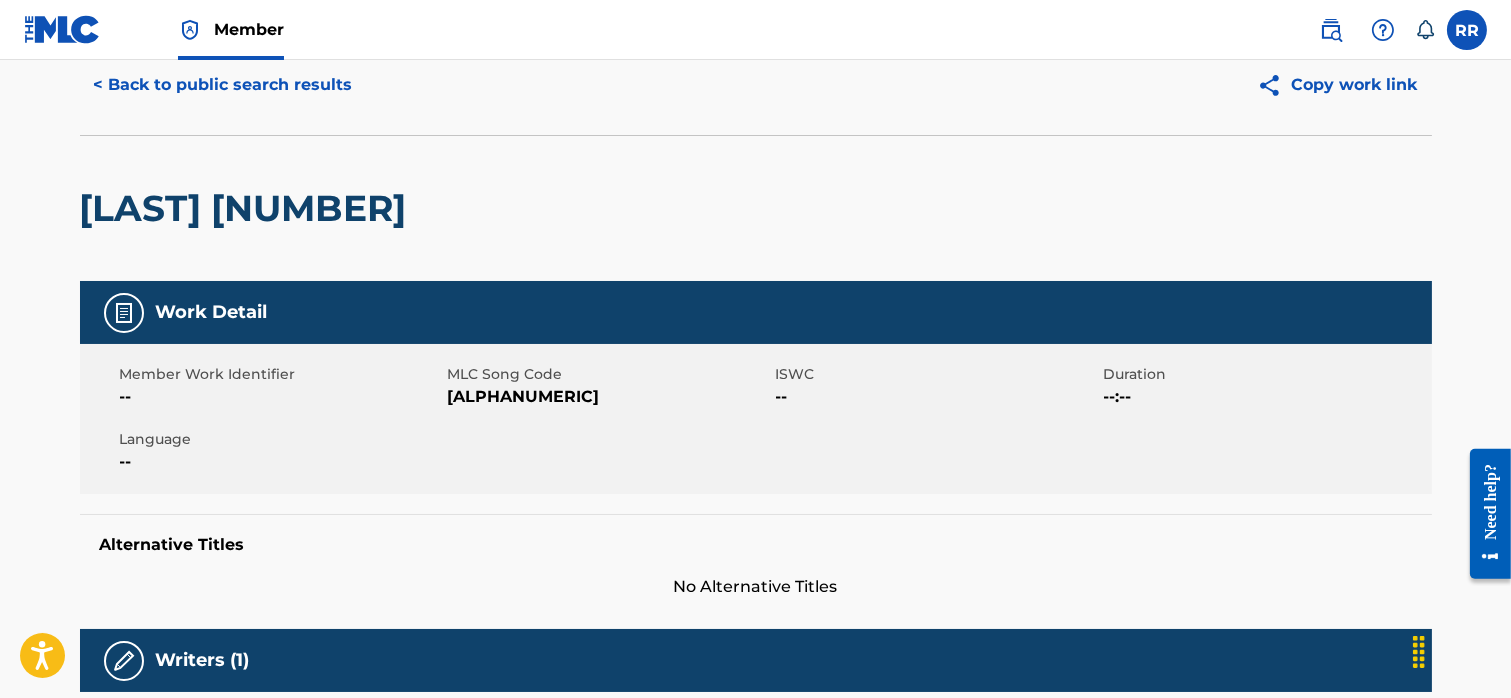 scroll, scrollTop: 0, scrollLeft: 0, axis: both 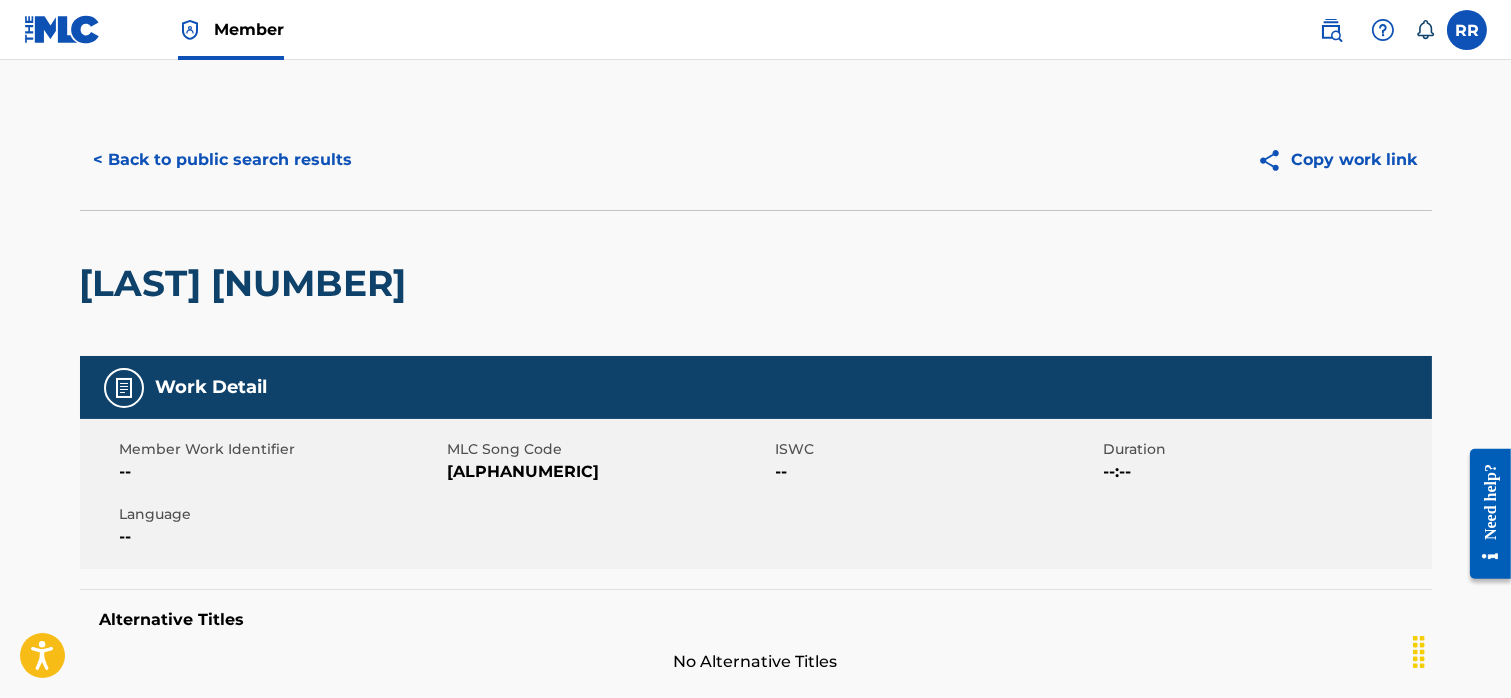 click on "< Back to public search results" at bounding box center (223, 160) 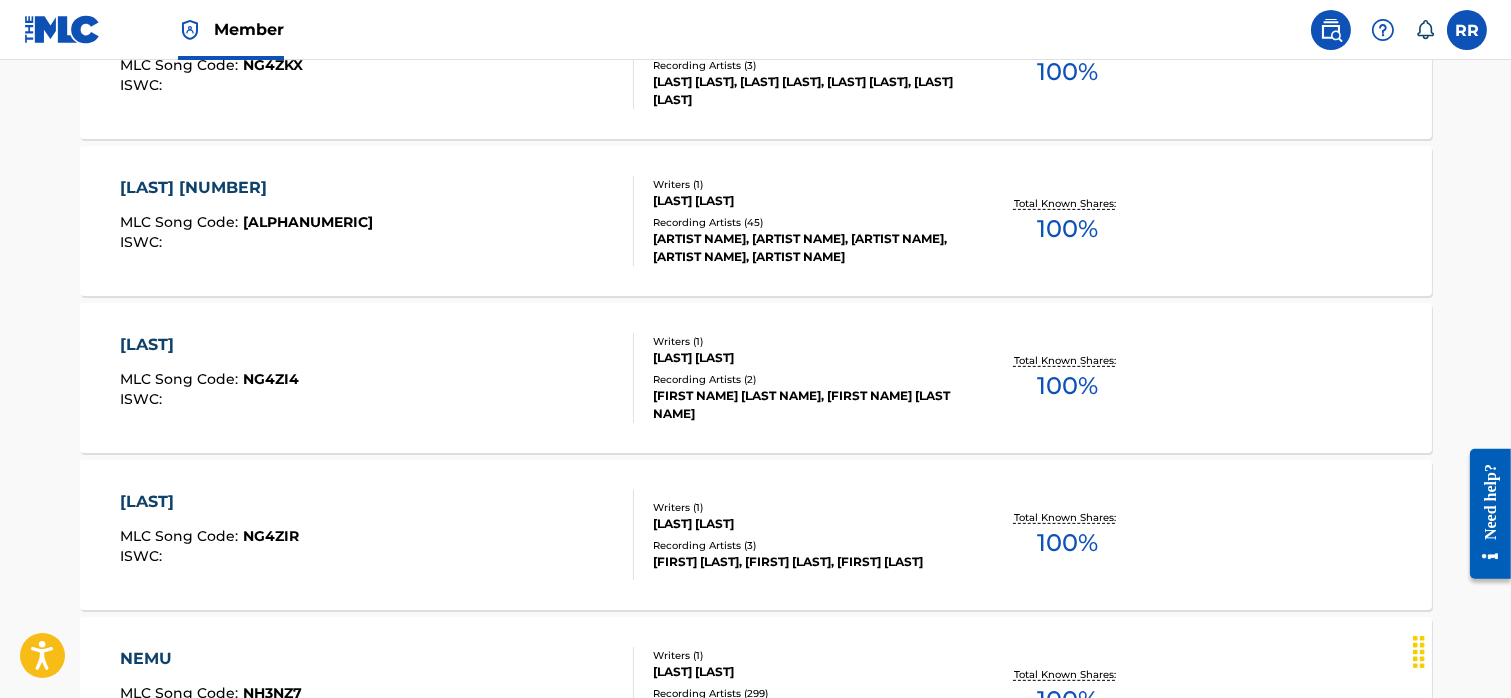 scroll, scrollTop: 1291, scrollLeft: 0, axis: vertical 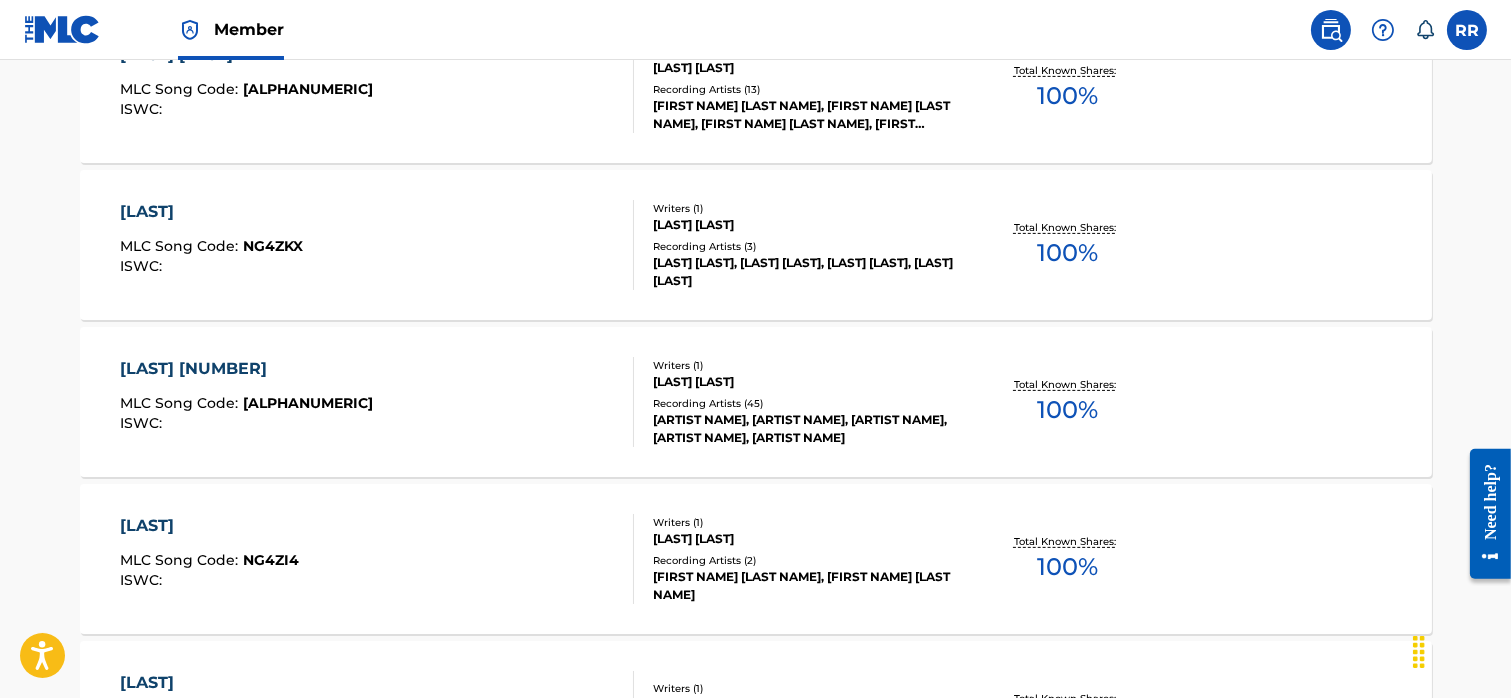 click on "ANGEL 2 MLC Song Code : AE4WIO ISWC : Writers ( 1 ) [LAST NAME], [ARTIST NAME], [ARTIST NAME], [ARTIST NAME], [ARTIST NAME] Total Known Shares: 100 %" at bounding box center [756, 402] 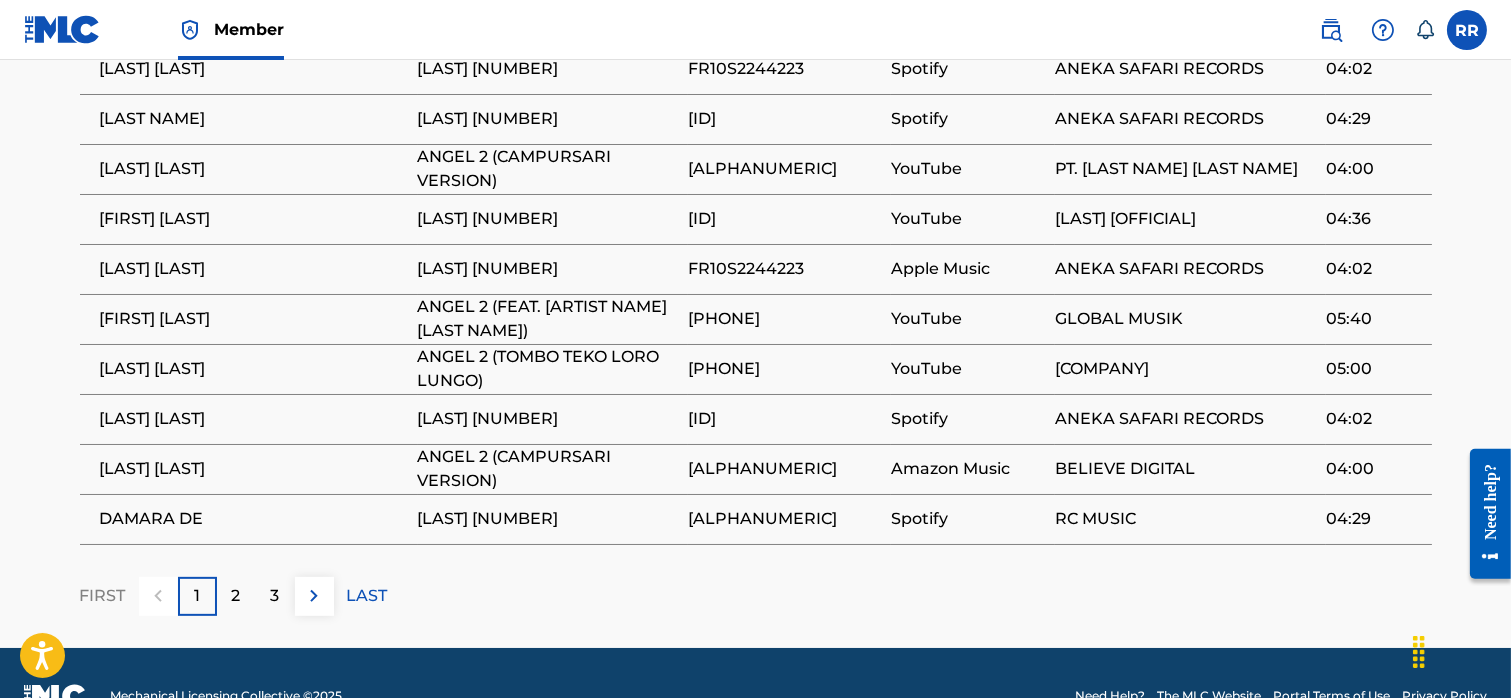 scroll, scrollTop: 1504, scrollLeft: 0, axis: vertical 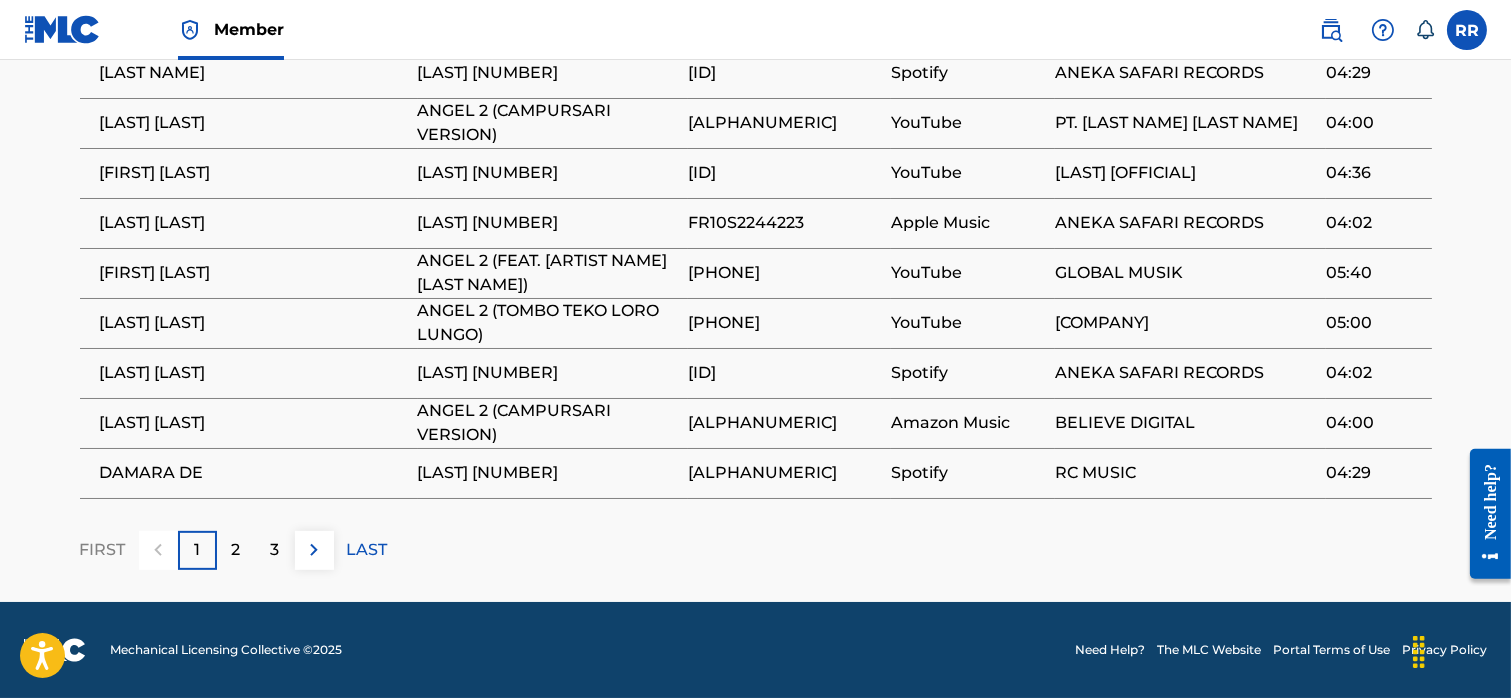 click on "ANGEL 2 (TOMBO TEKO LORO LUNGO)" at bounding box center (548, 323) 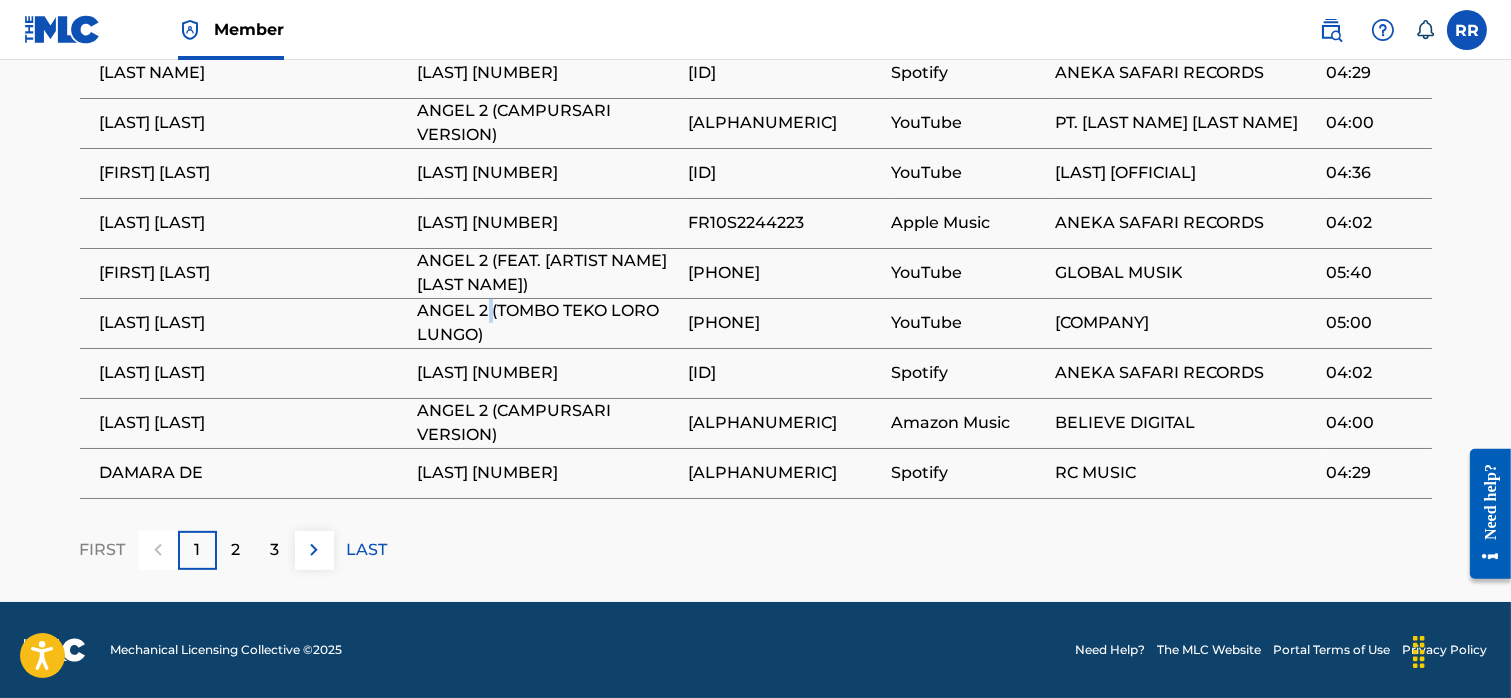 click on "ANGEL 2 (TOMBO TEKO LORO LUNGO)" at bounding box center [548, 323] 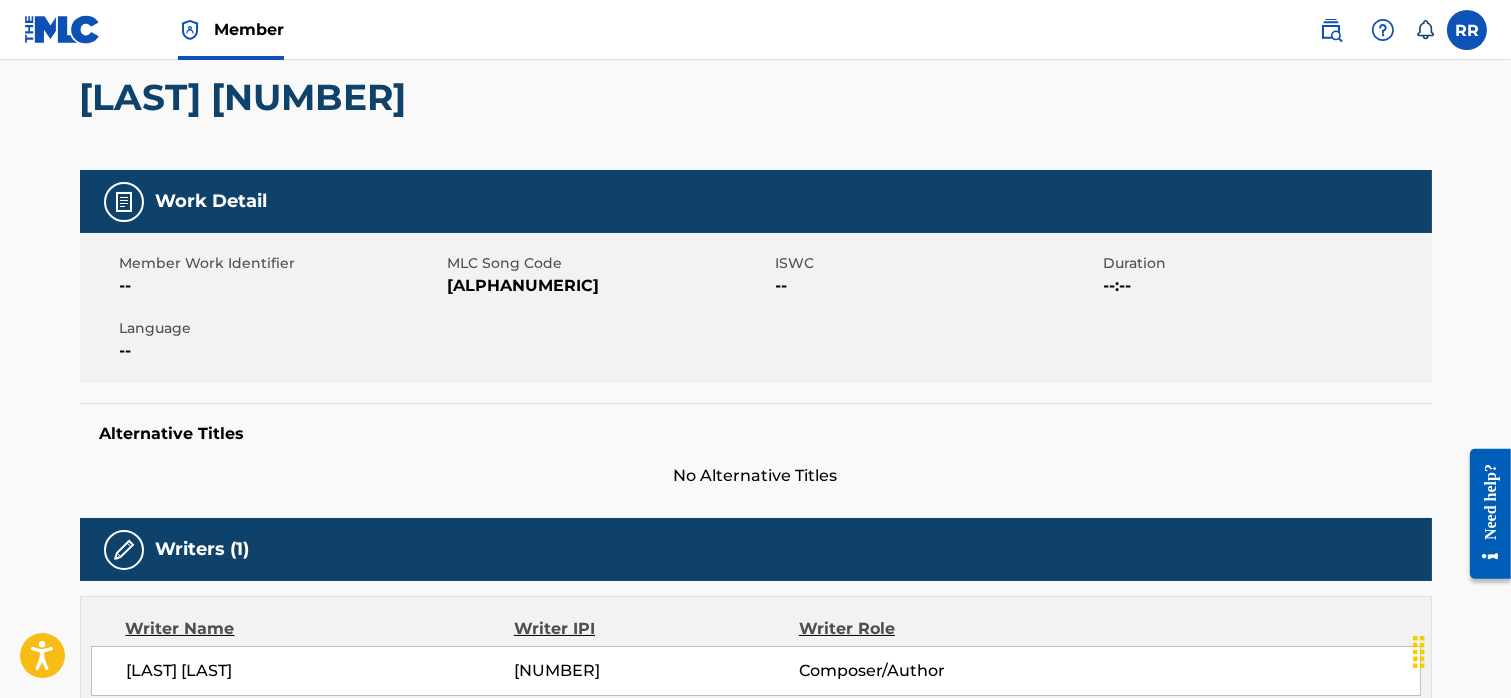 scroll, scrollTop: 0, scrollLeft: 0, axis: both 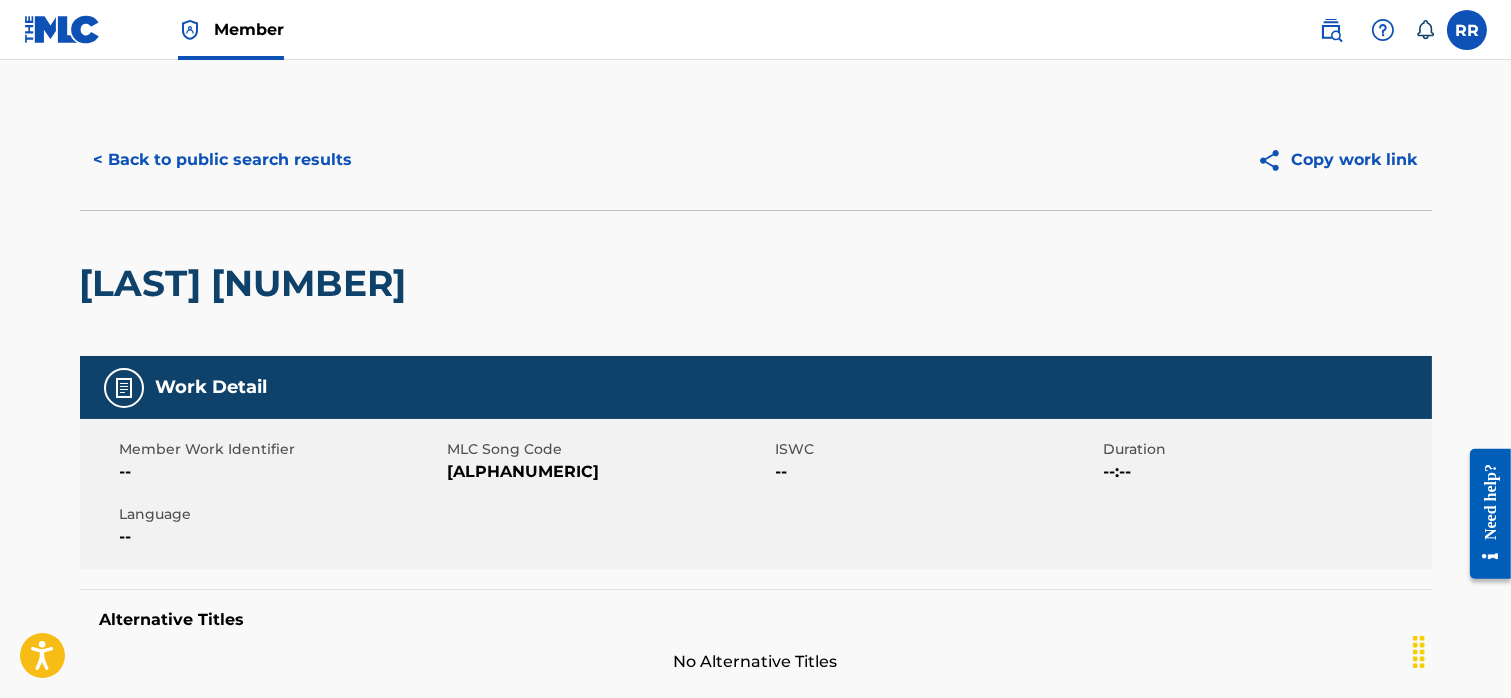 click on "< Back to public search results" at bounding box center (223, 160) 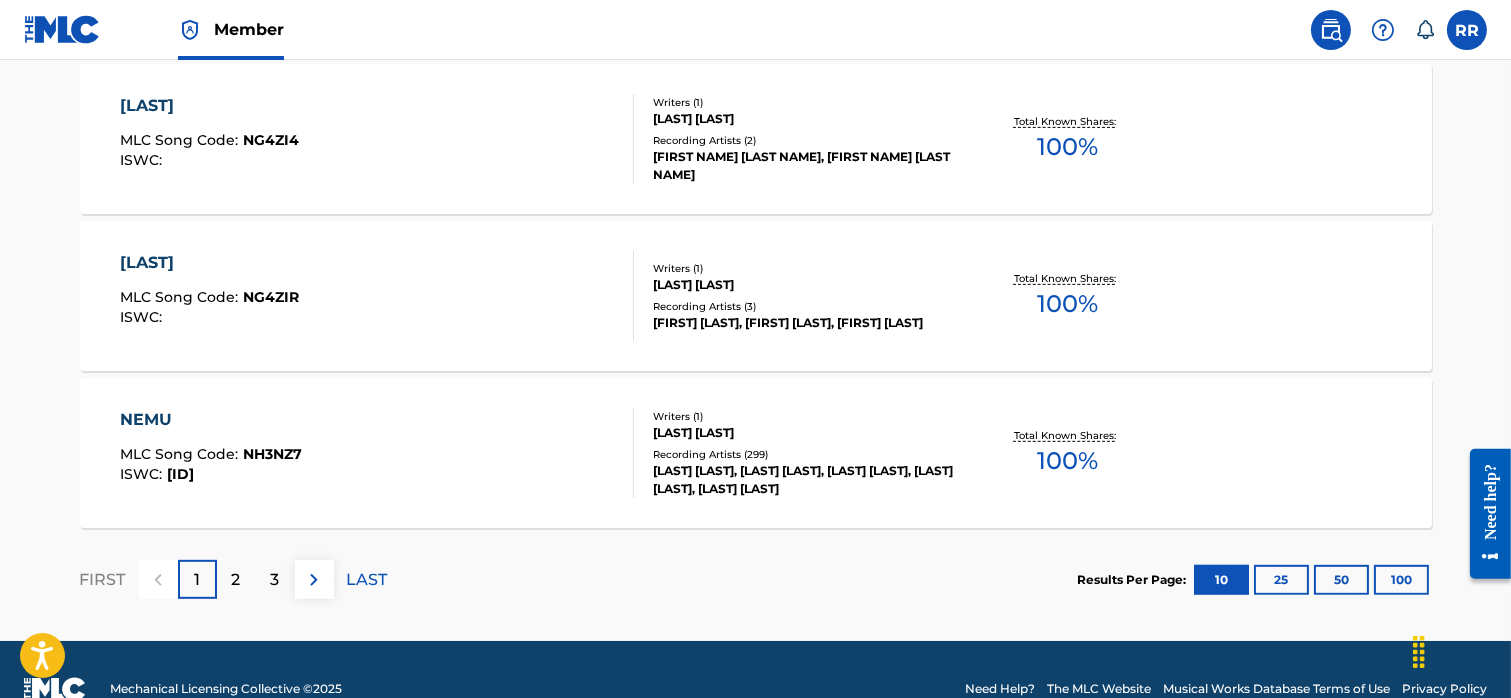 scroll, scrollTop: 1748, scrollLeft: 0, axis: vertical 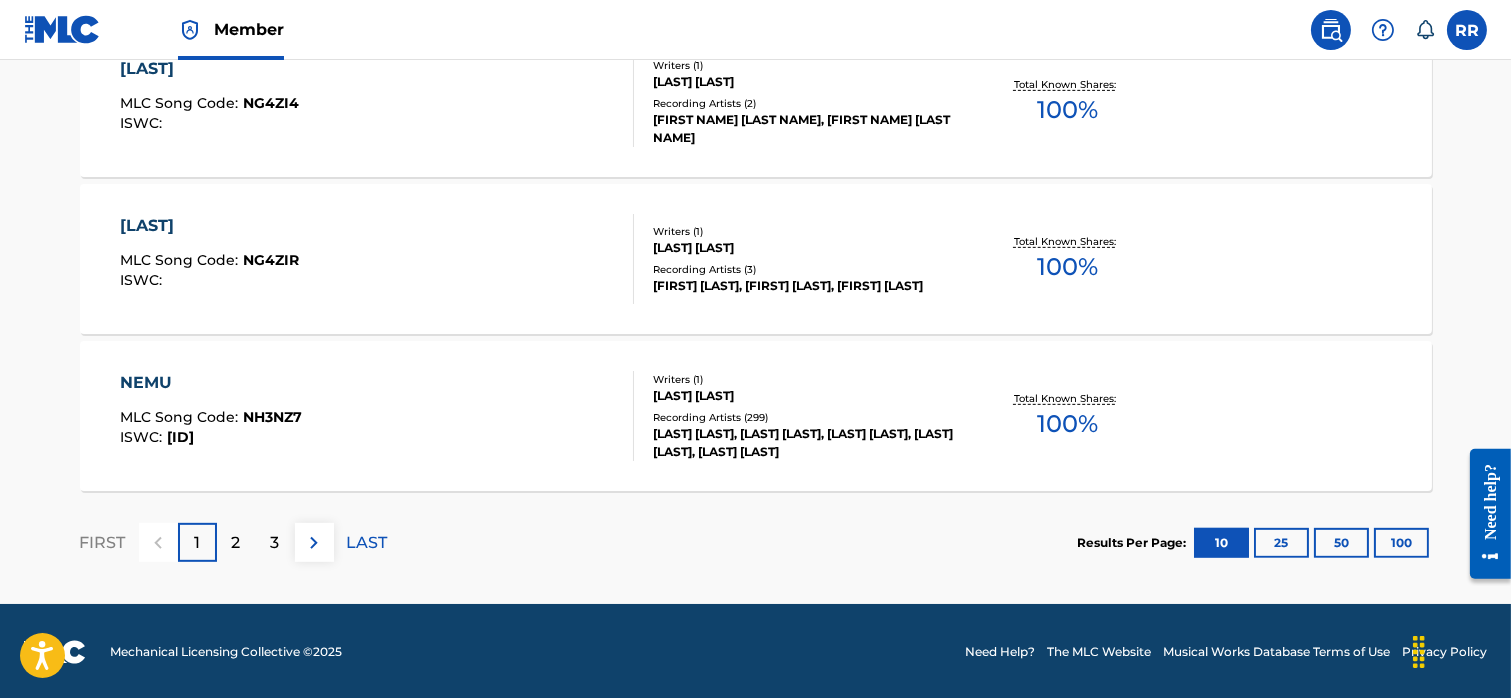 click on "2" at bounding box center (236, 542) 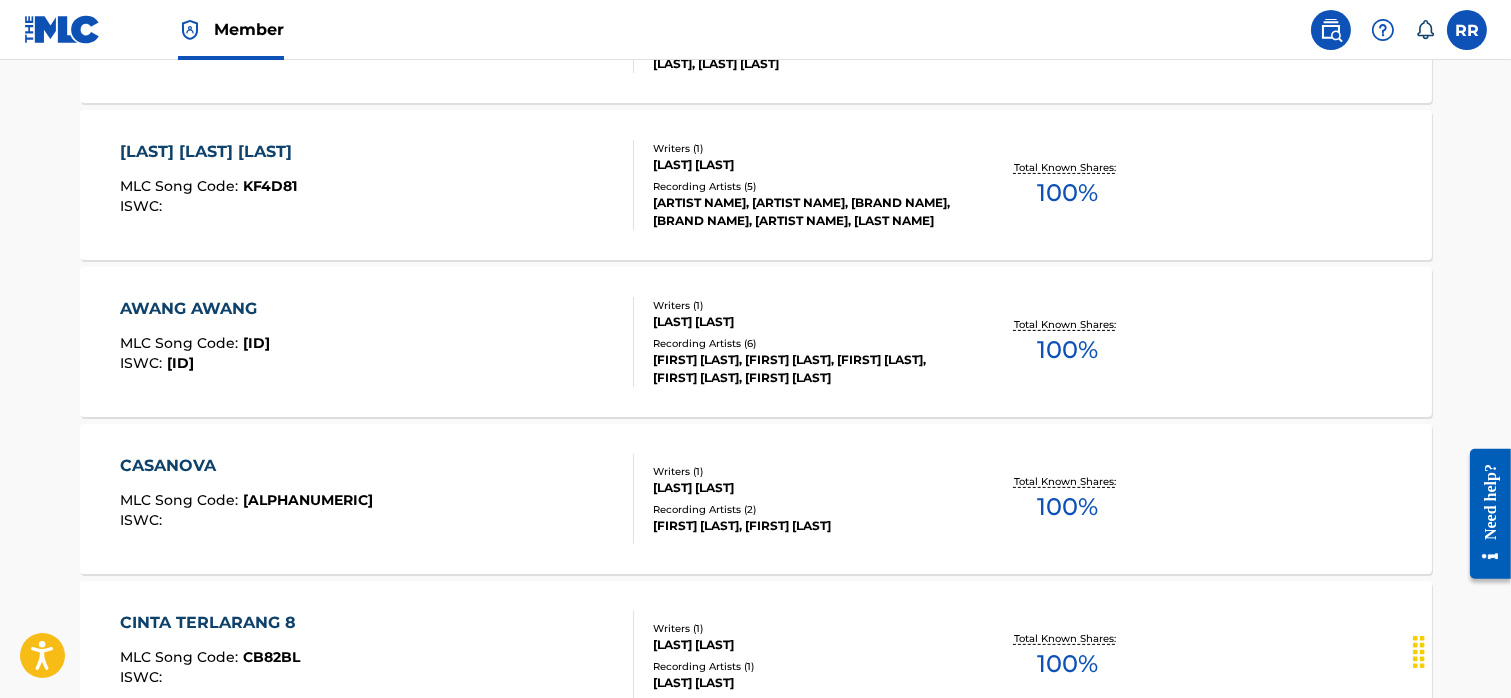 scroll, scrollTop: 1748, scrollLeft: 0, axis: vertical 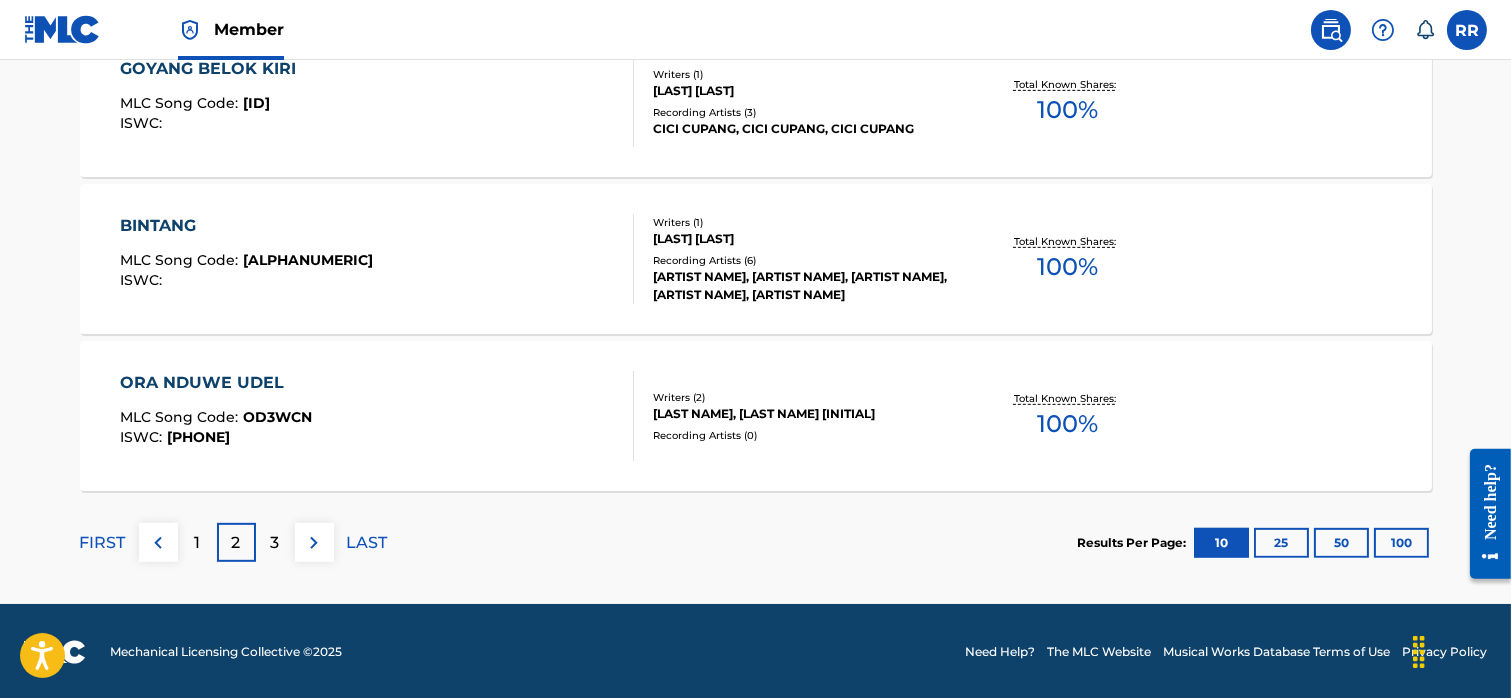 click on "3" at bounding box center [275, 542] 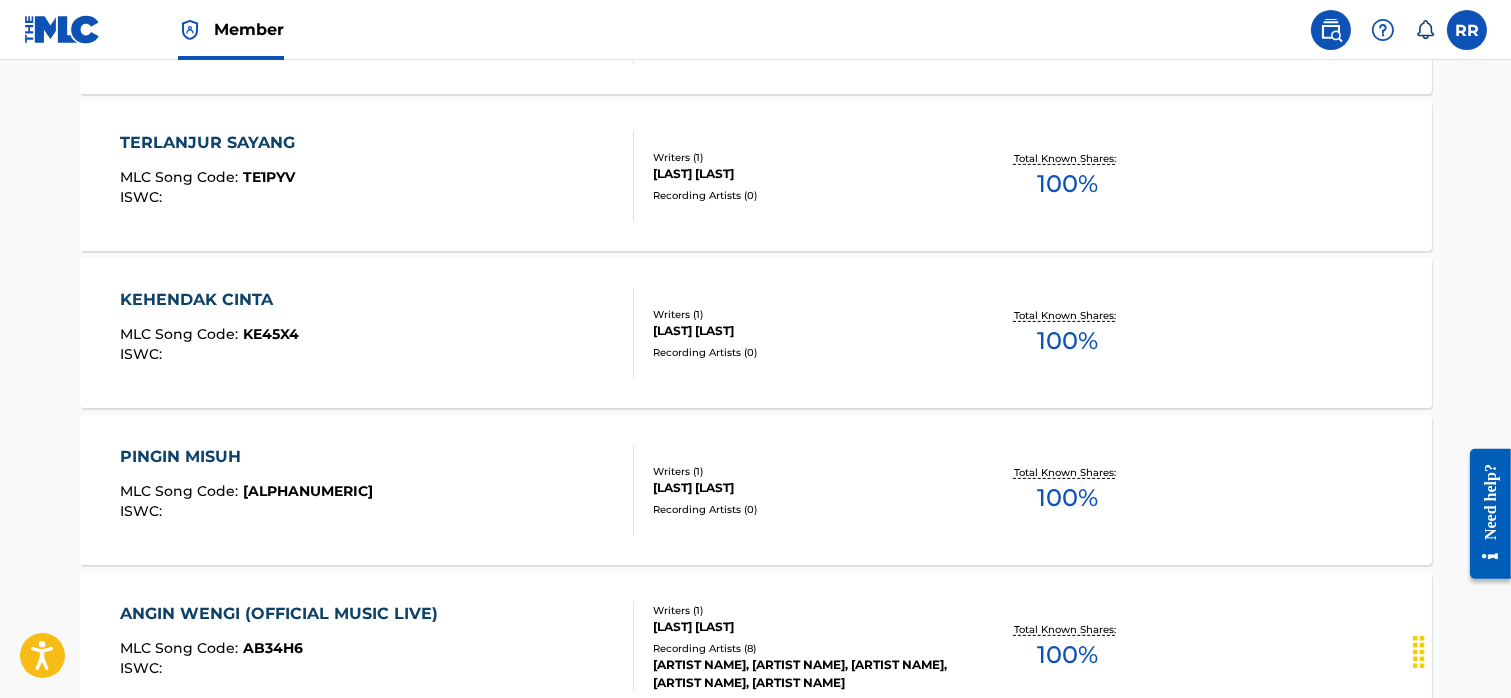 scroll, scrollTop: 1748, scrollLeft: 0, axis: vertical 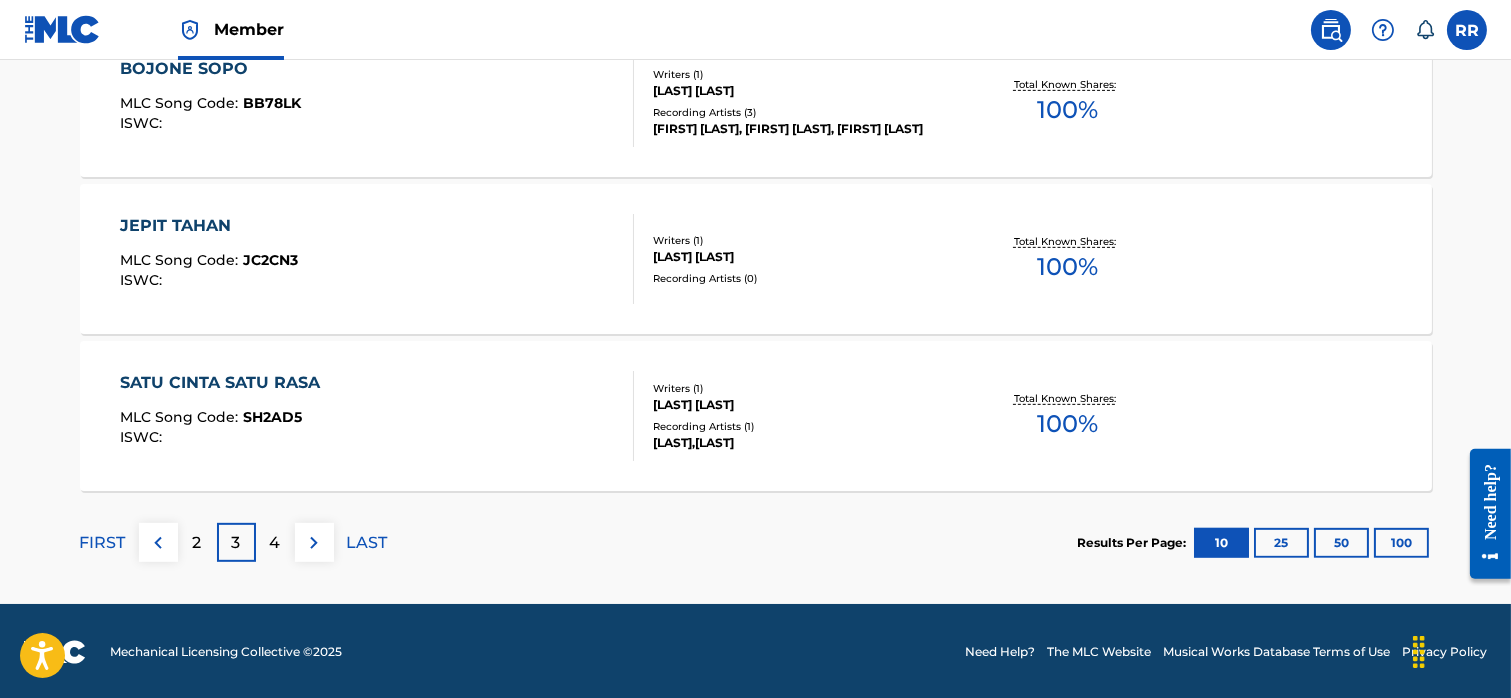 click on "4" at bounding box center [275, 543] 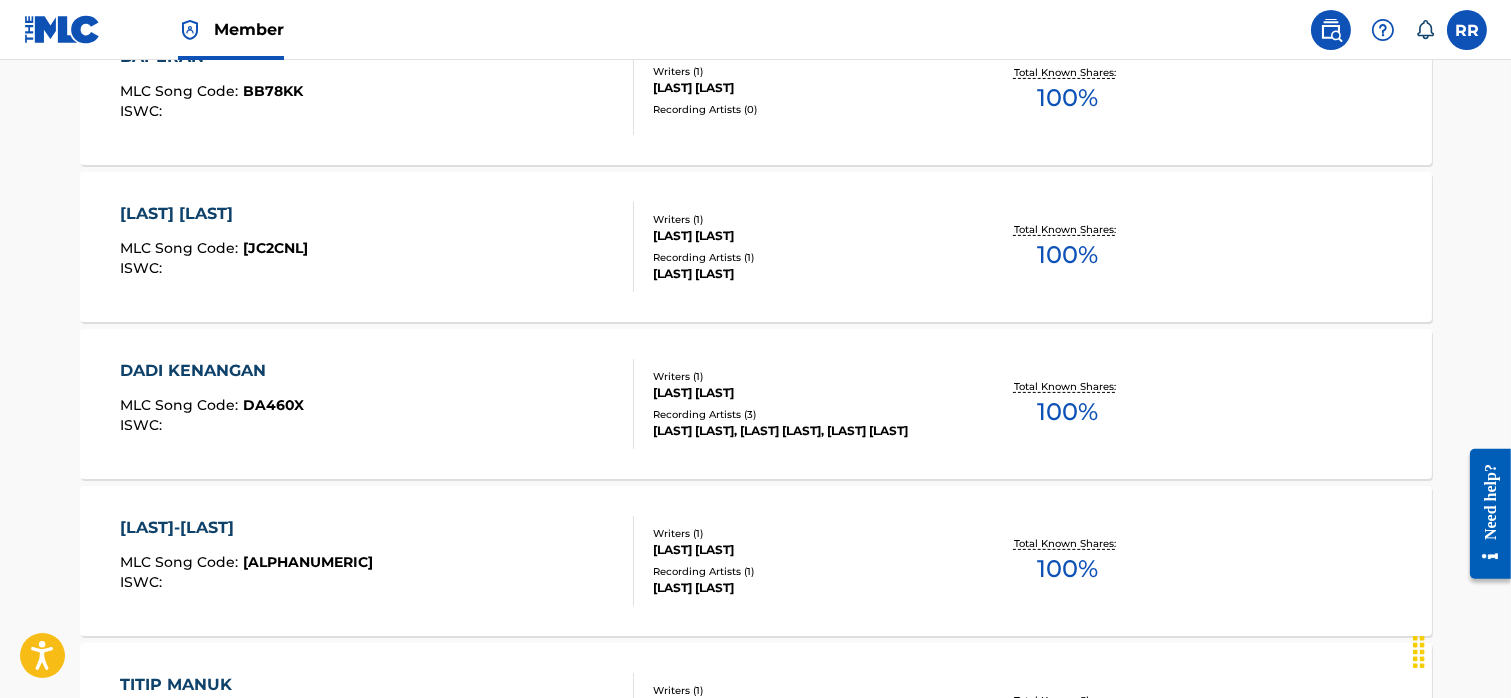 scroll, scrollTop: 1748, scrollLeft: 0, axis: vertical 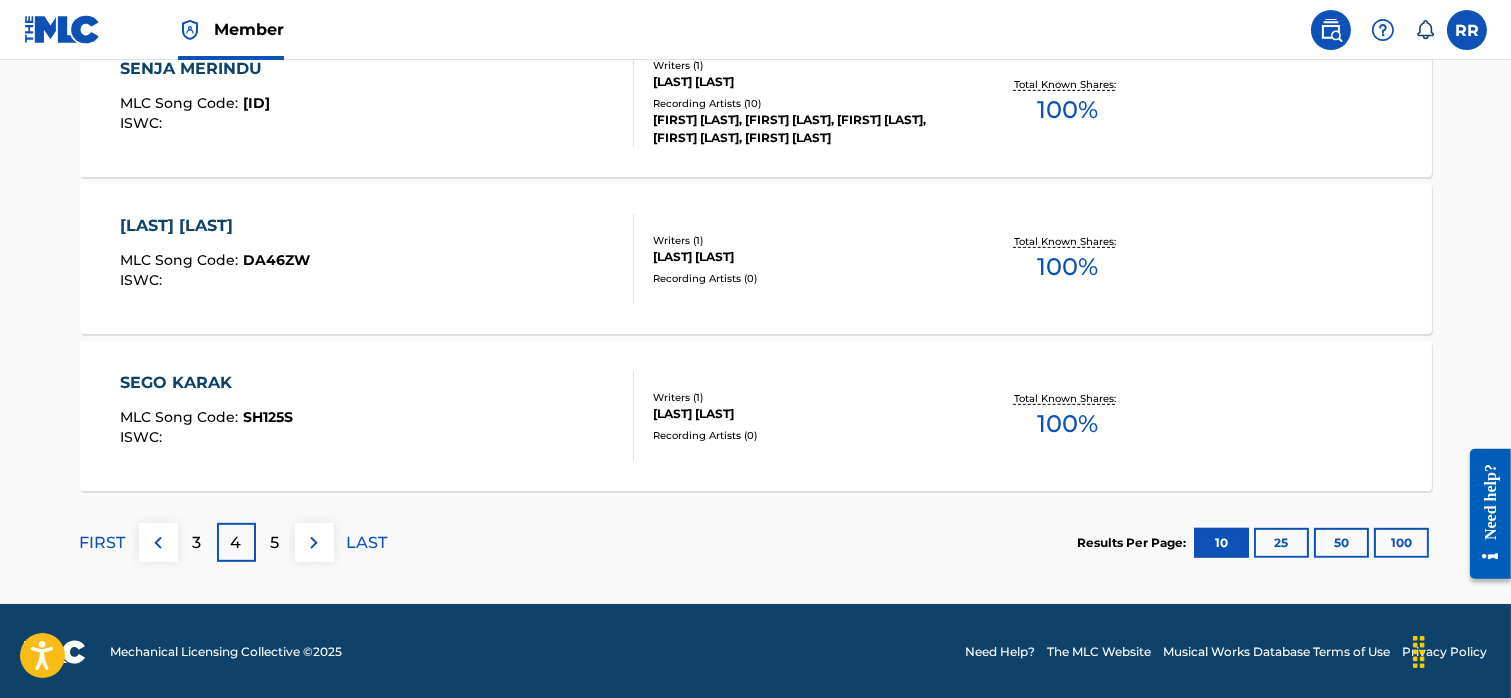 click on "5" at bounding box center [275, 542] 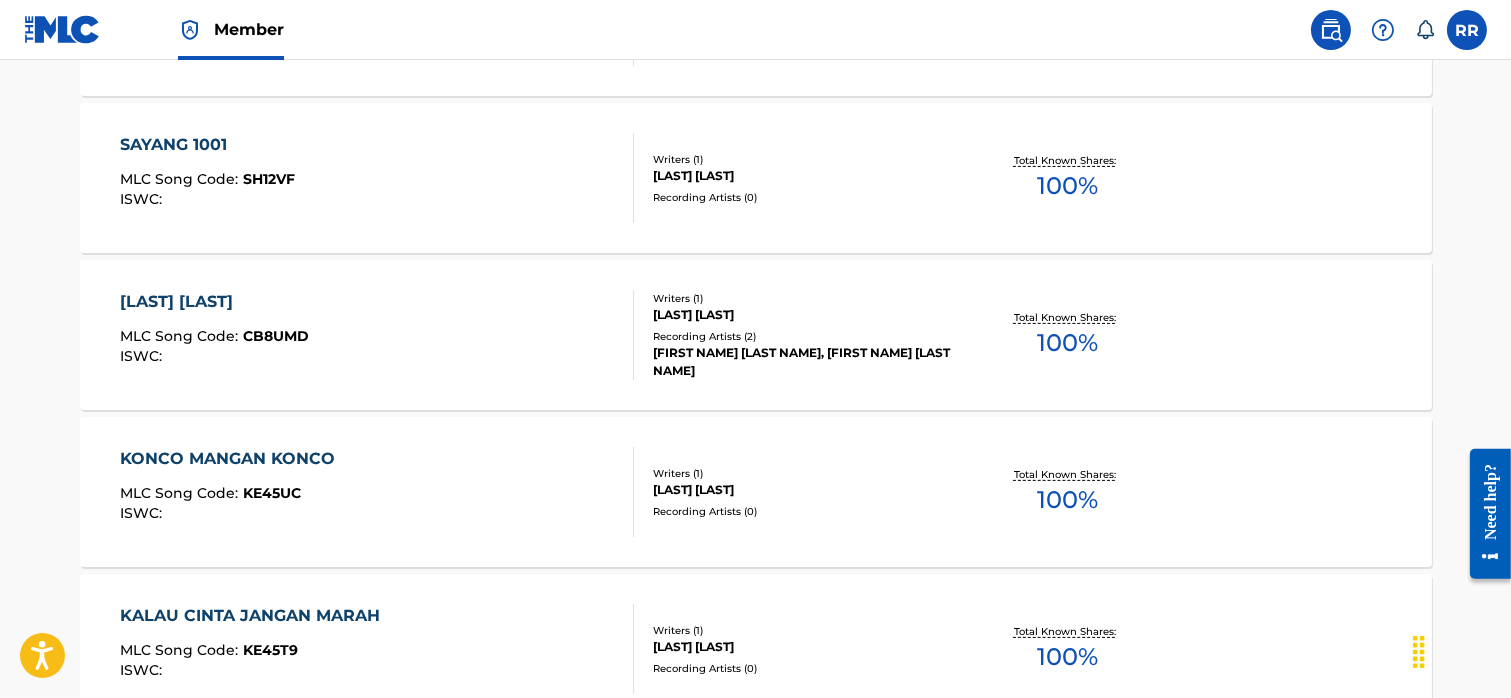 scroll, scrollTop: 1748, scrollLeft: 0, axis: vertical 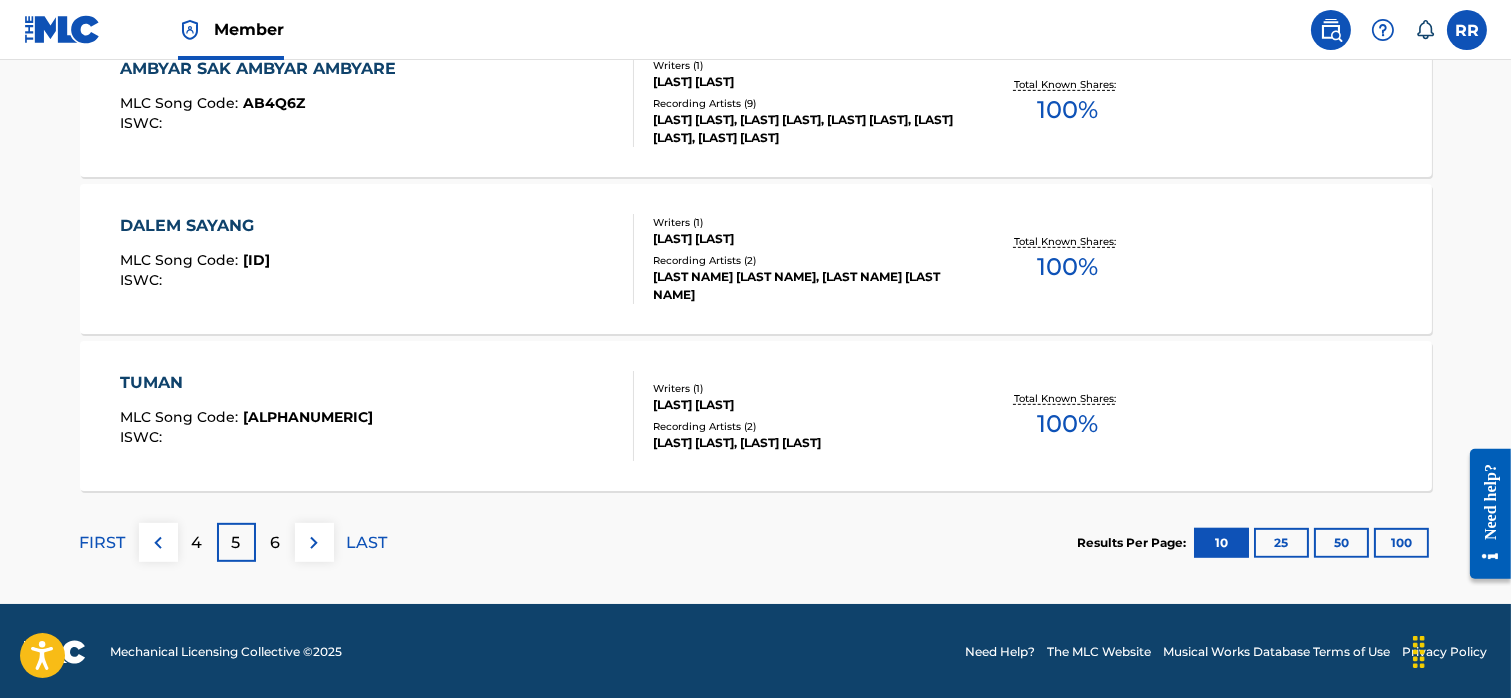 click on "100" at bounding box center (1401, 543) 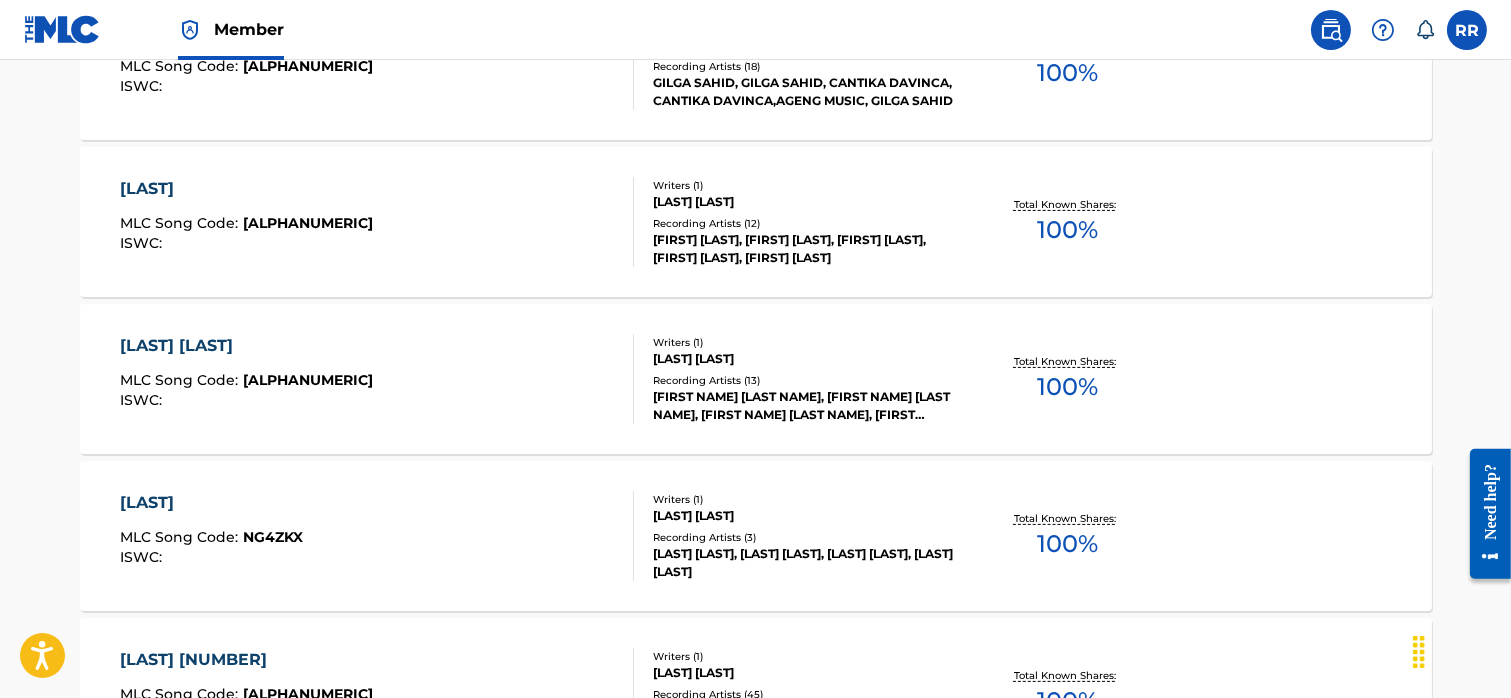 scroll, scrollTop: 0, scrollLeft: 0, axis: both 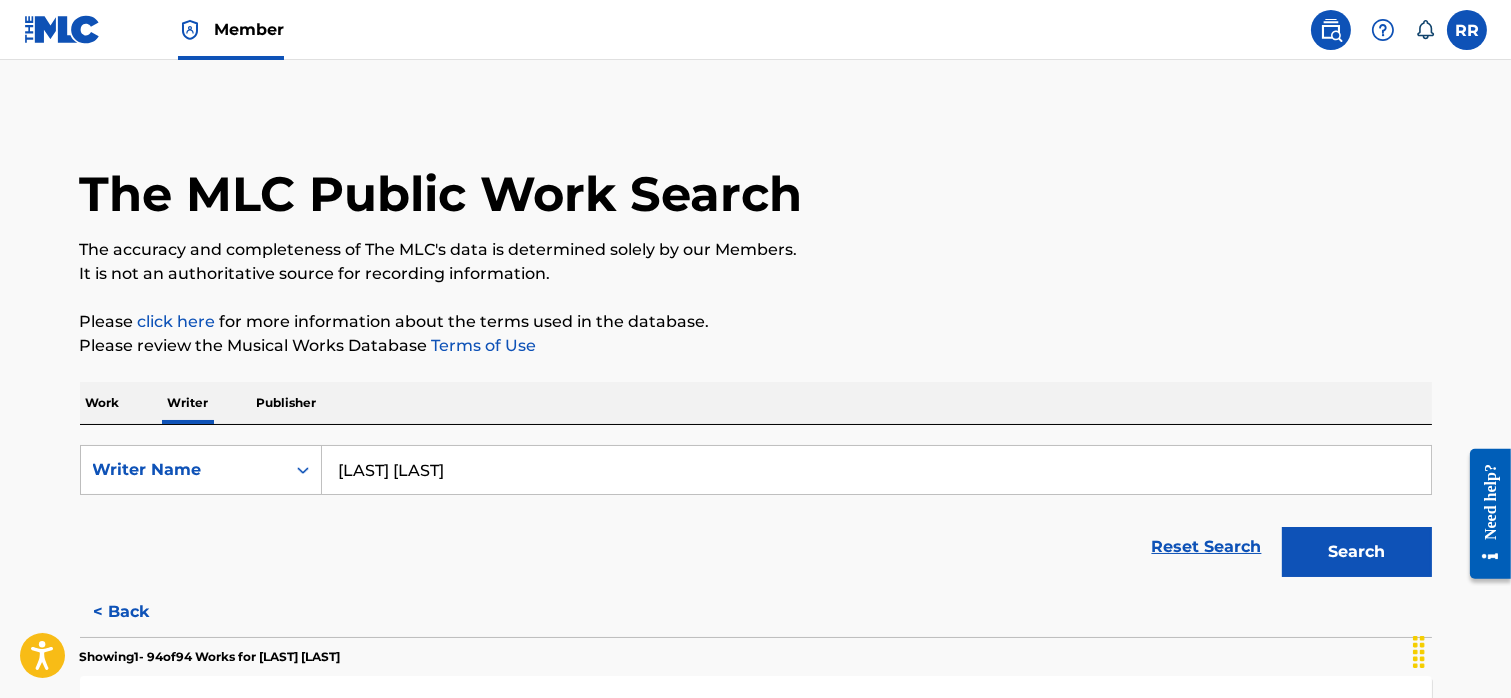 click on "Publisher" at bounding box center [287, 403] 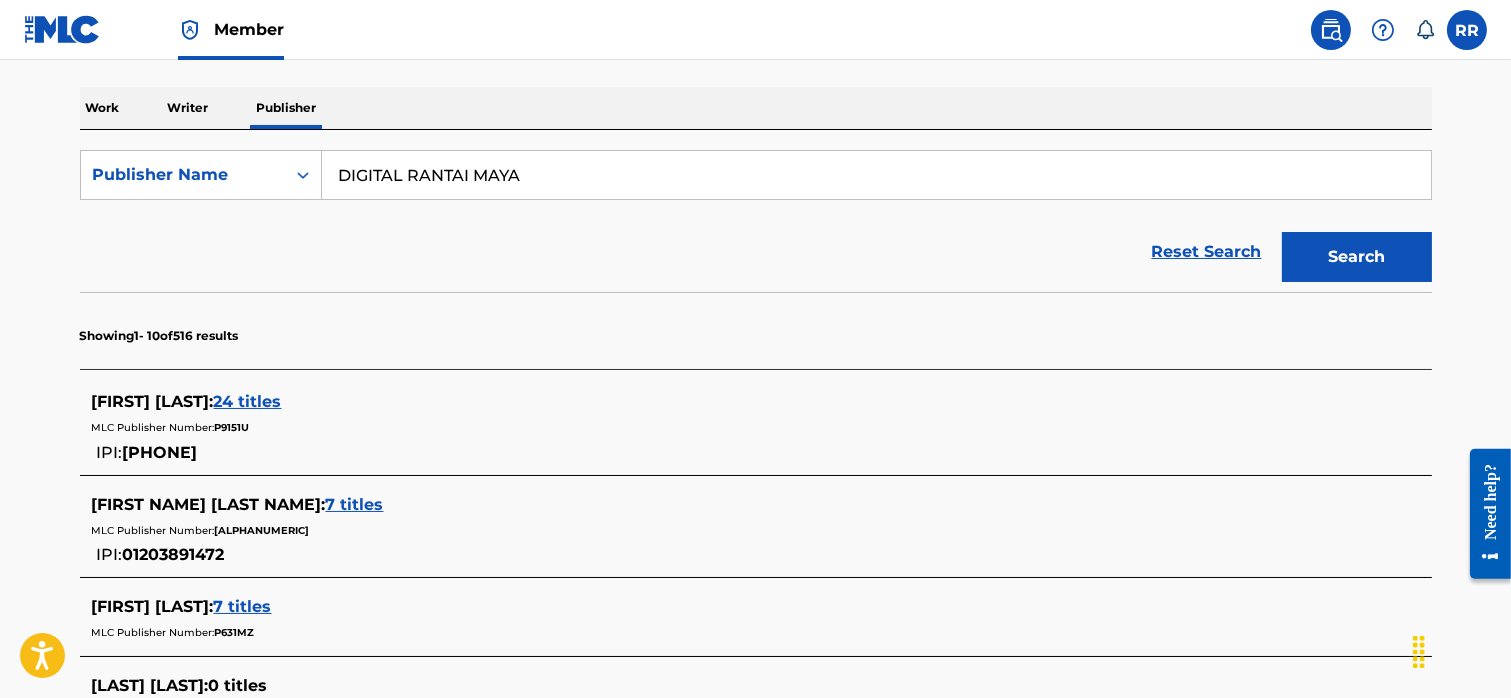 scroll, scrollTop: 251, scrollLeft: 0, axis: vertical 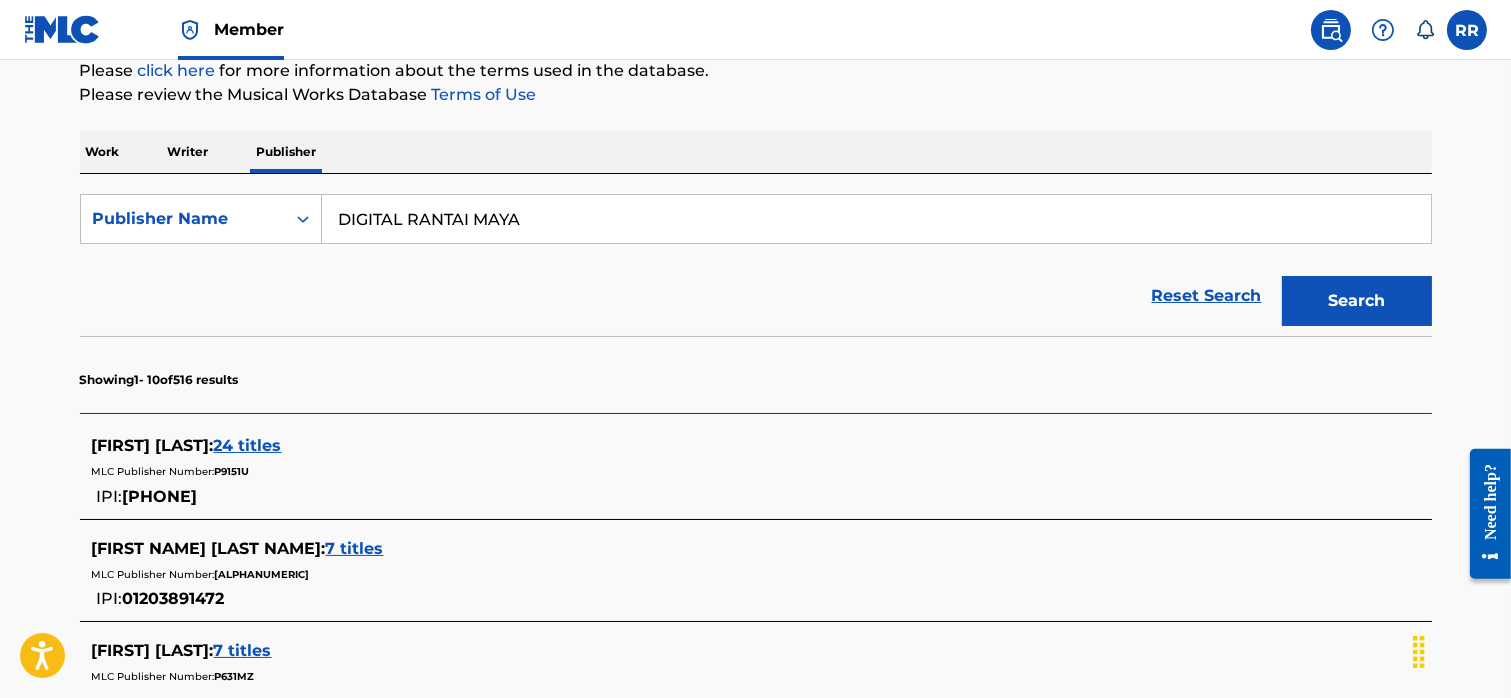 click on "Search" at bounding box center (1357, 301) 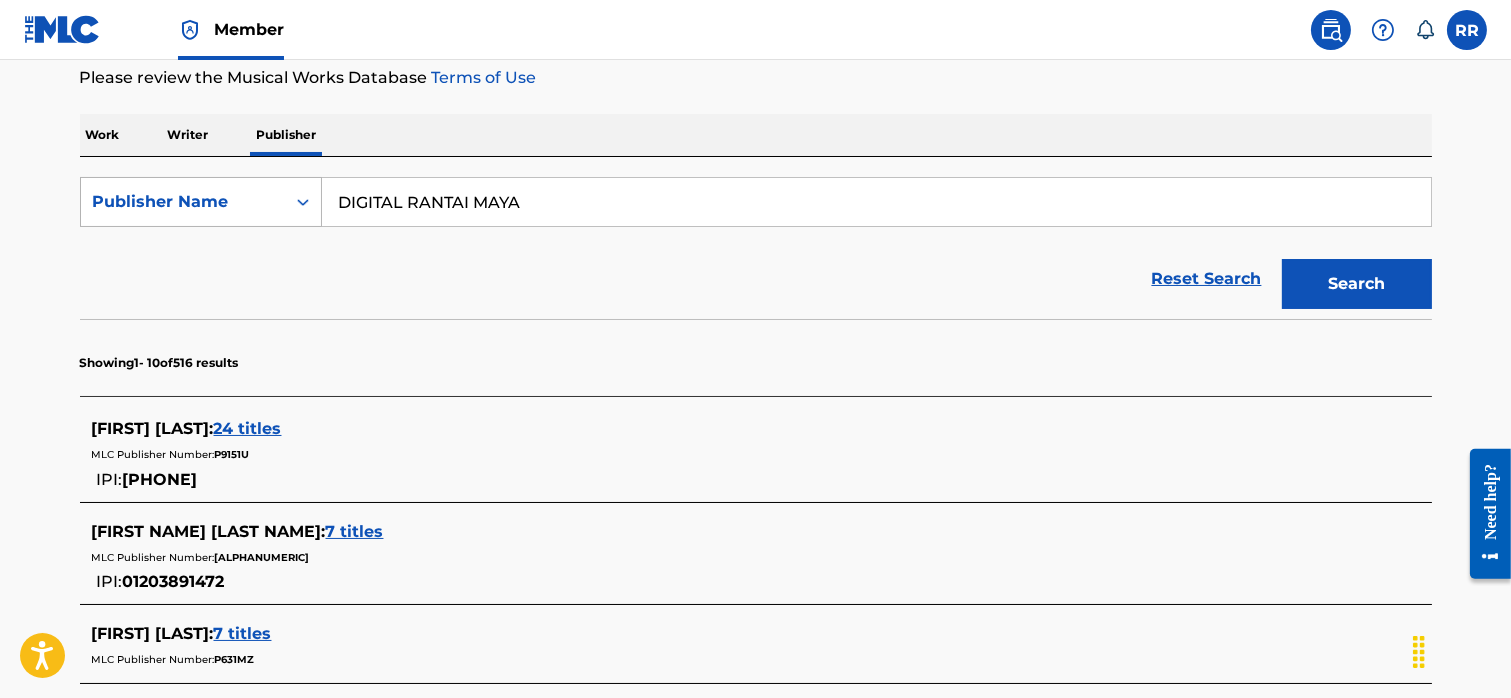 scroll, scrollTop: 262, scrollLeft: 0, axis: vertical 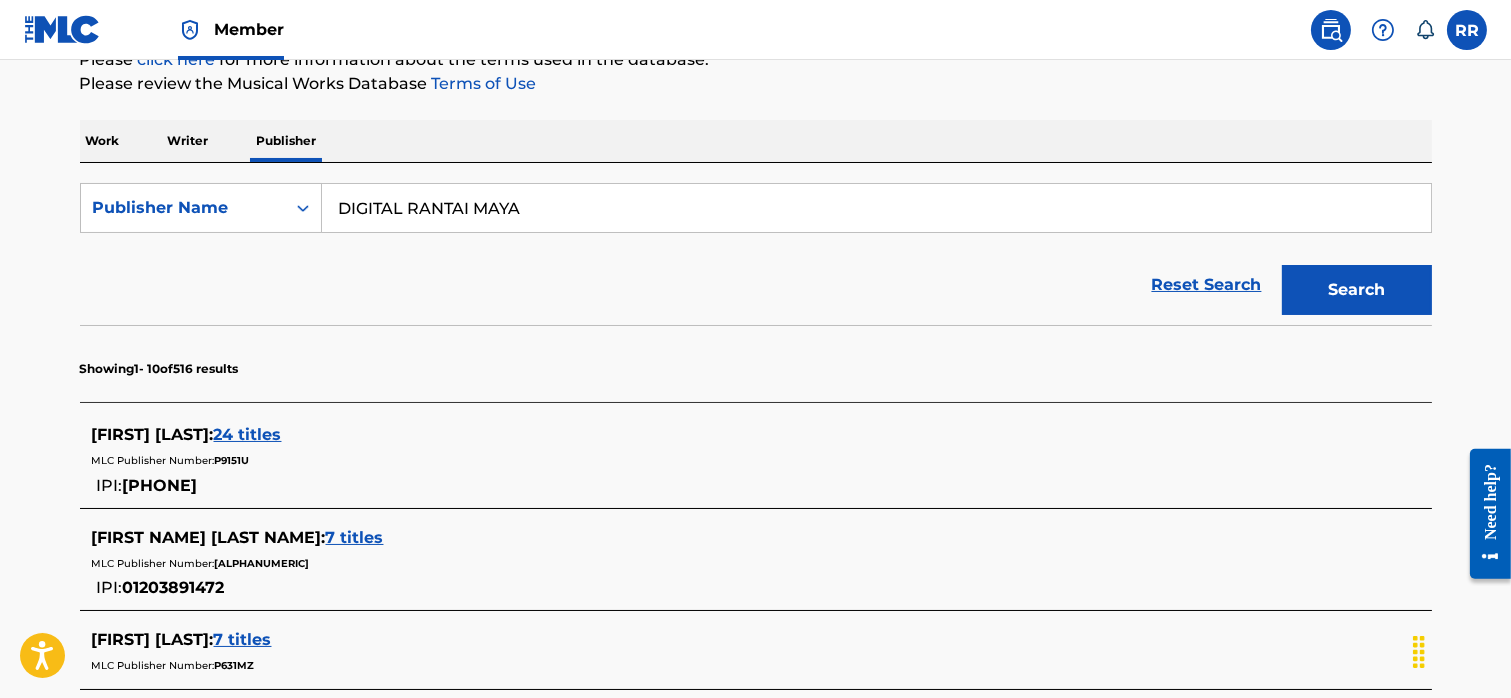 click on "DIGITAL RANTAI MAYA" at bounding box center (876, 208) 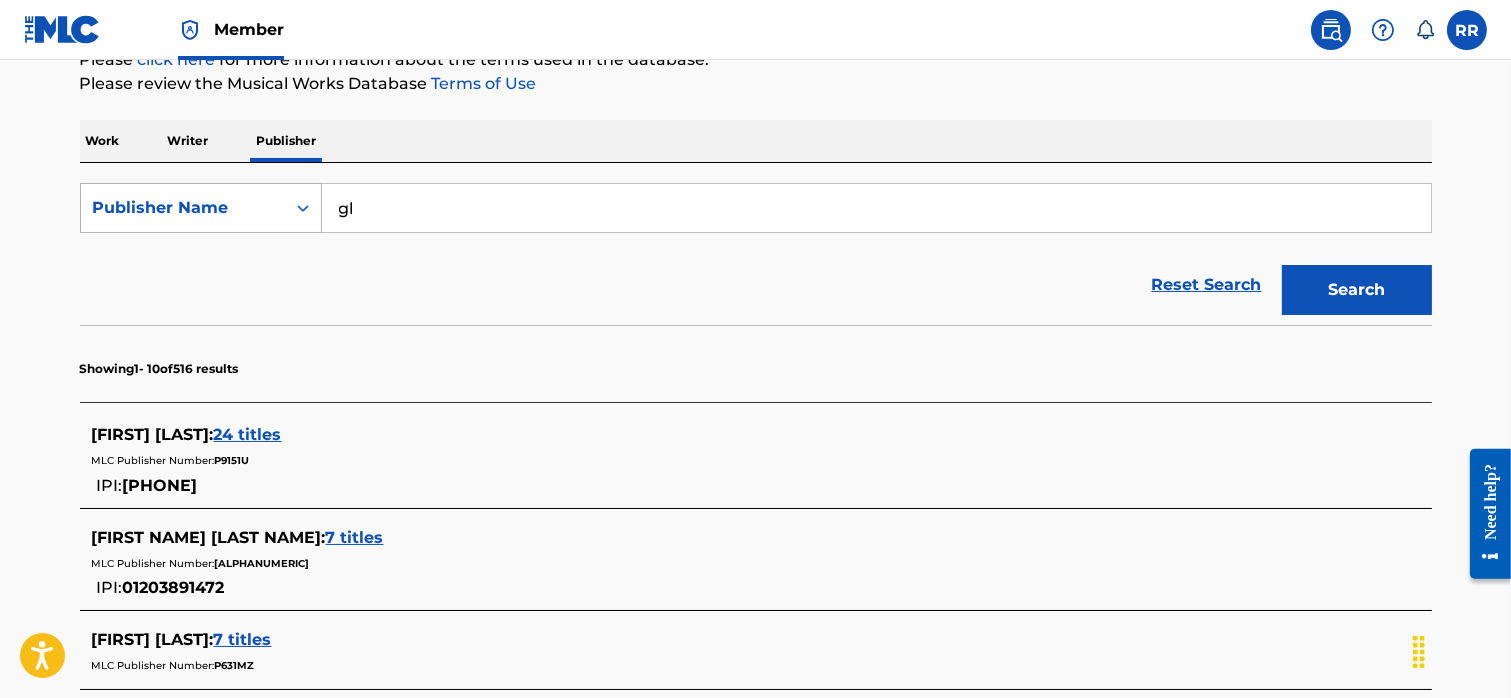 type on "g" 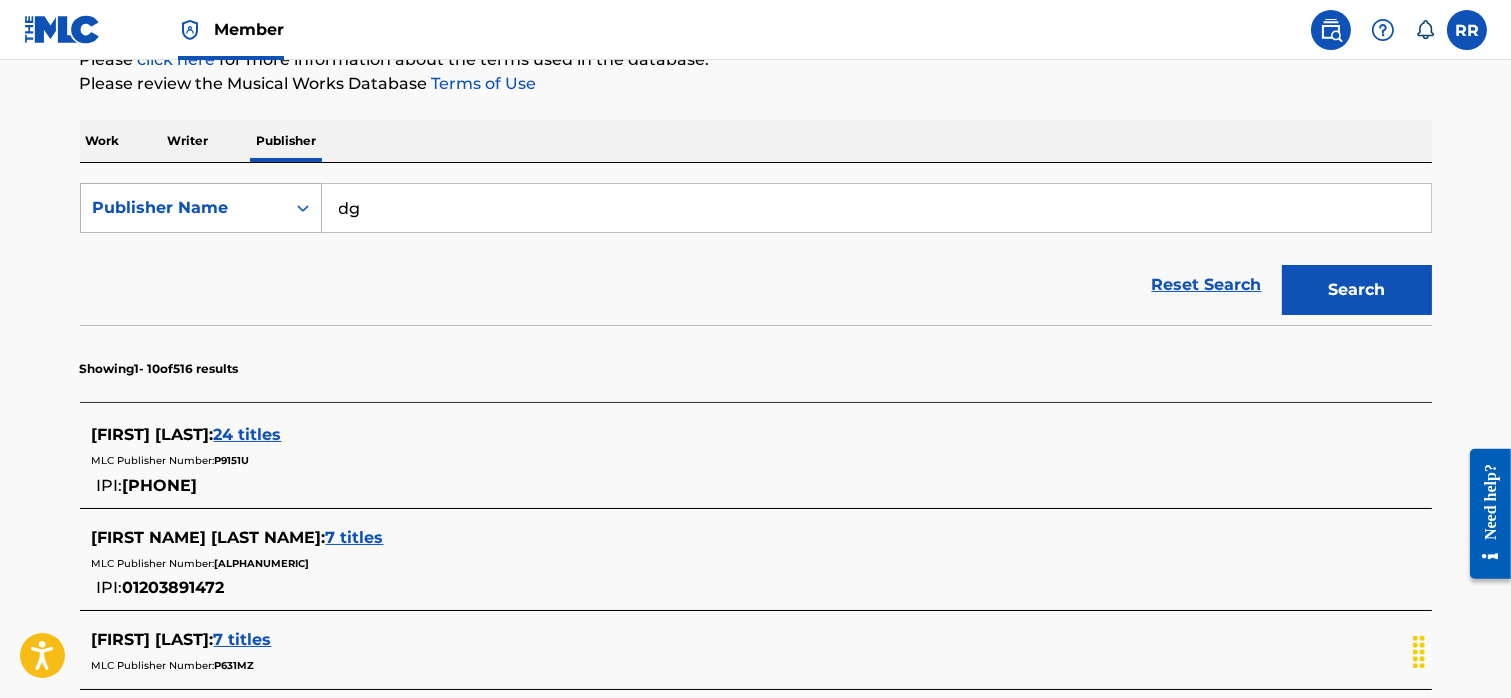 type on "d" 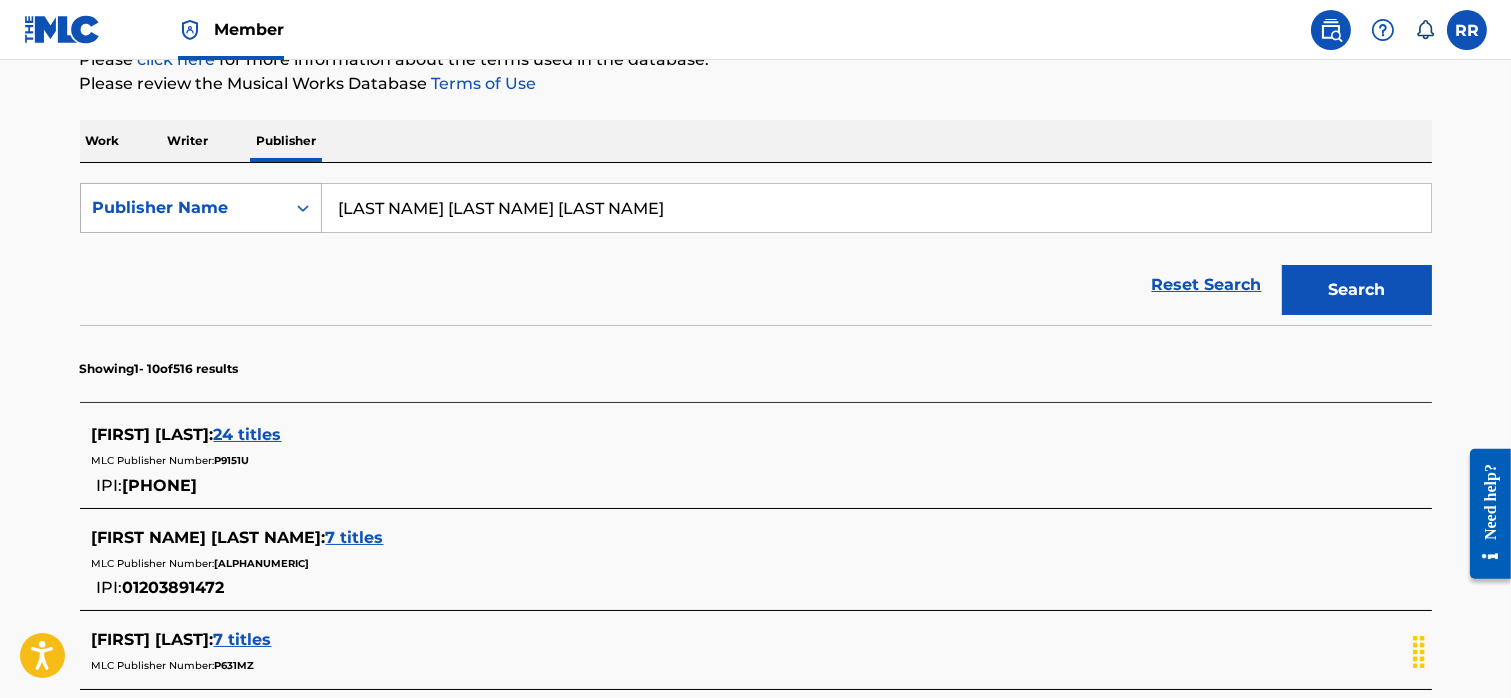 click on "Search" at bounding box center [1357, 290] 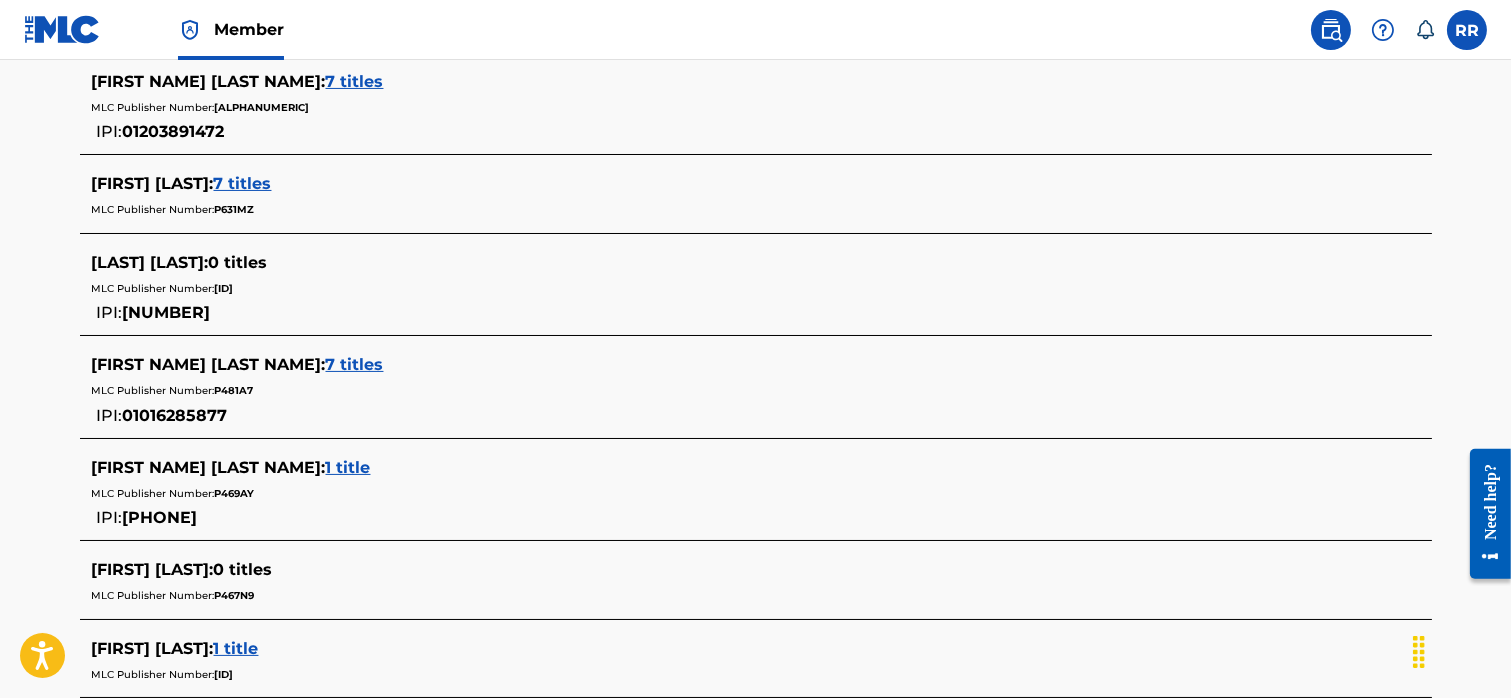 scroll, scrollTop: 1116, scrollLeft: 0, axis: vertical 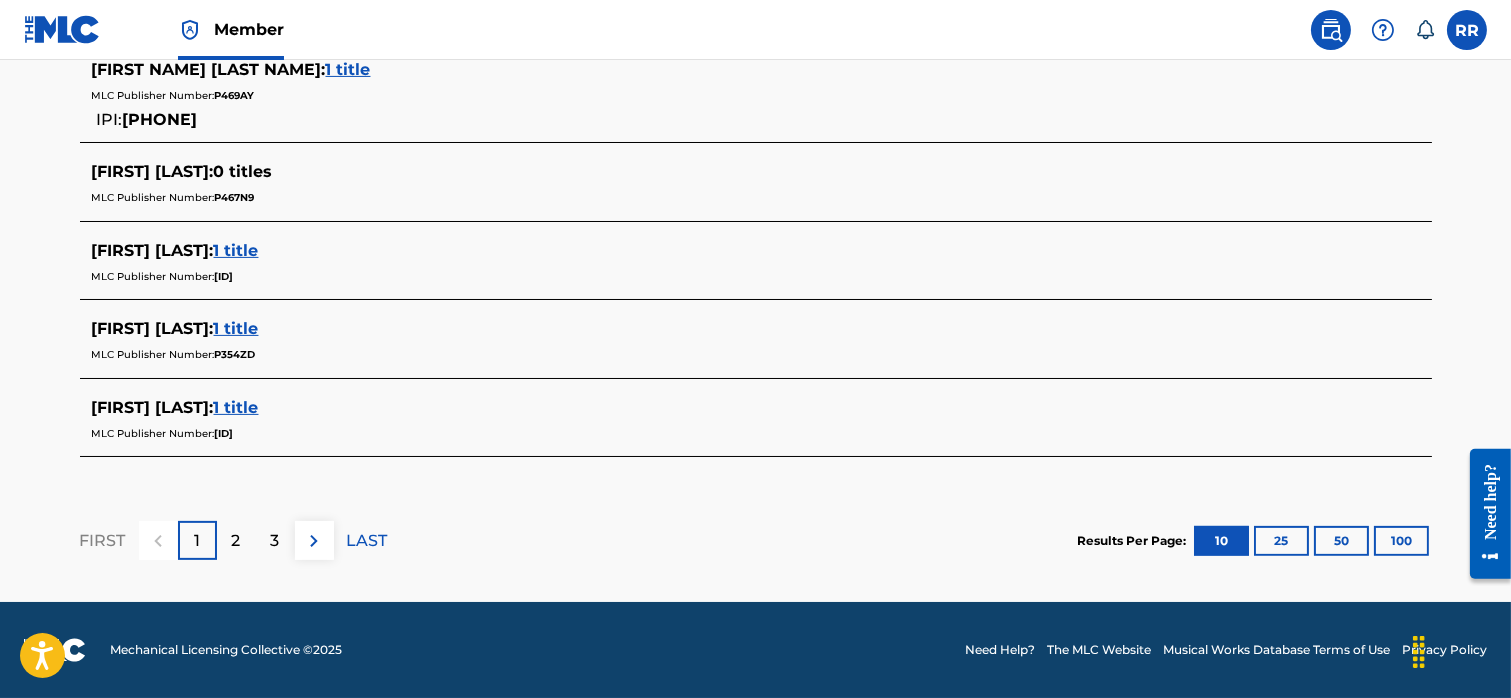 click on "100" at bounding box center [1401, 541] 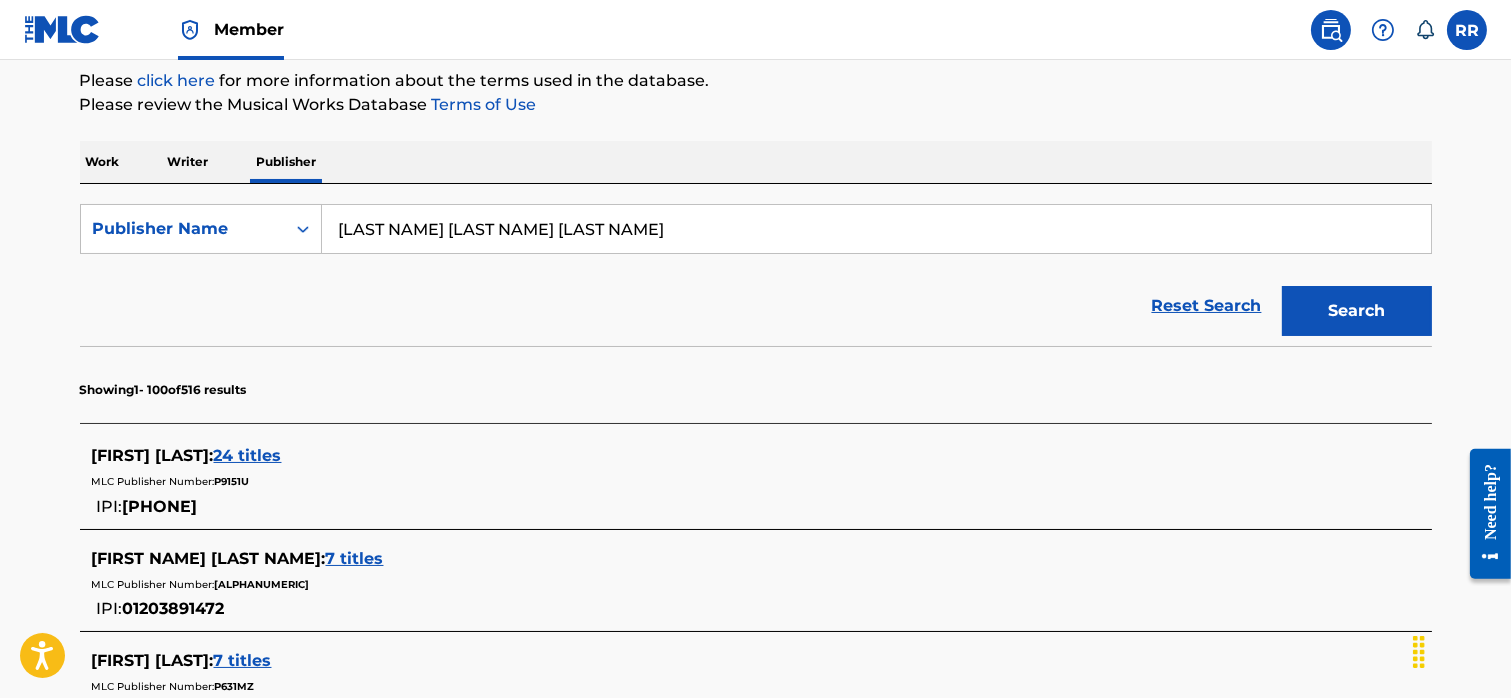scroll, scrollTop: 0, scrollLeft: 0, axis: both 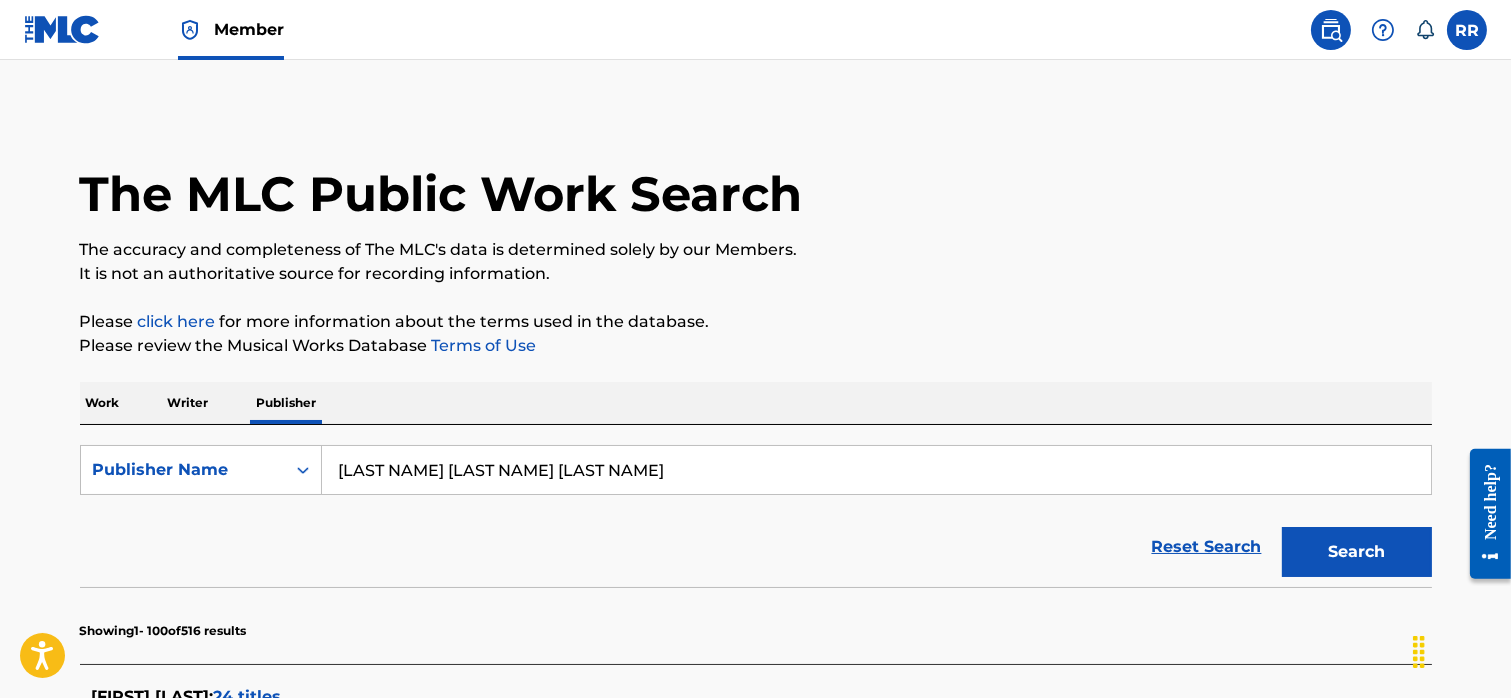 click on "[LAST NAME] [LAST NAME] [LAST NAME]" at bounding box center (876, 470) 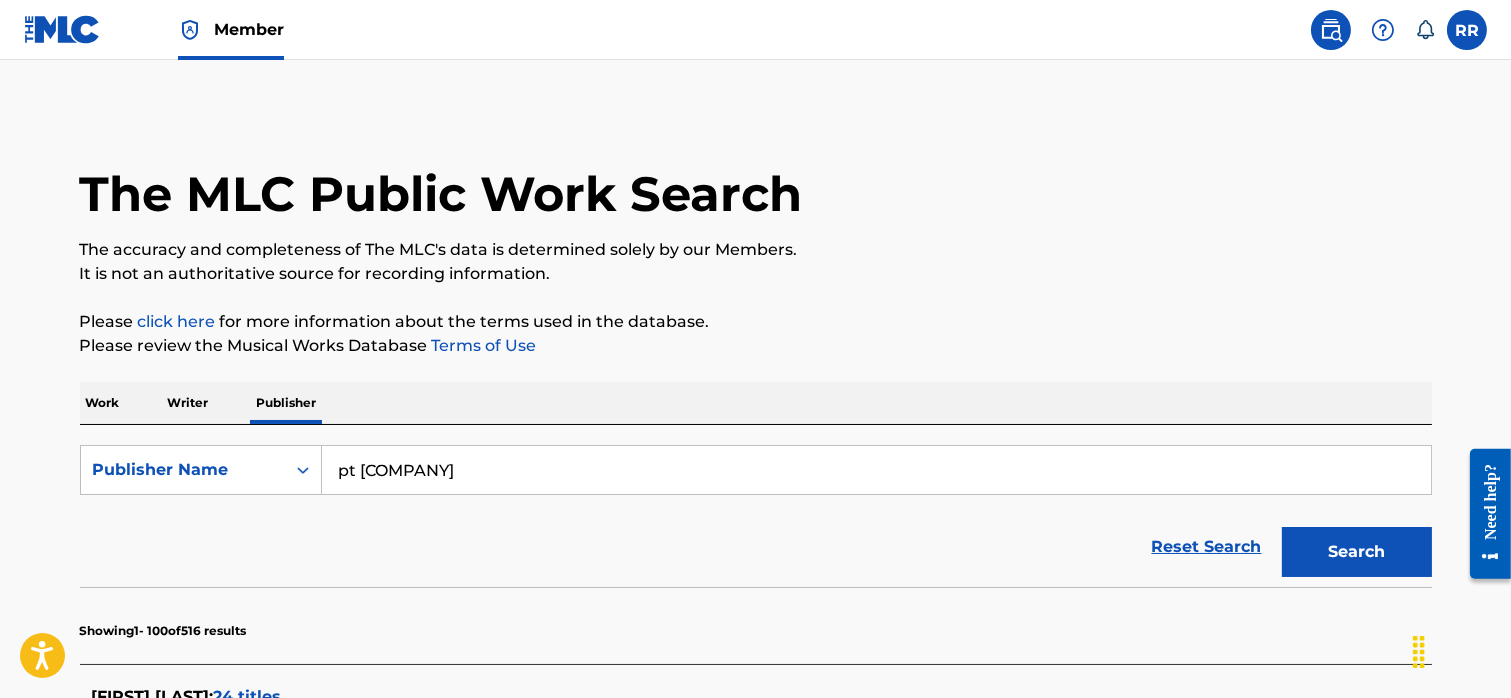 type on "pt [COMPANY]" 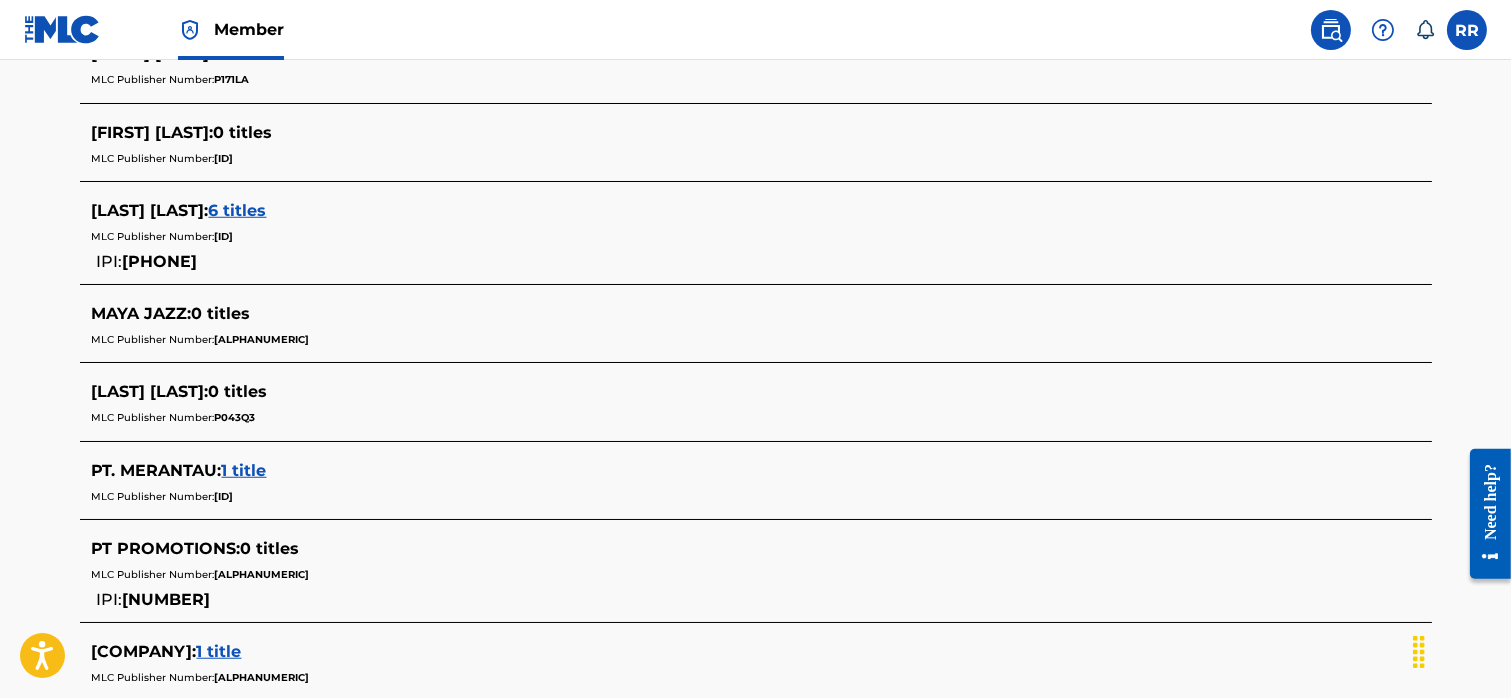 scroll, scrollTop: 4290, scrollLeft: 0, axis: vertical 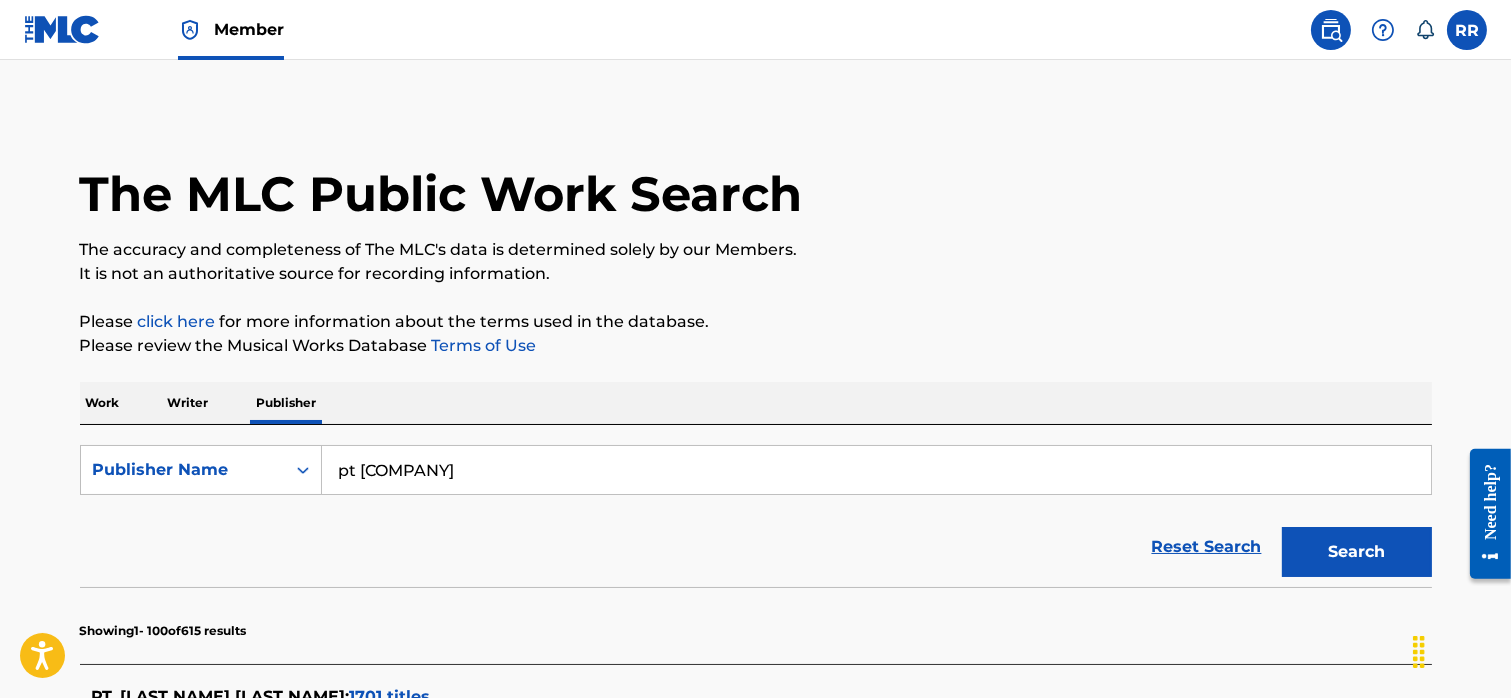 click on "Work" at bounding box center (103, 403) 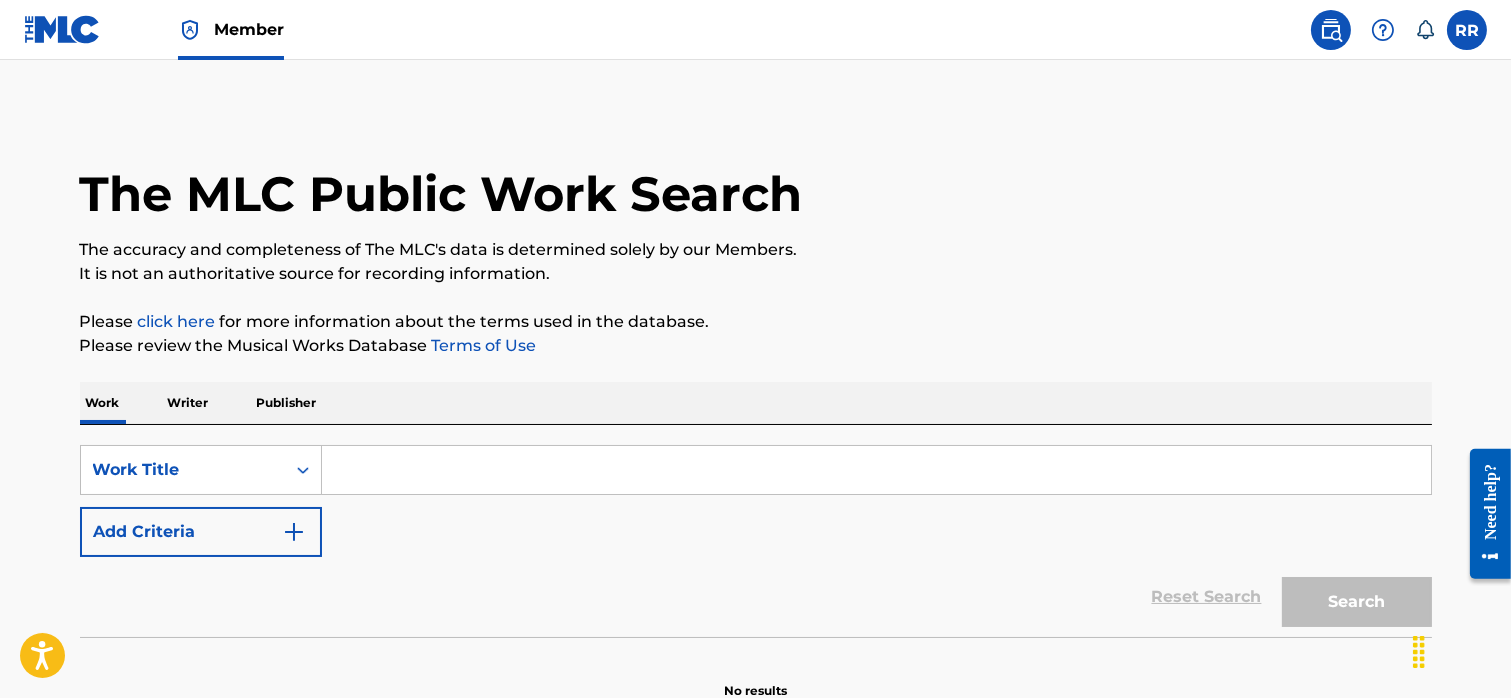 click at bounding box center (876, 470) 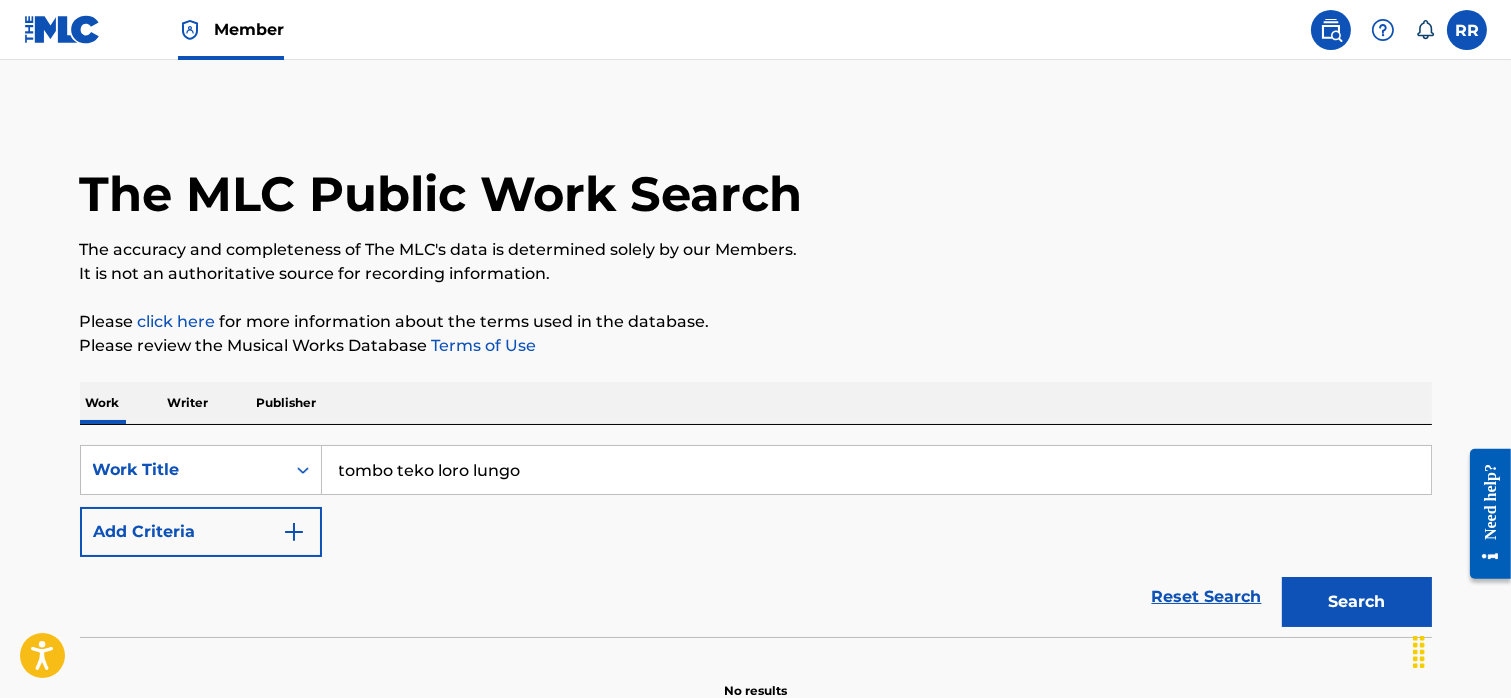 type on "tombo teko loro lungo" 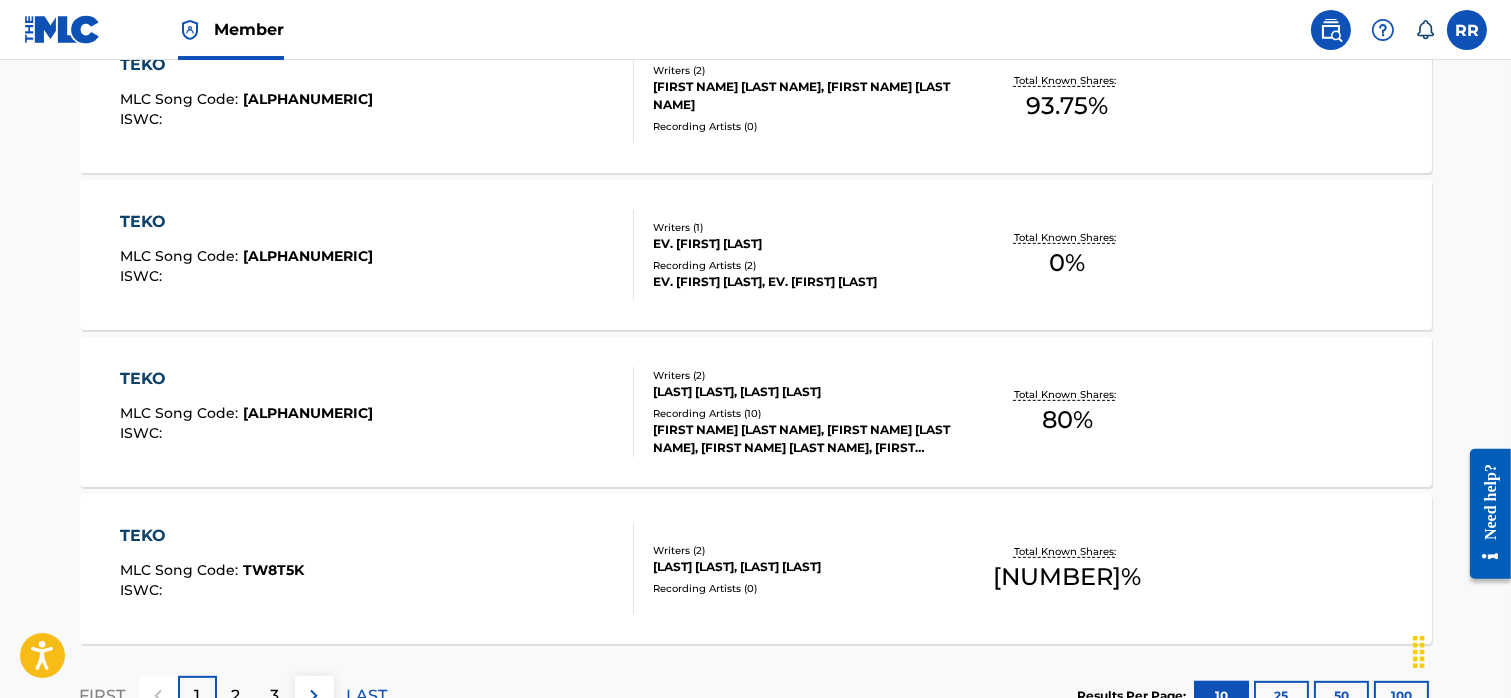 scroll, scrollTop: 1748, scrollLeft: 0, axis: vertical 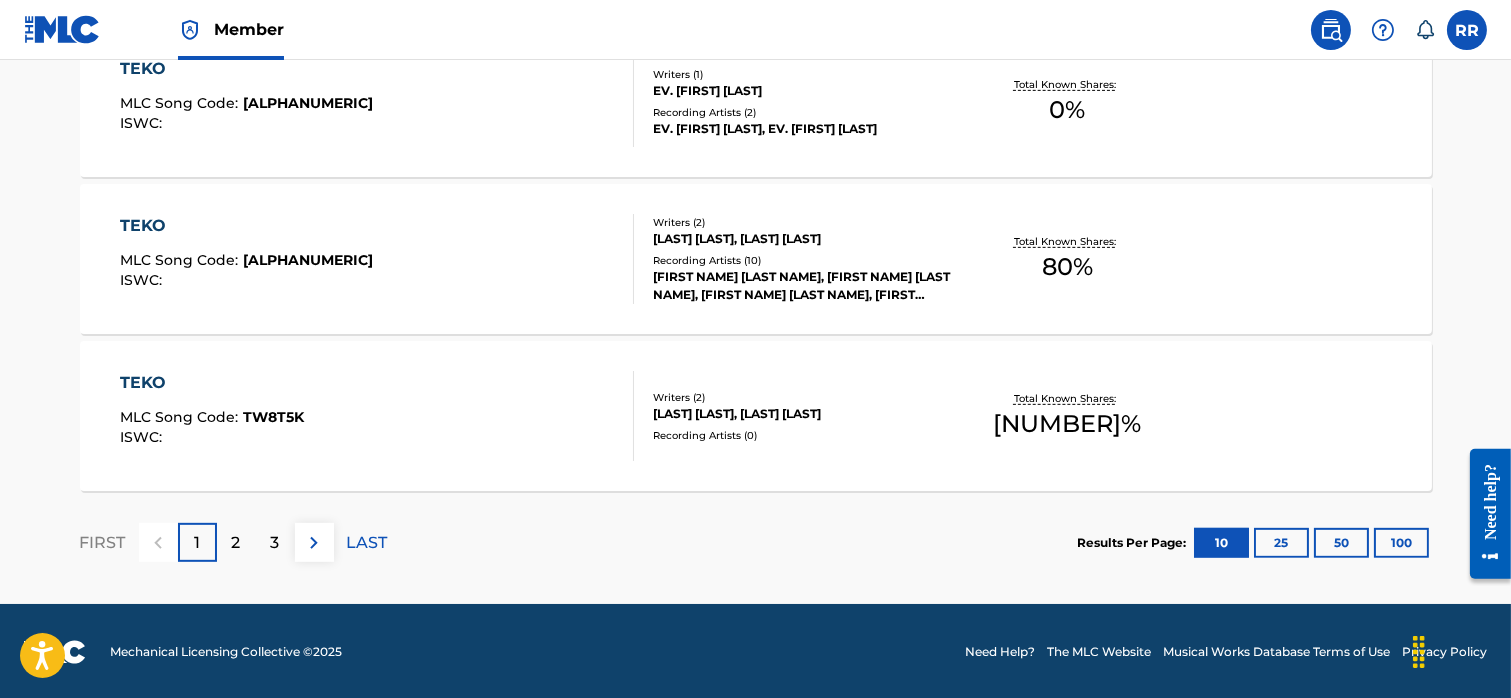 click on "2" at bounding box center [236, 542] 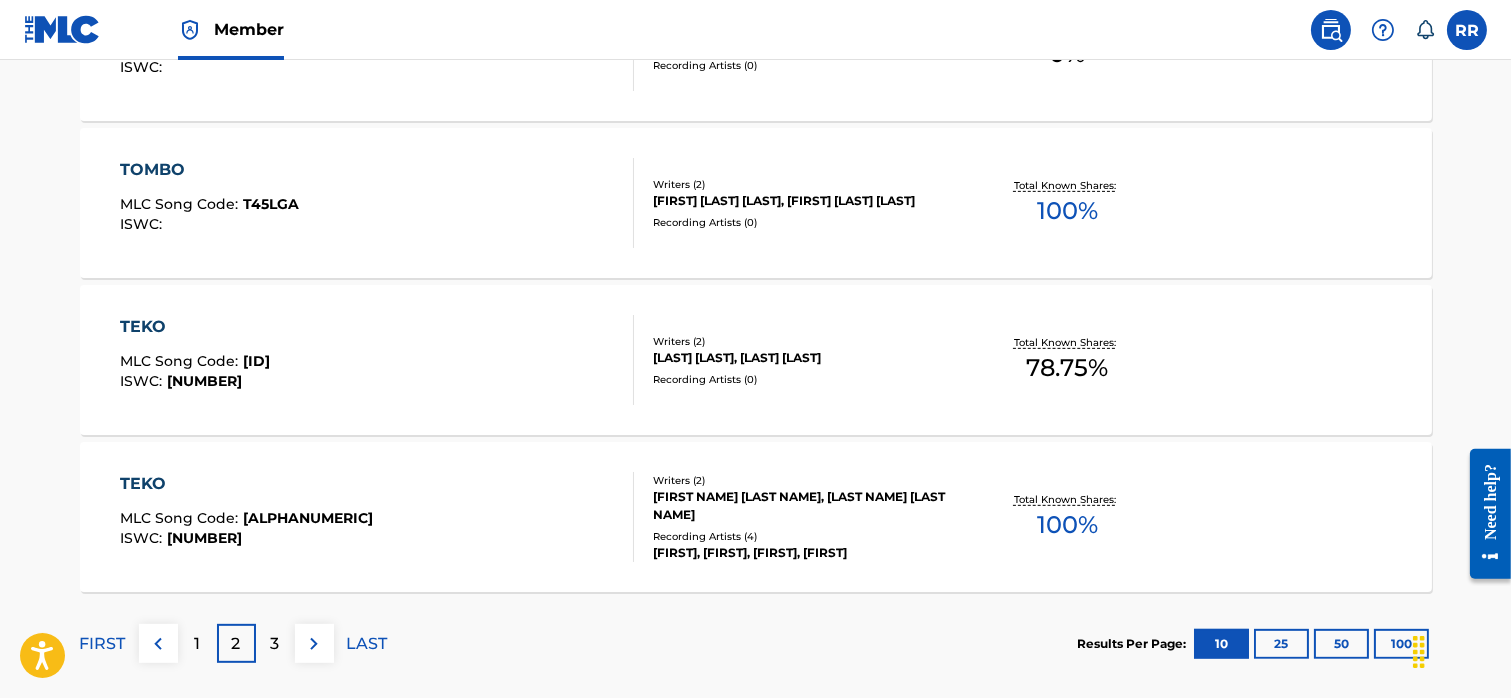 scroll, scrollTop: 1748, scrollLeft: 0, axis: vertical 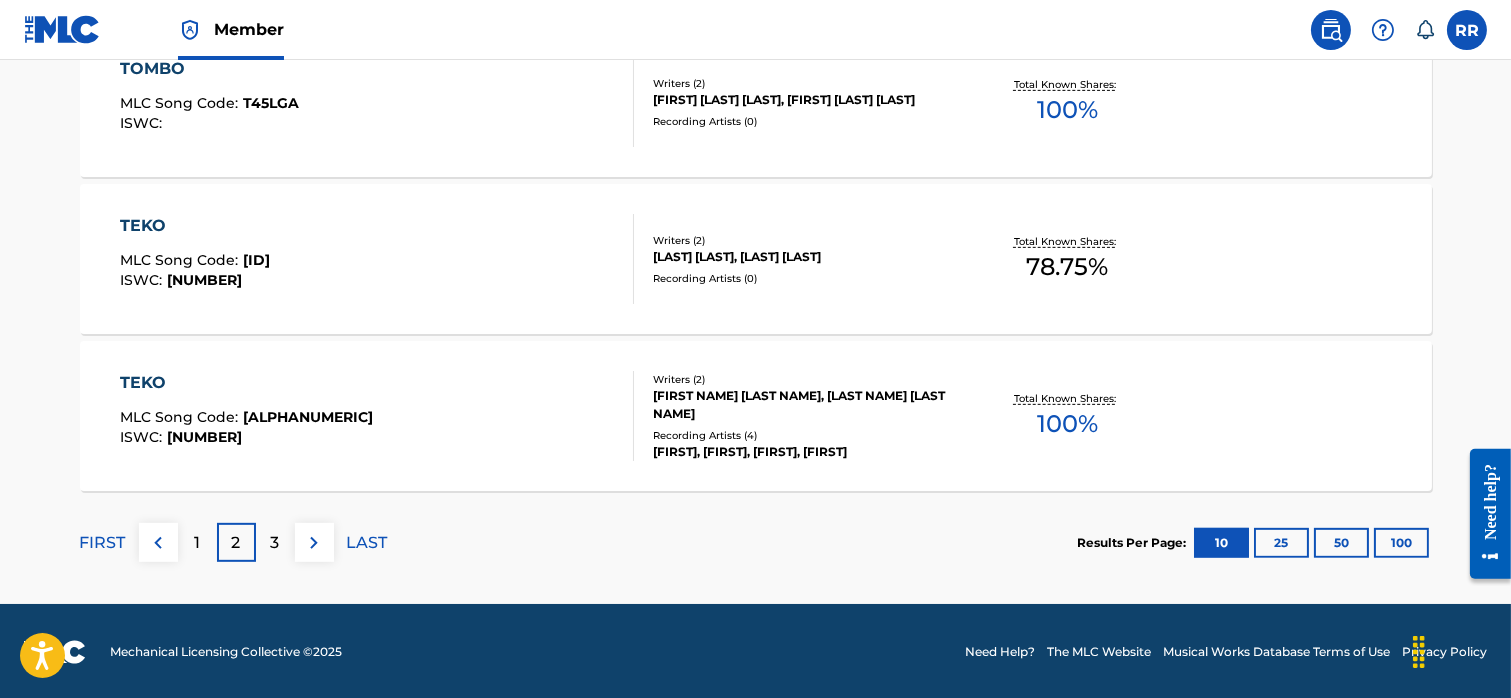 click on "3" at bounding box center [275, 542] 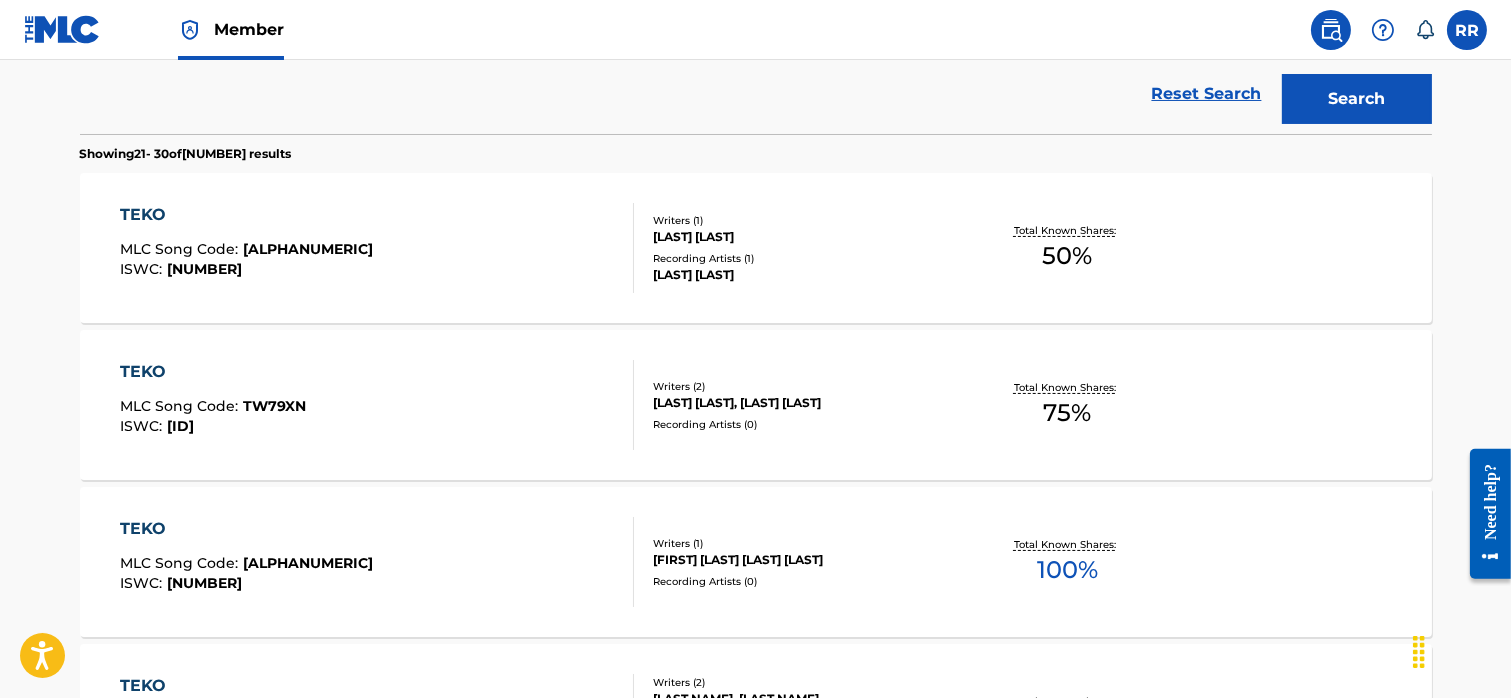 scroll, scrollTop: 0, scrollLeft: 0, axis: both 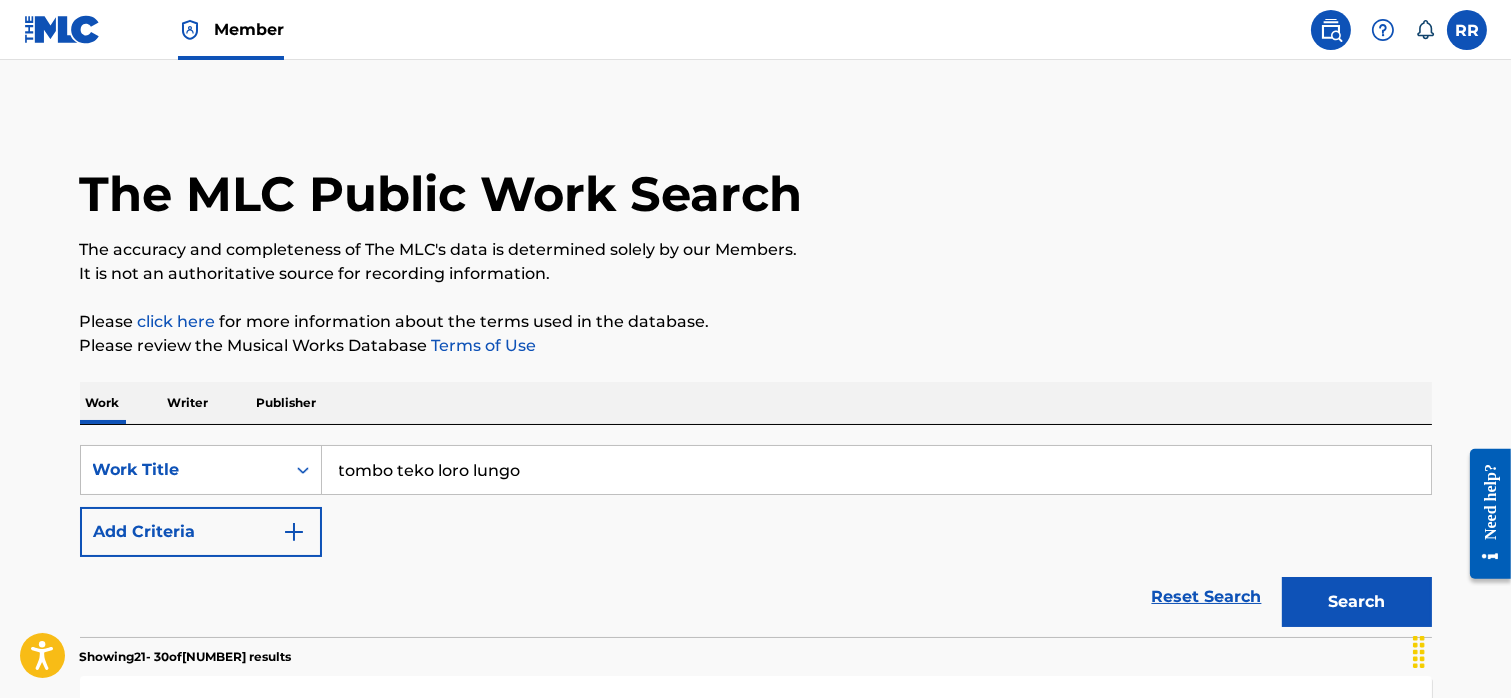click at bounding box center [62, 29] 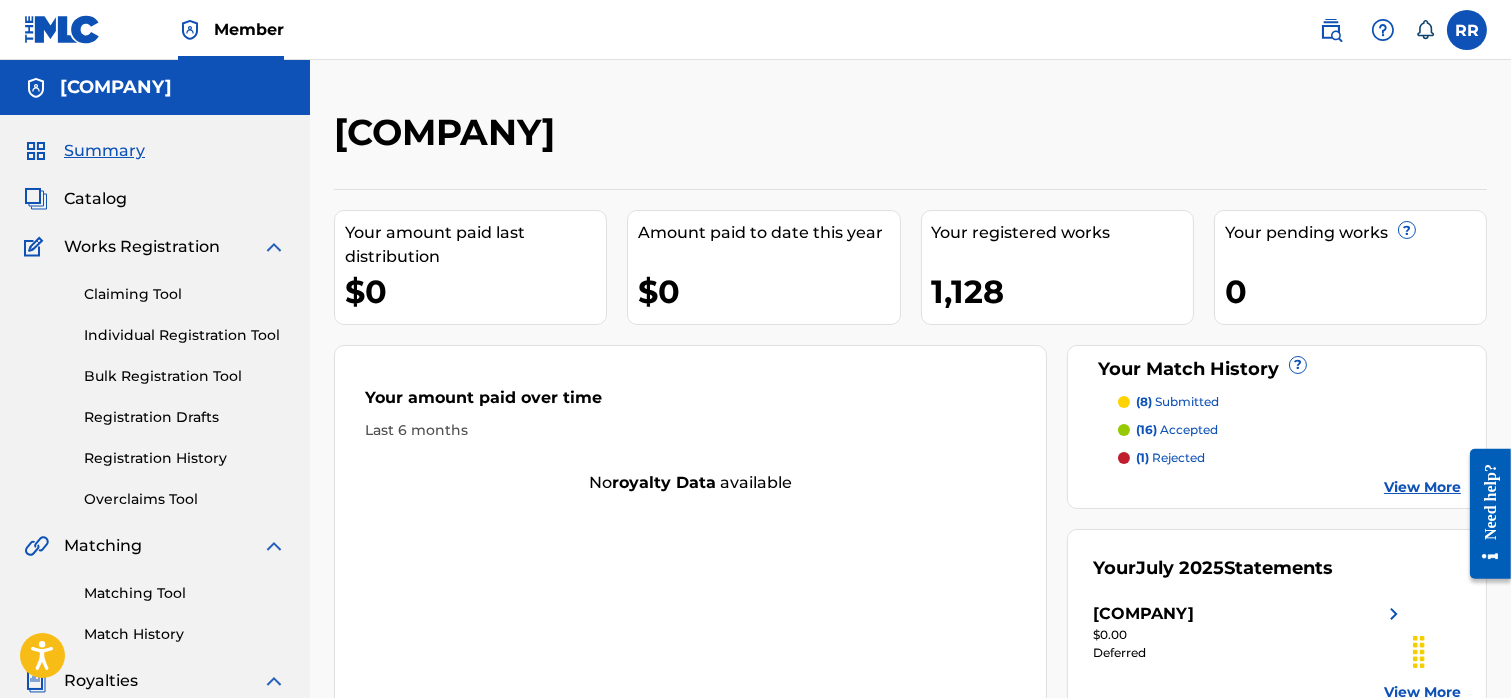 click on "Member RR RR [LAST NAME] [LAST NAME] [EMAIL] Notification Preferences Profile Log out" at bounding box center (755, 30) 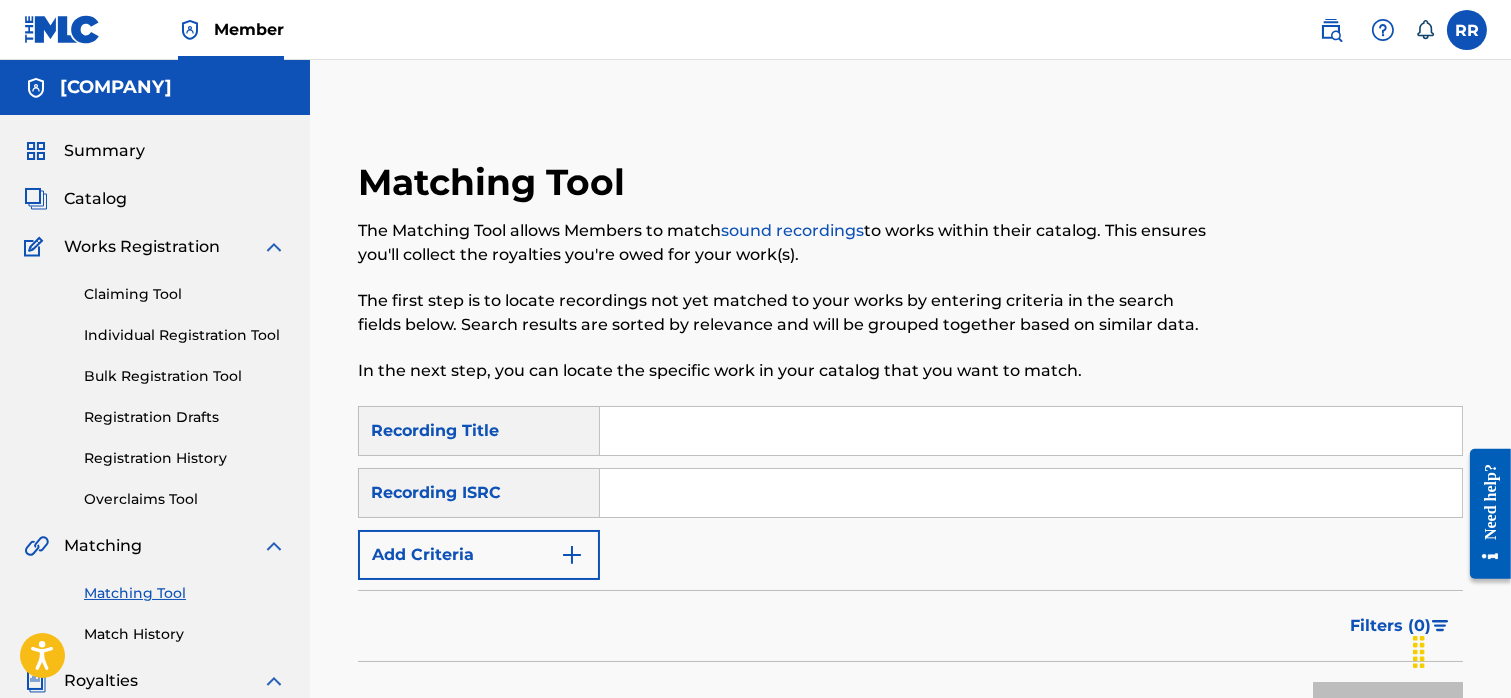 click at bounding box center (1031, 431) 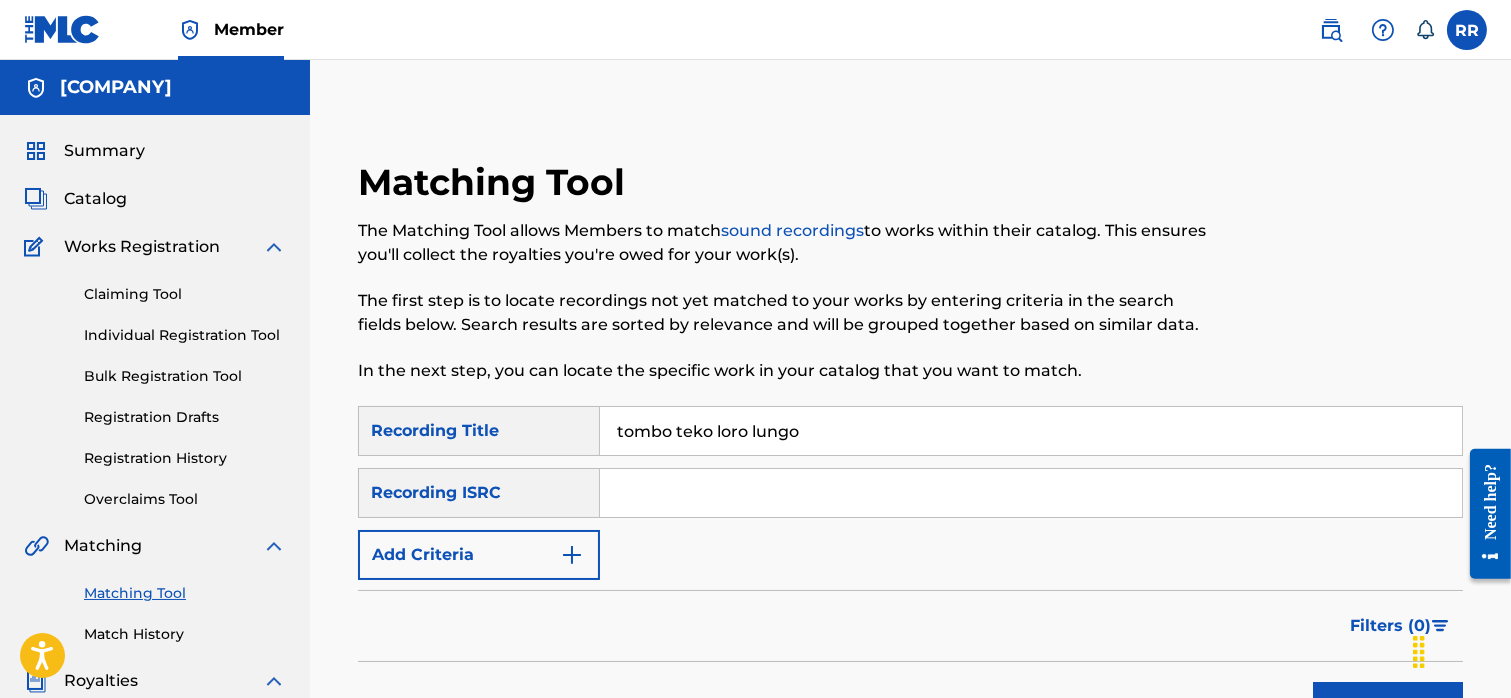 type on "tombo teko loro lungo" 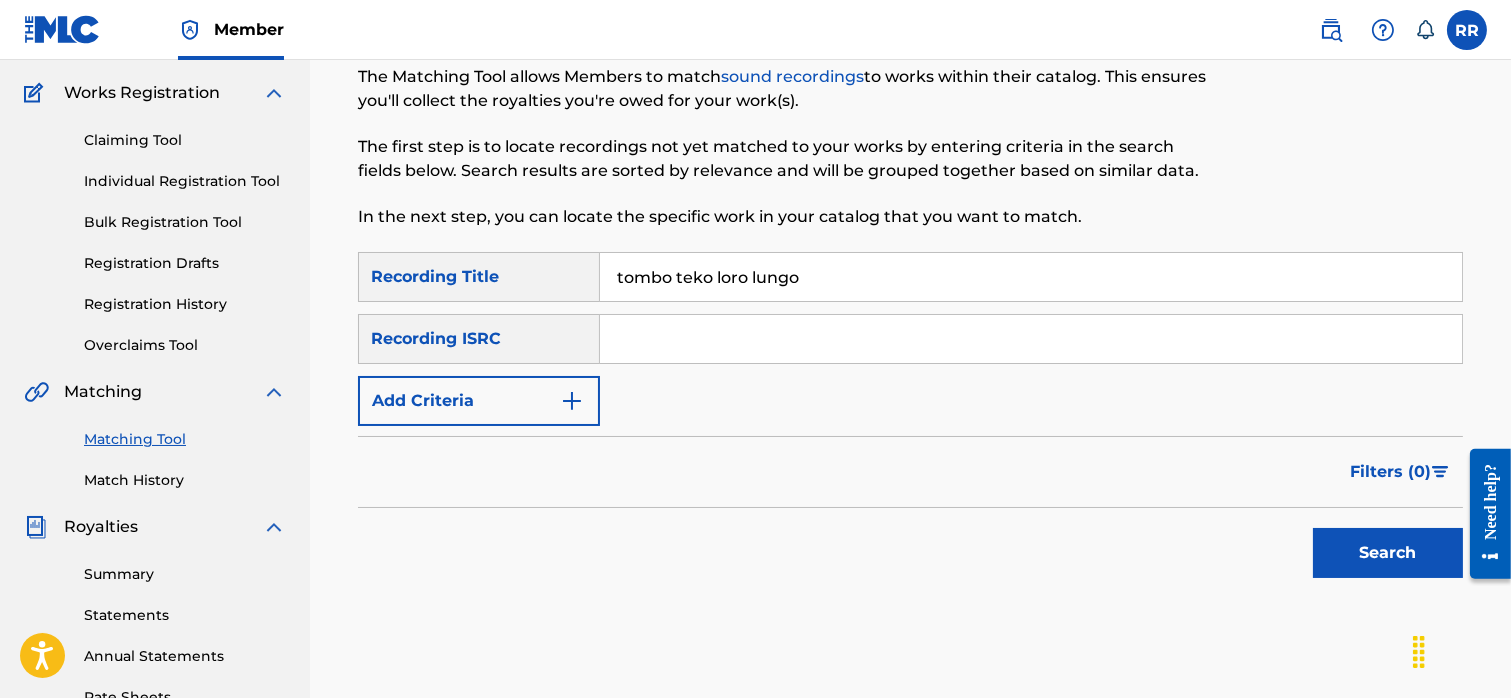 scroll, scrollTop: 167, scrollLeft: 0, axis: vertical 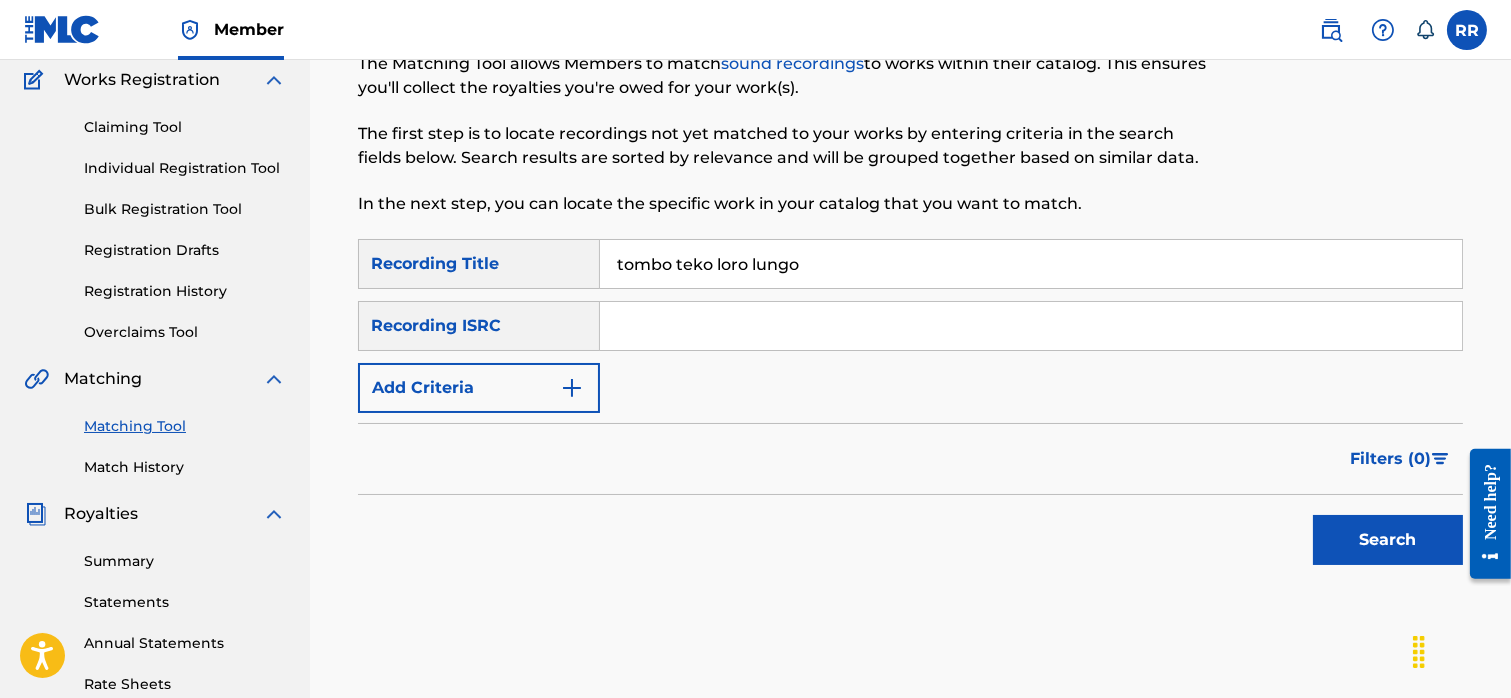 click on "Search" at bounding box center (1388, 540) 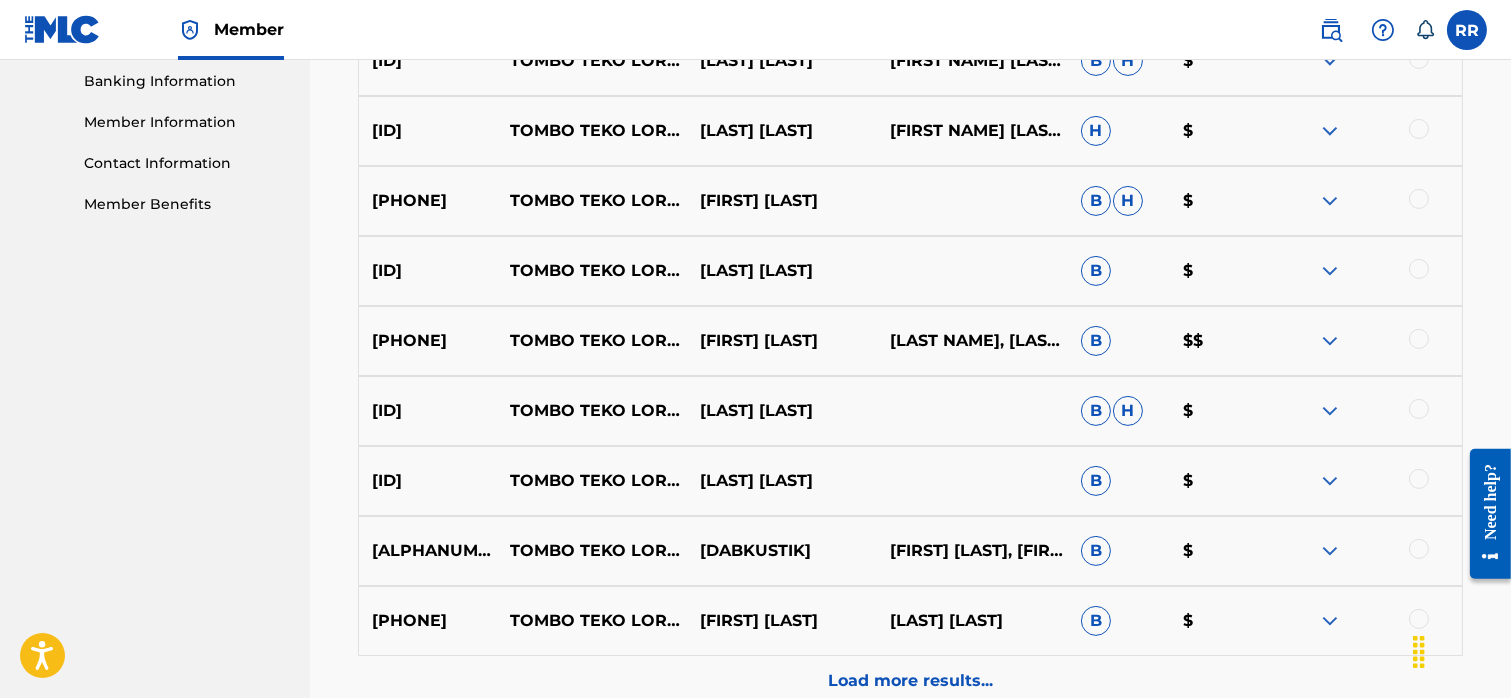 scroll, scrollTop: 968, scrollLeft: 0, axis: vertical 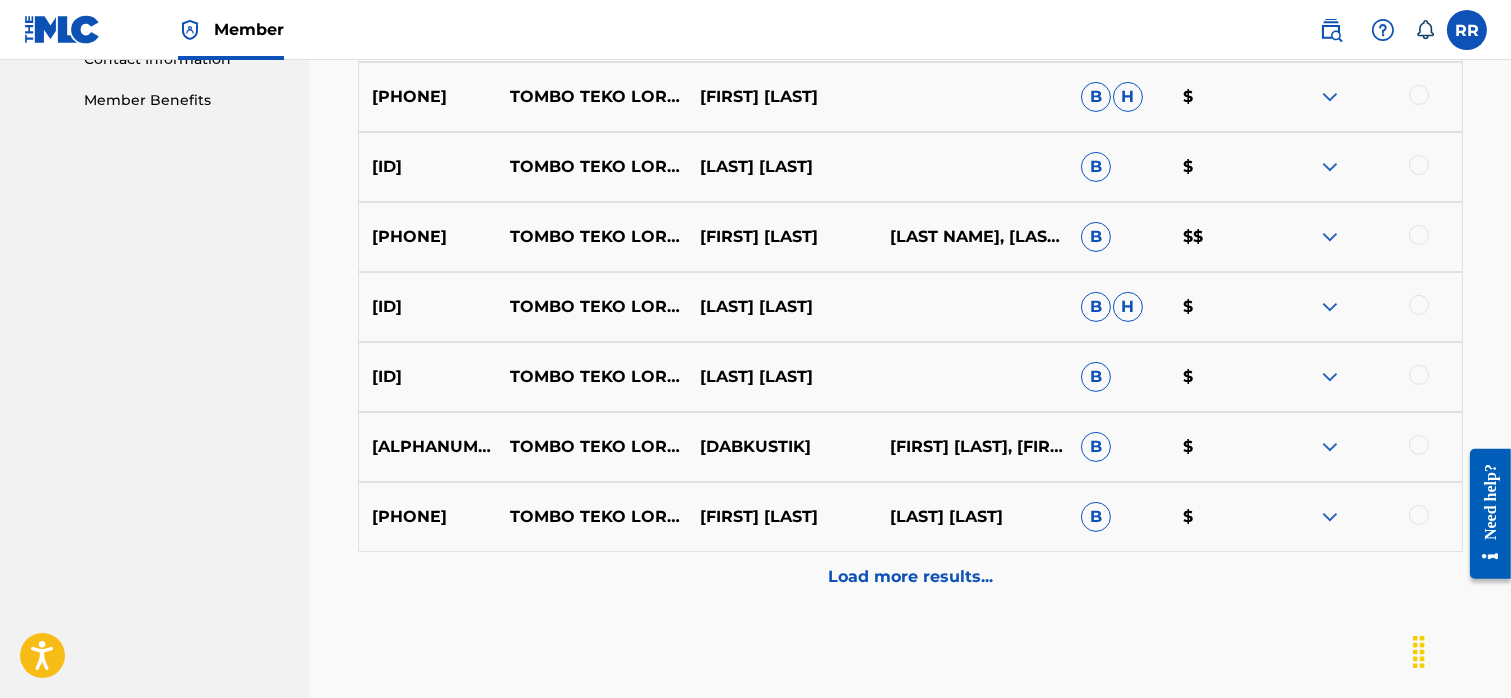 click at bounding box center [1330, 237] 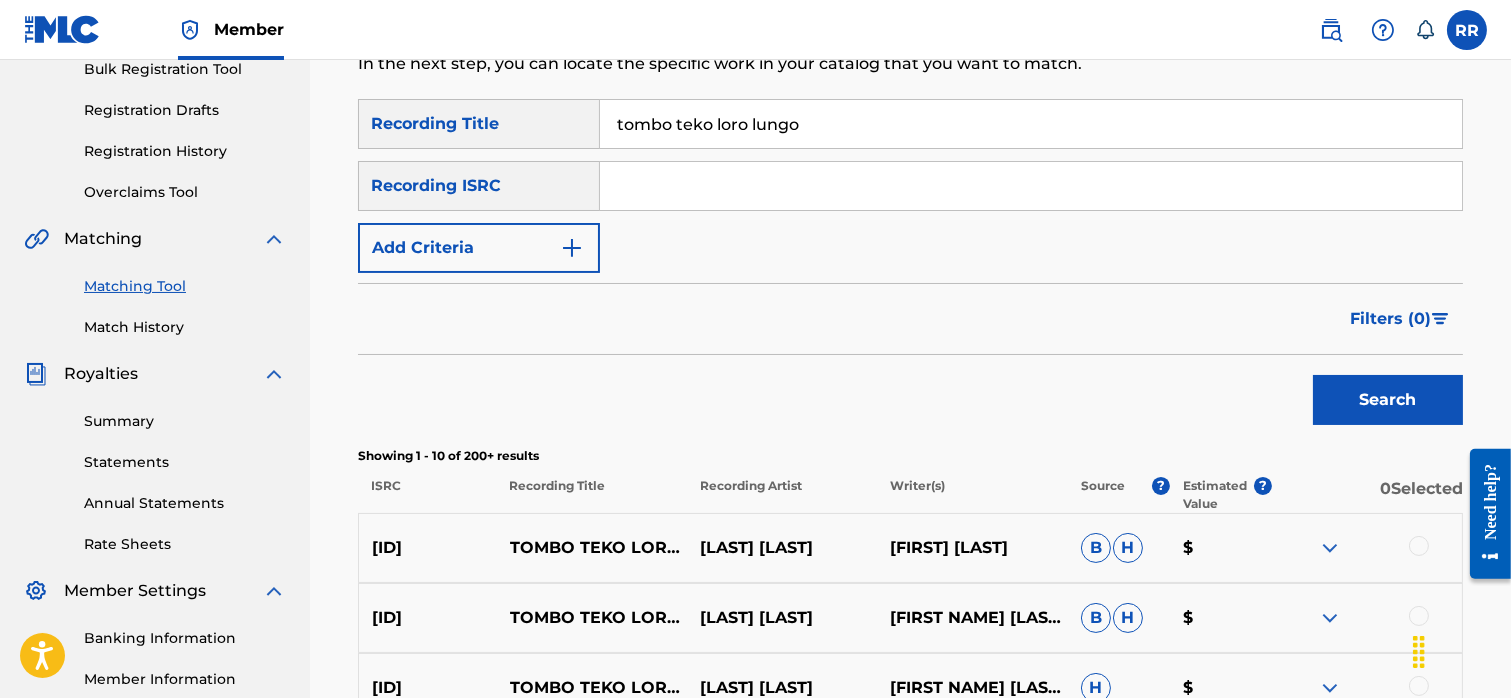 scroll, scrollTop: 157, scrollLeft: 0, axis: vertical 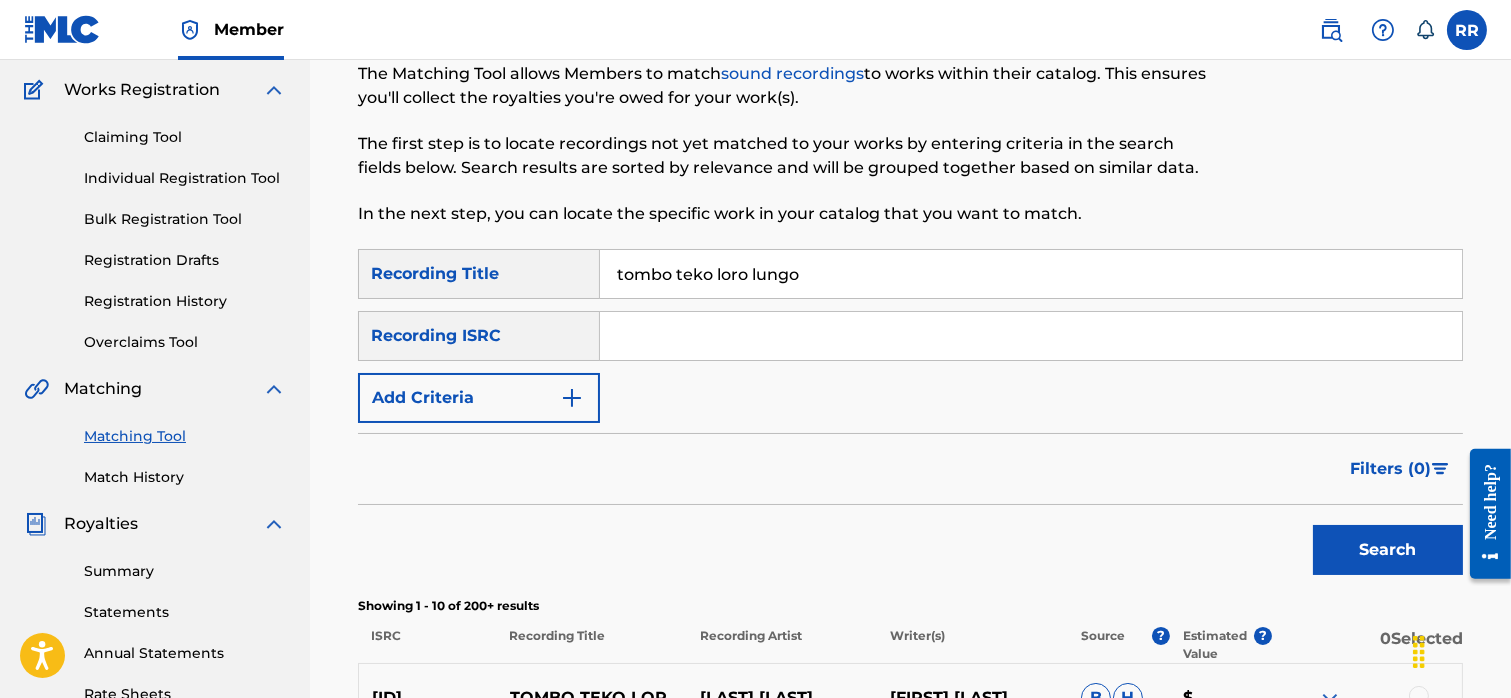 click at bounding box center [1031, 336] 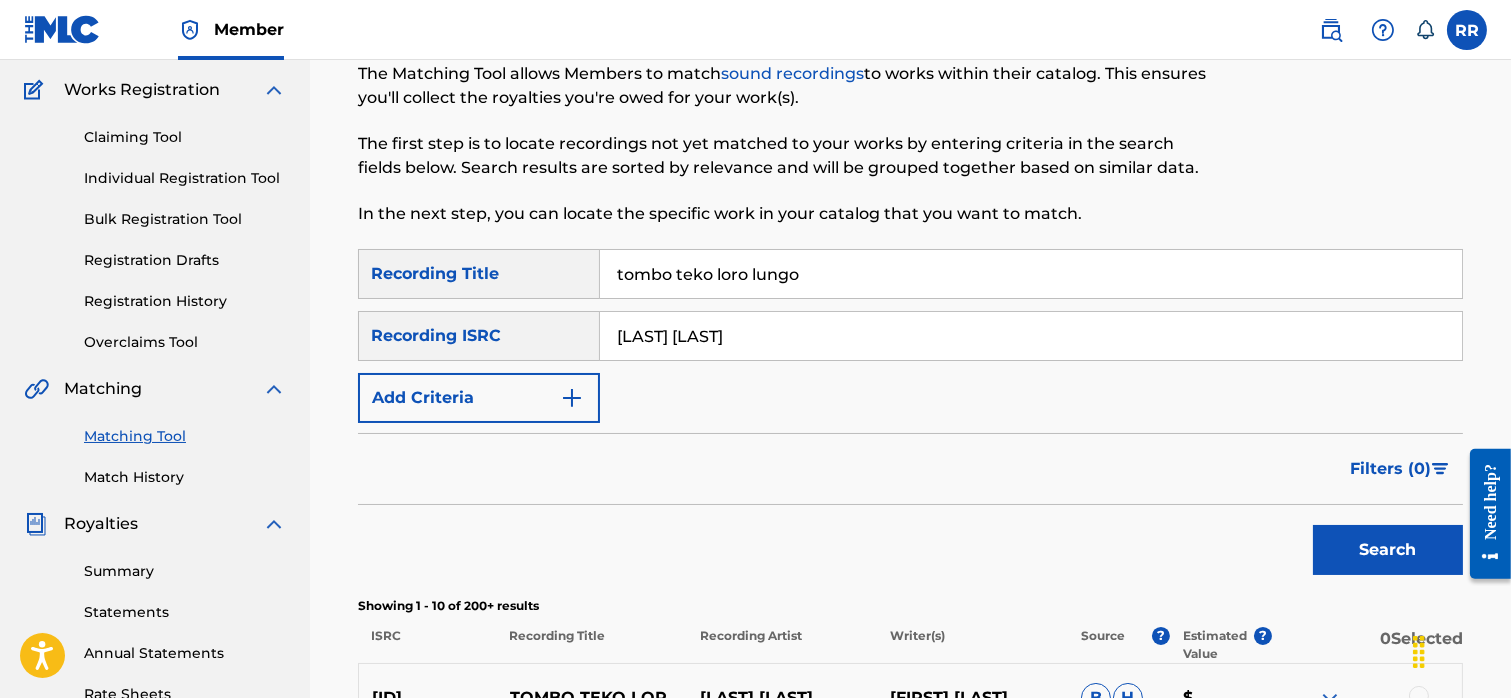 type on "[LAST] [LAST]" 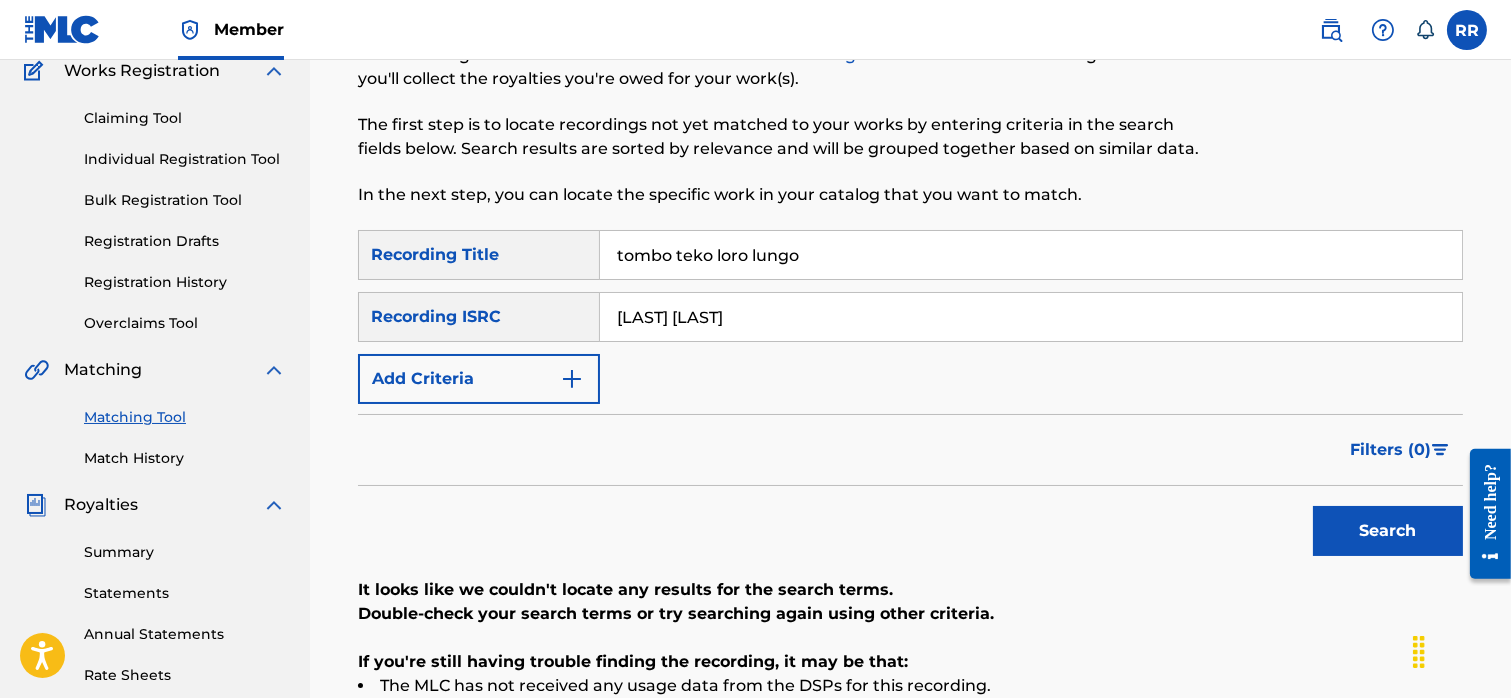scroll, scrollTop: 175, scrollLeft: 0, axis: vertical 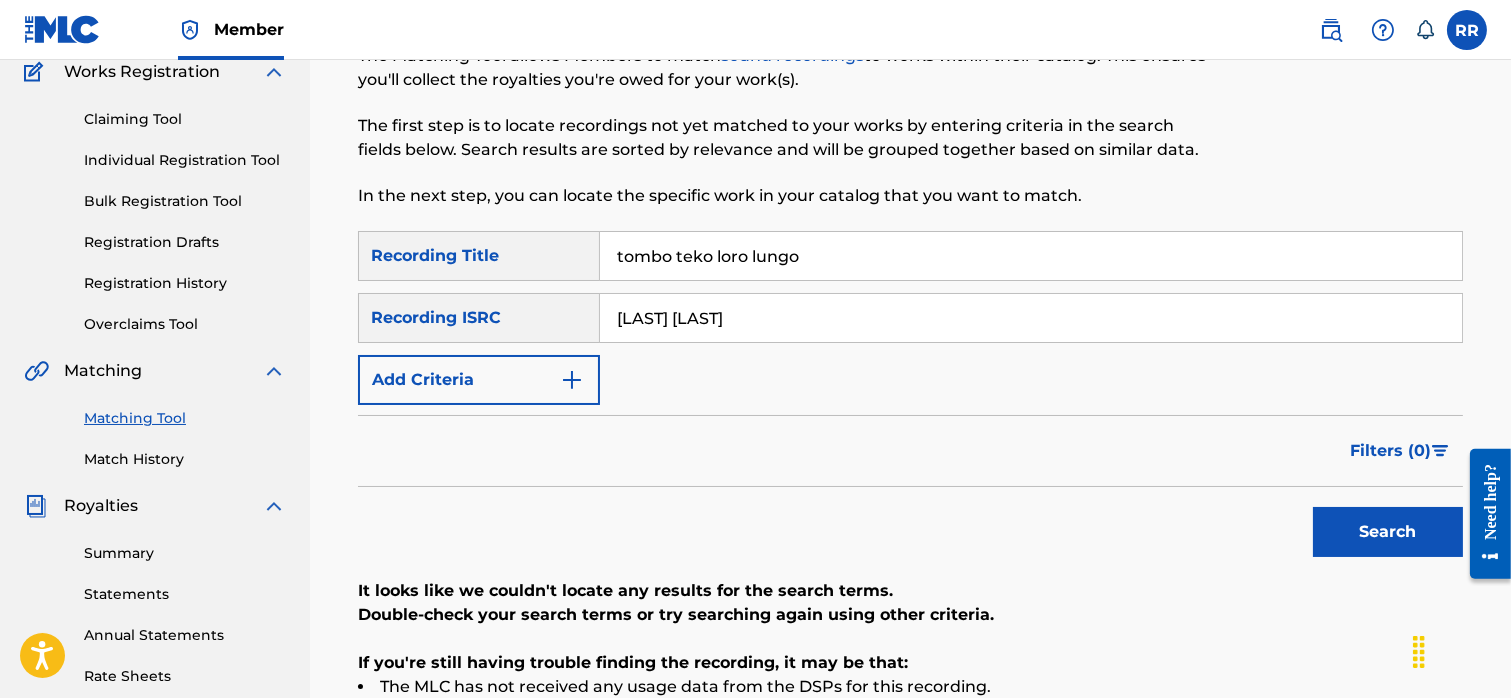 click on "Add Criteria" at bounding box center [479, 380] 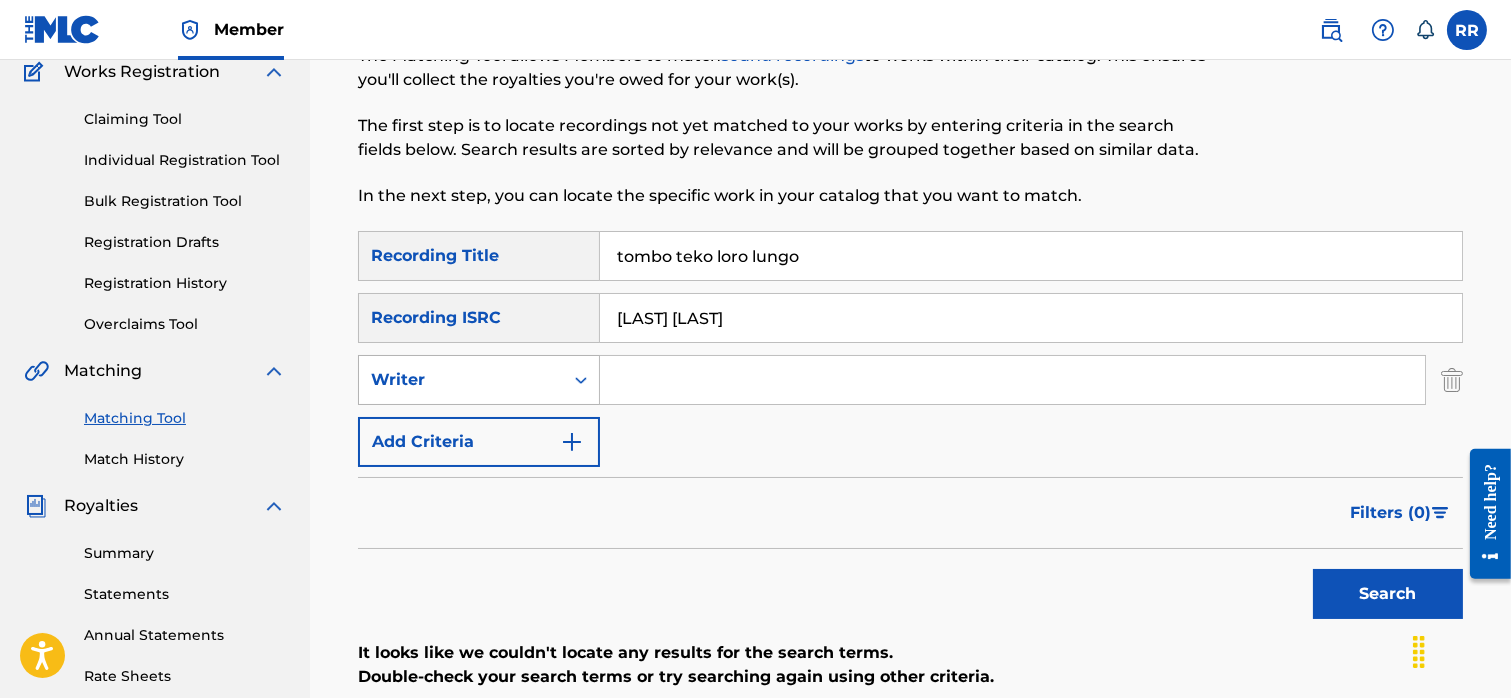 click on "Writer" at bounding box center [461, 380] 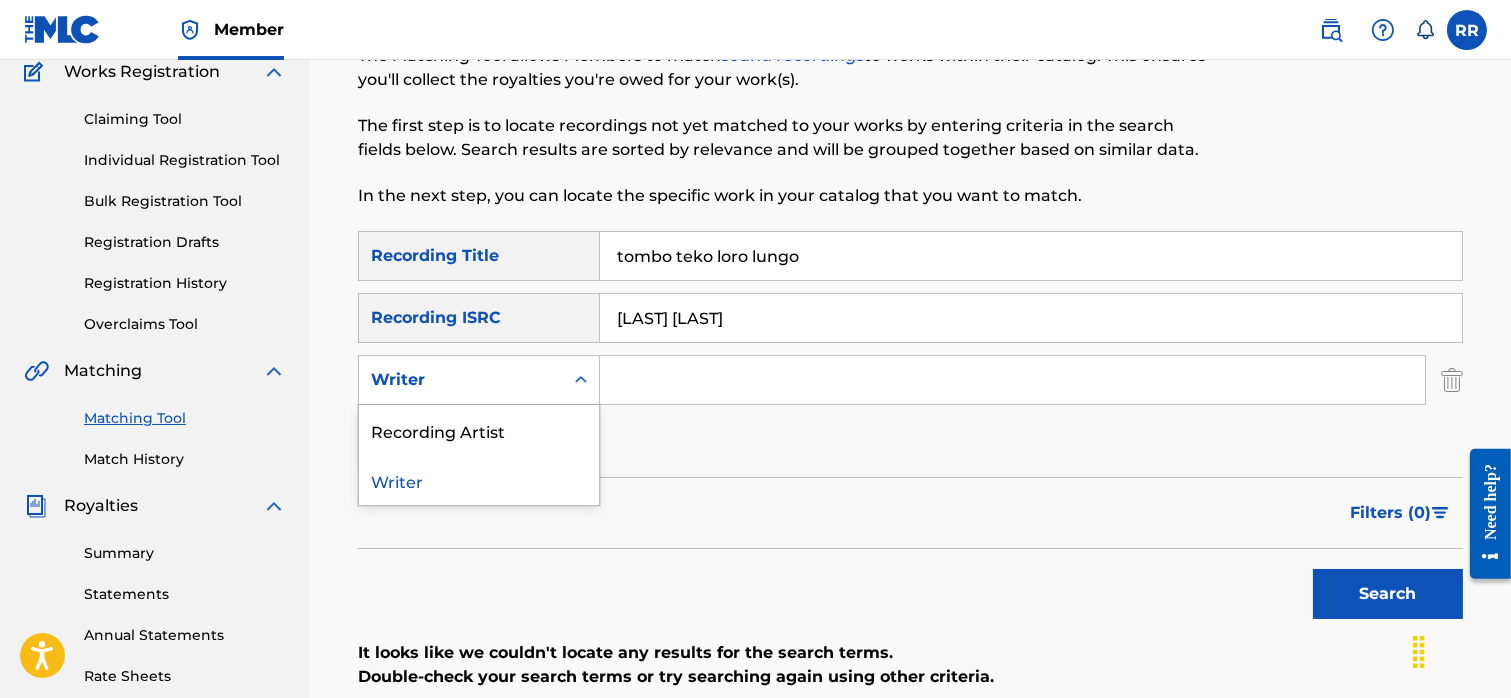 click on "[LAST] [LAST]" at bounding box center (1031, 318) 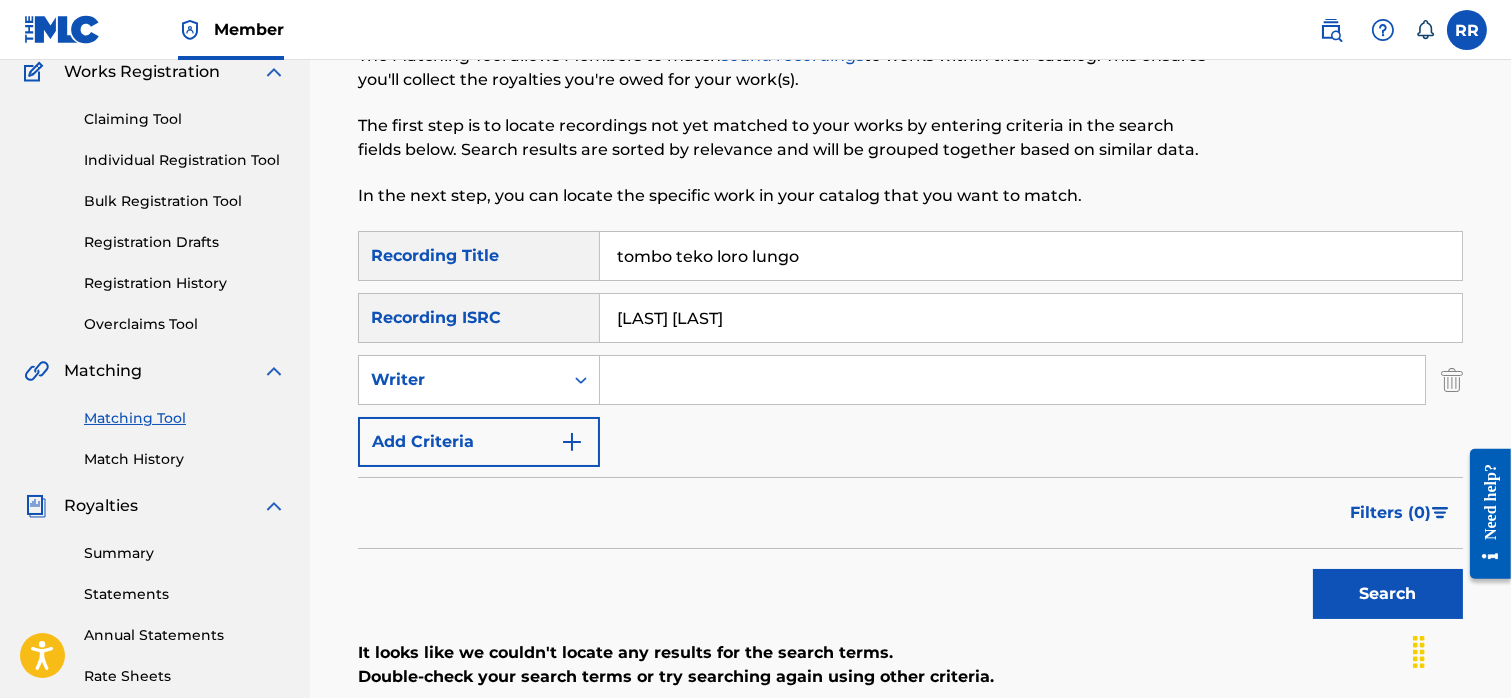 click on "[LAST] [LAST]" at bounding box center (1031, 318) 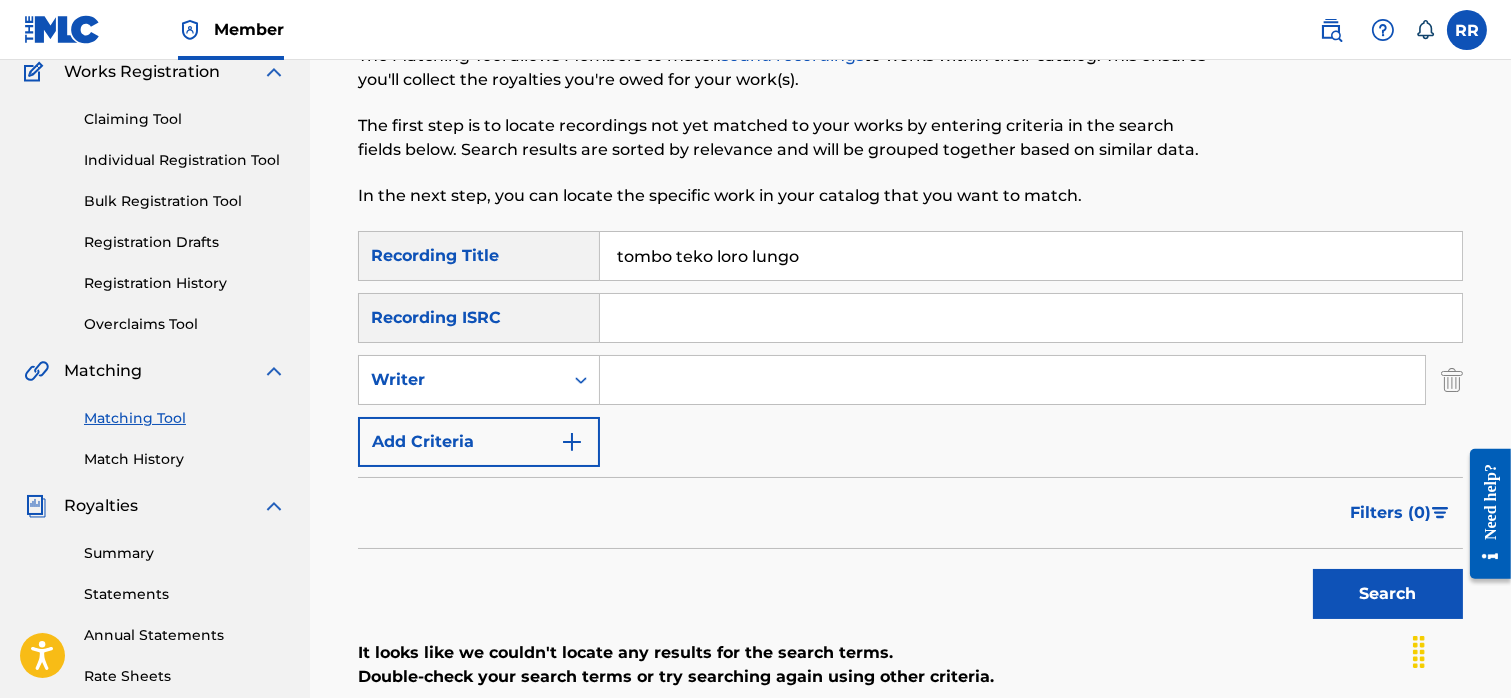 type 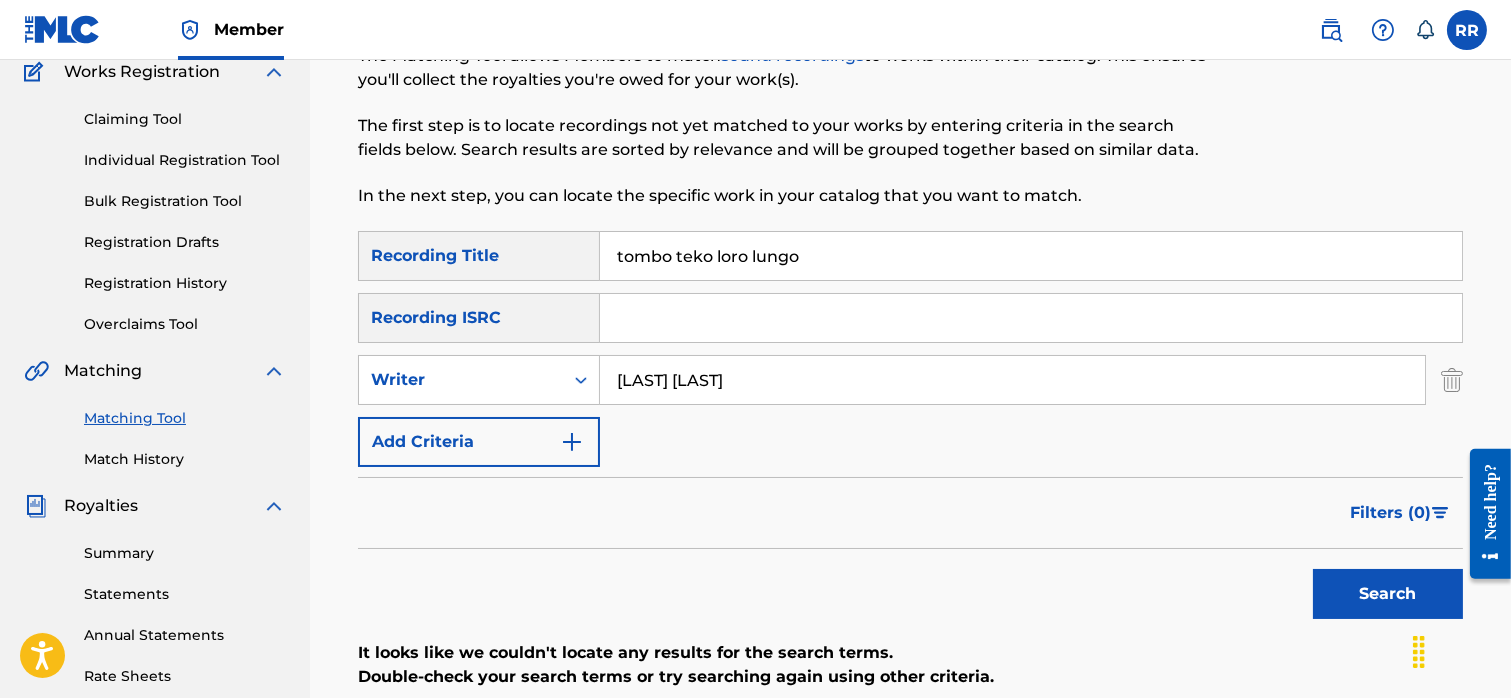 type on "[LAST] [LAST]" 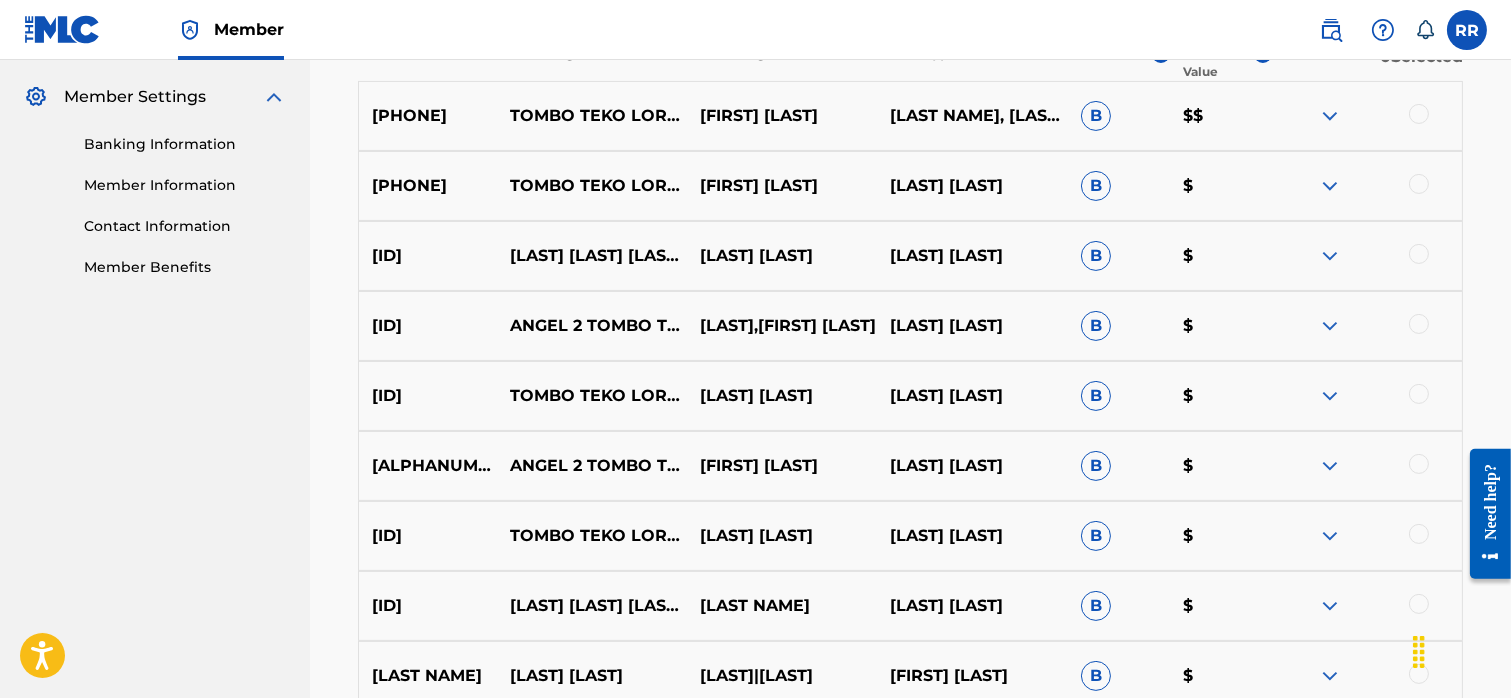 scroll, scrollTop: 806, scrollLeft: 0, axis: vertical 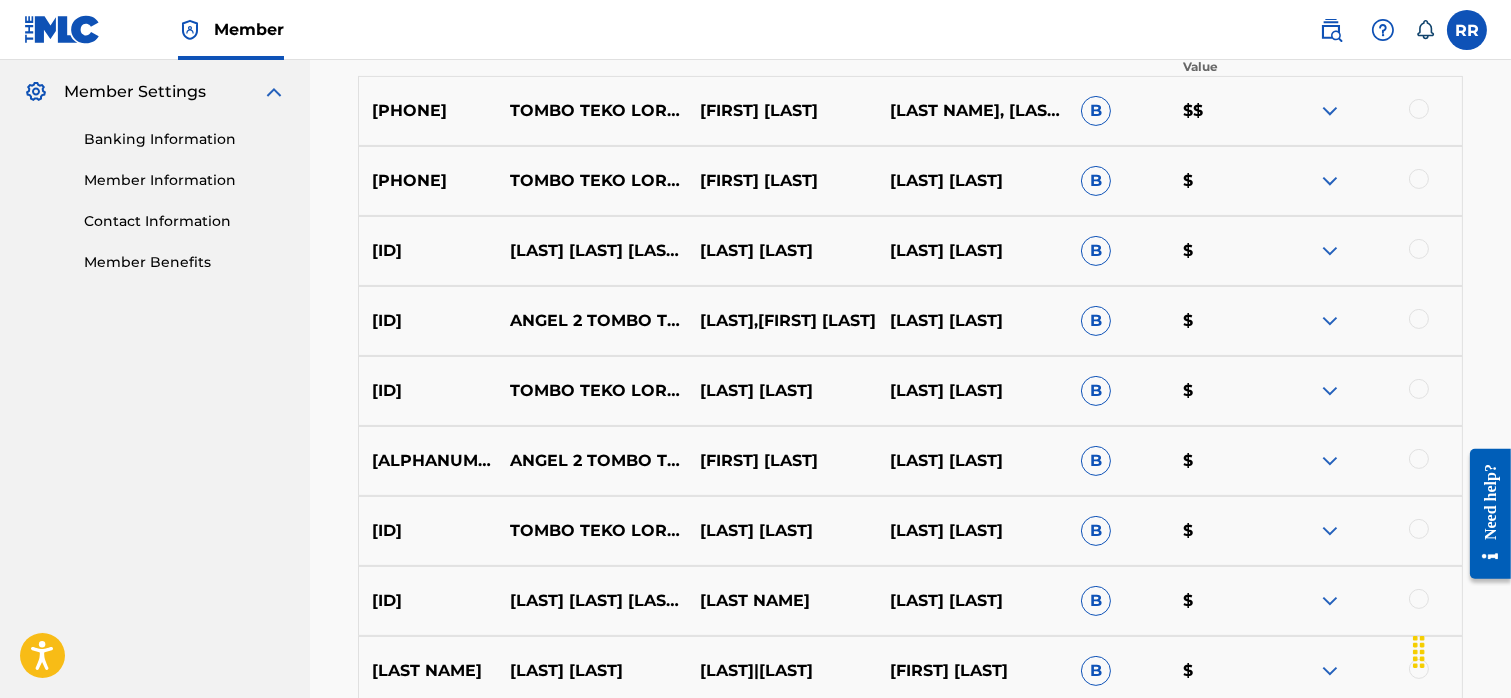 click at bounding box center (1330, 111) 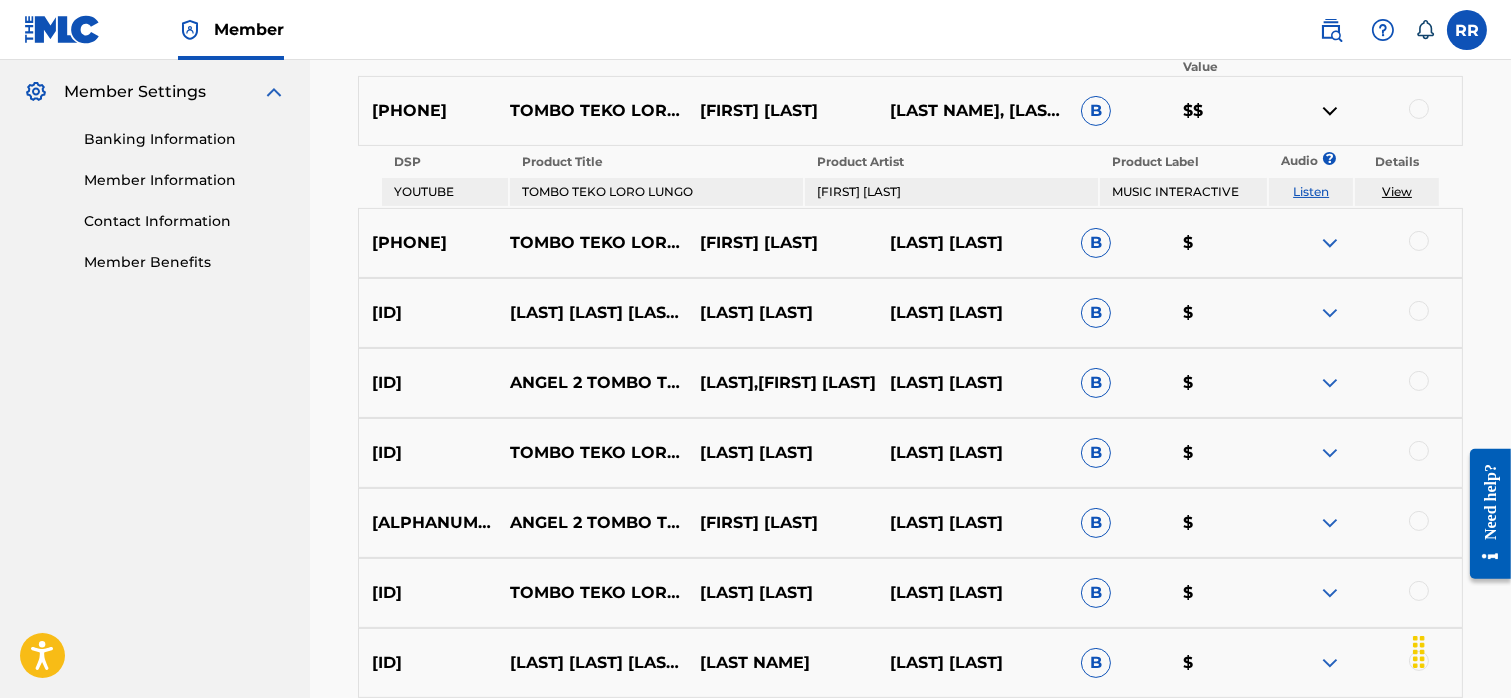 click at bounding box center [1330, 243] 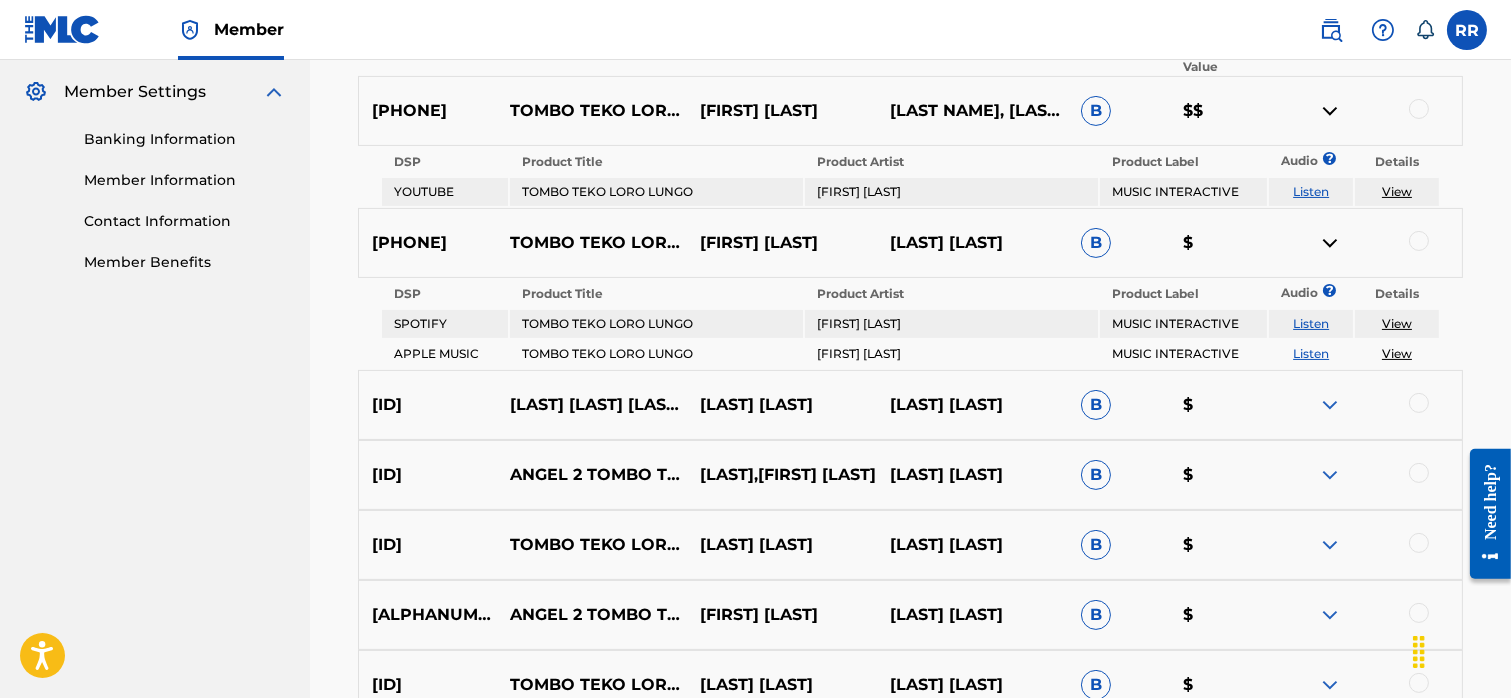click at bounding box center [1330, 405] 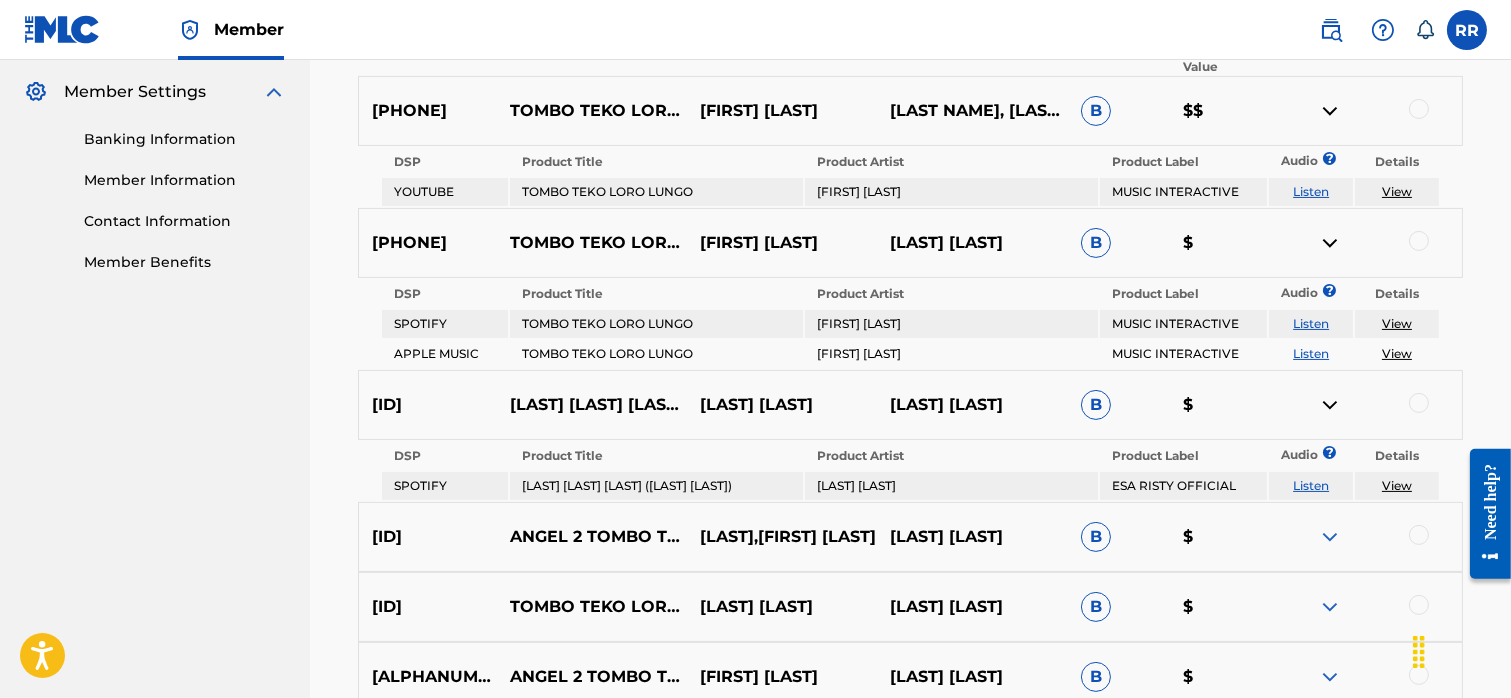 click at bounding box center (1330, 537) 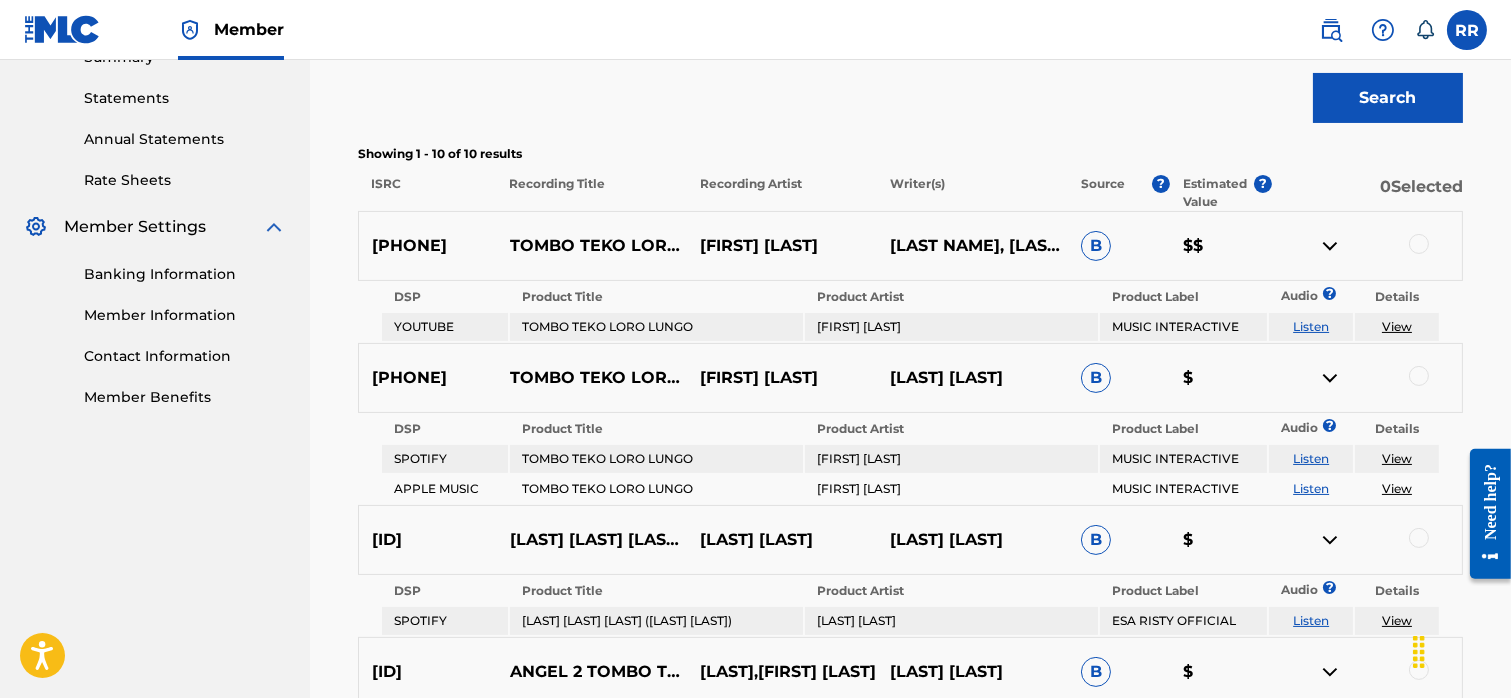 scroll, scrollTop: 868, scrollLeft: 0, axis: vertical 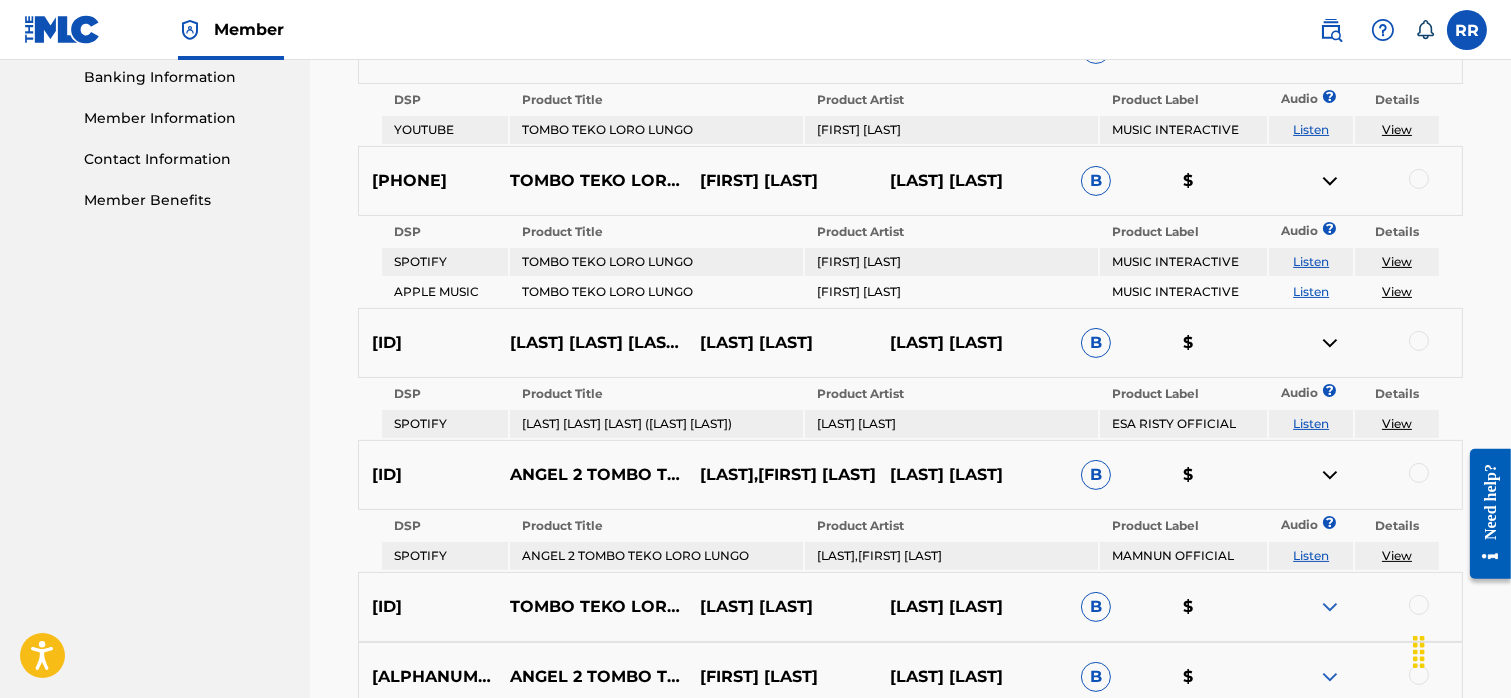 click at bounding box center (1330, 475) 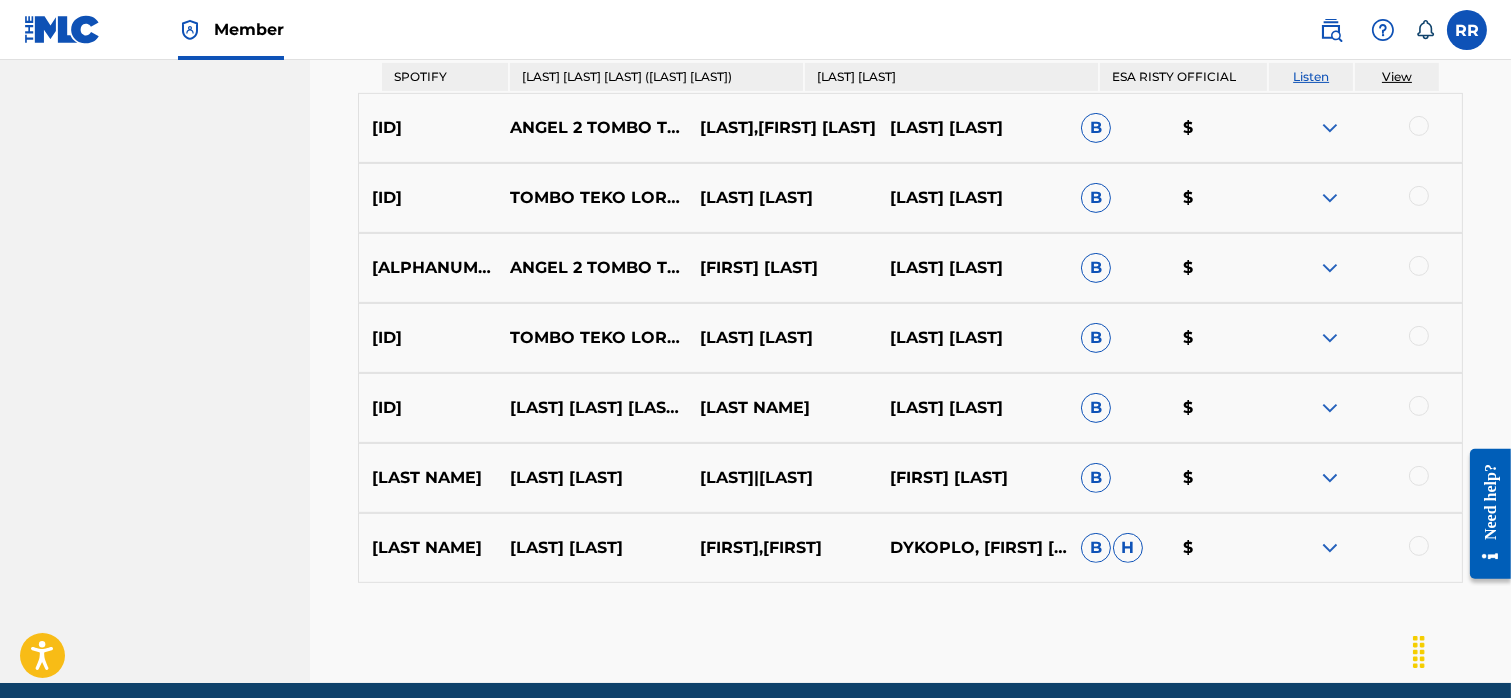 scroll, scrollTop: 1216, scrollLeft: 0, axis: vertical 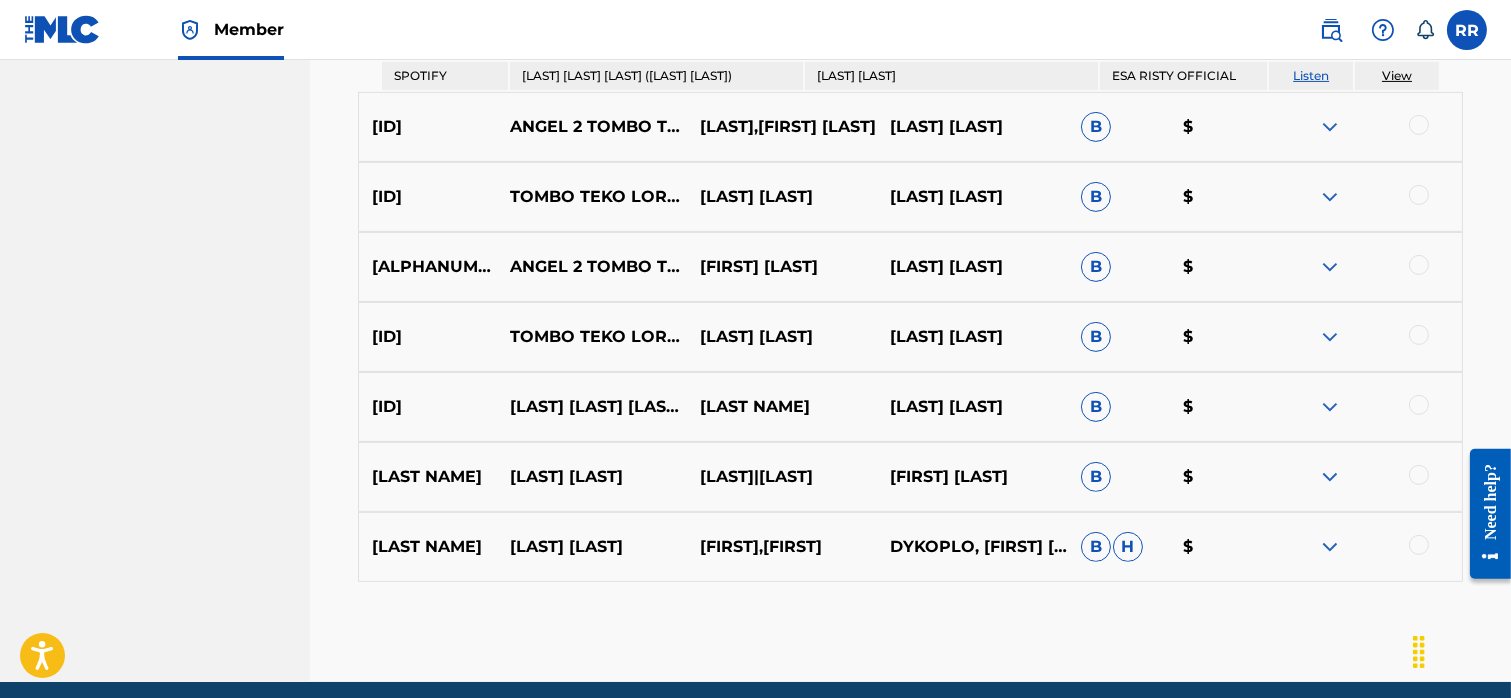 click at bounding box center [1330, 127] 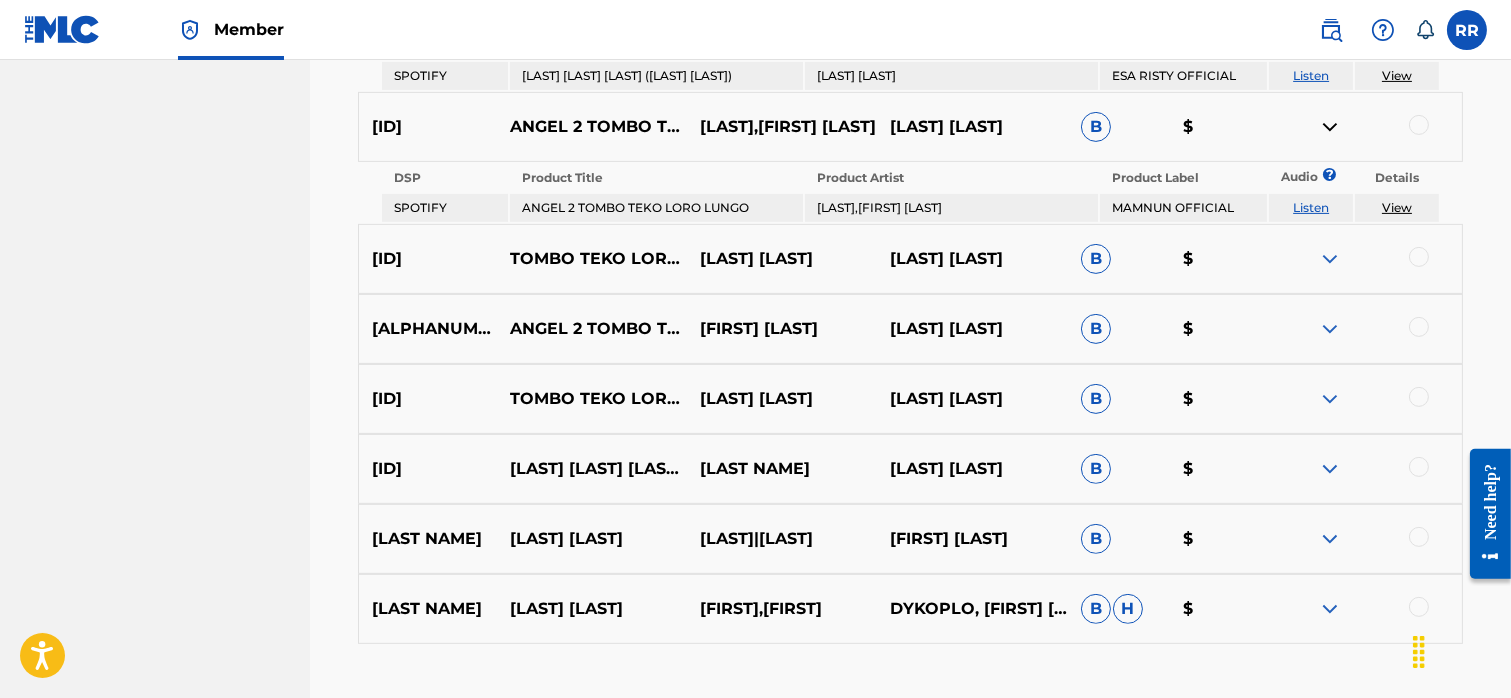 click at bounding box center (1330, 259) 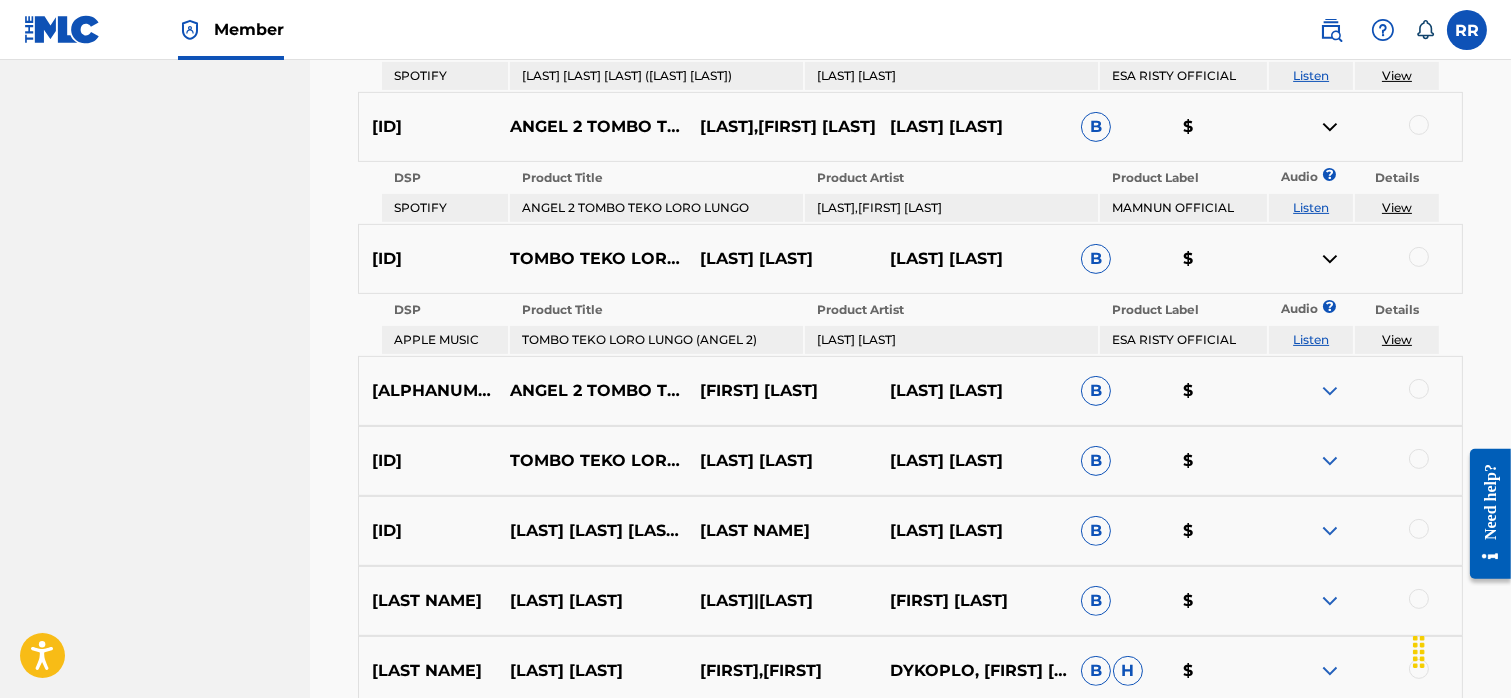click at bounding box center (1330, 391) 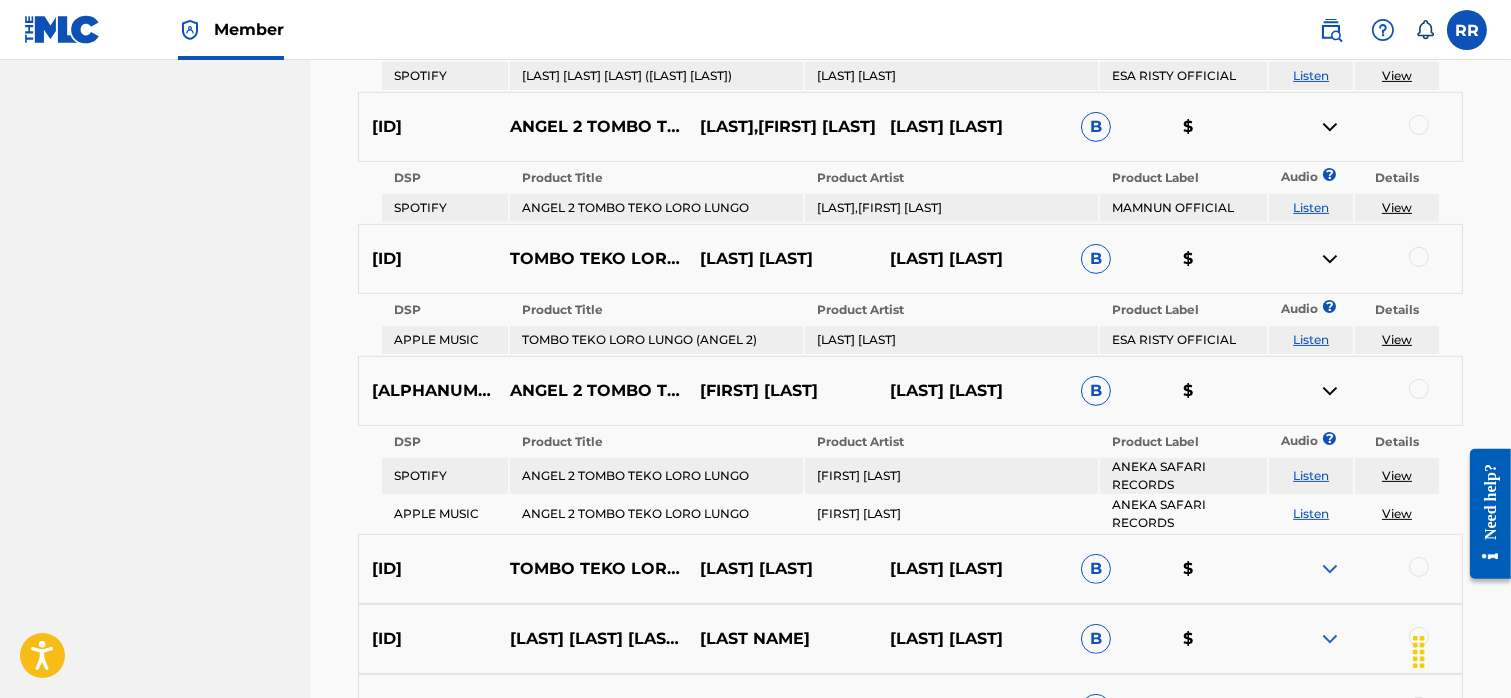 click at bounding box center [1330, 569] 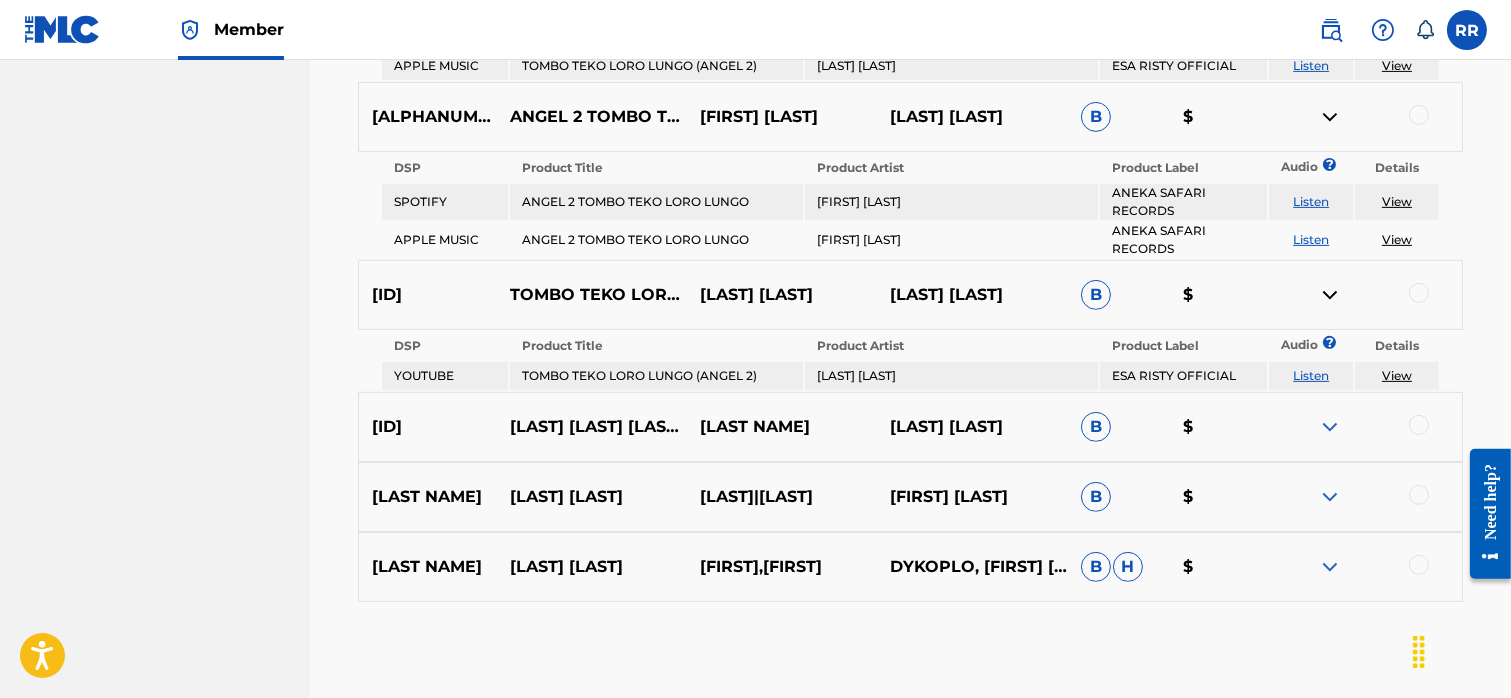 scroll, scrollTop: 1568, scrollLeft: 0, axis: vertical 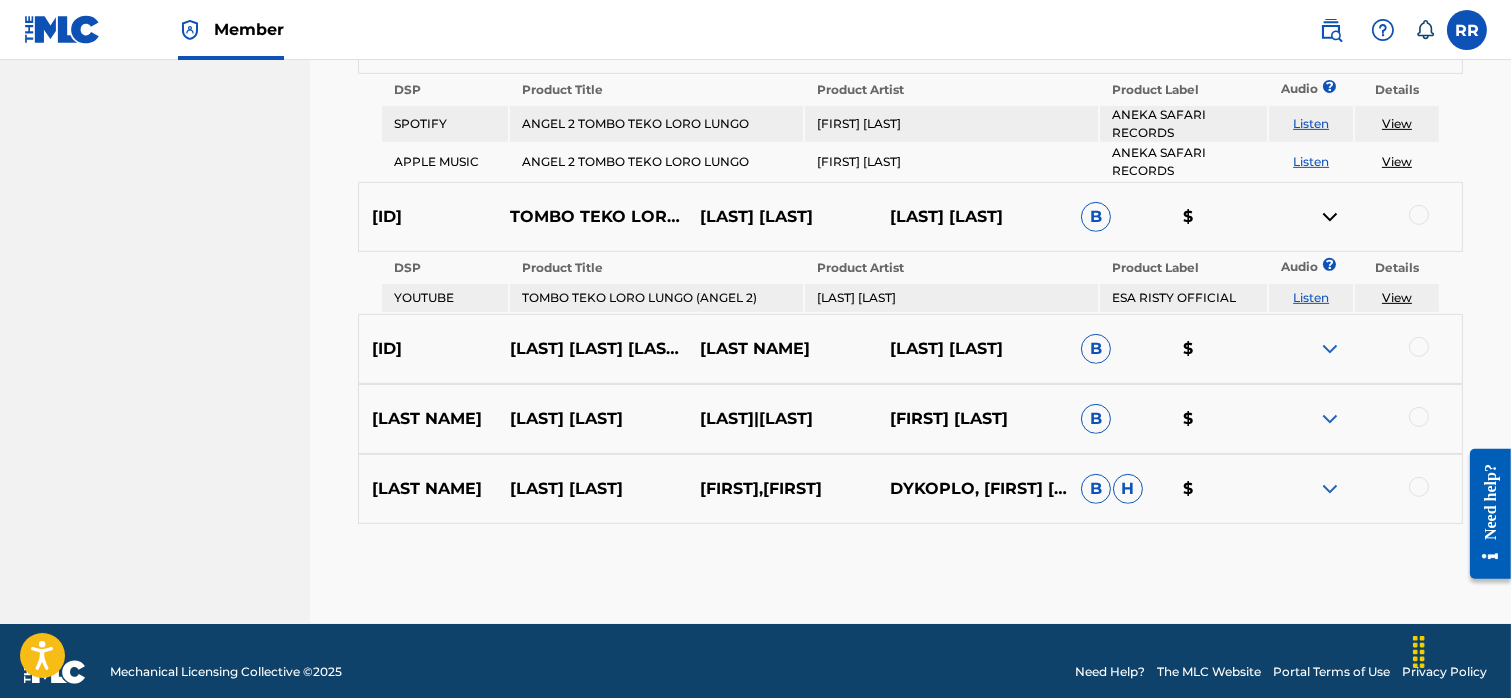 click at bounding box center (1330, 349) 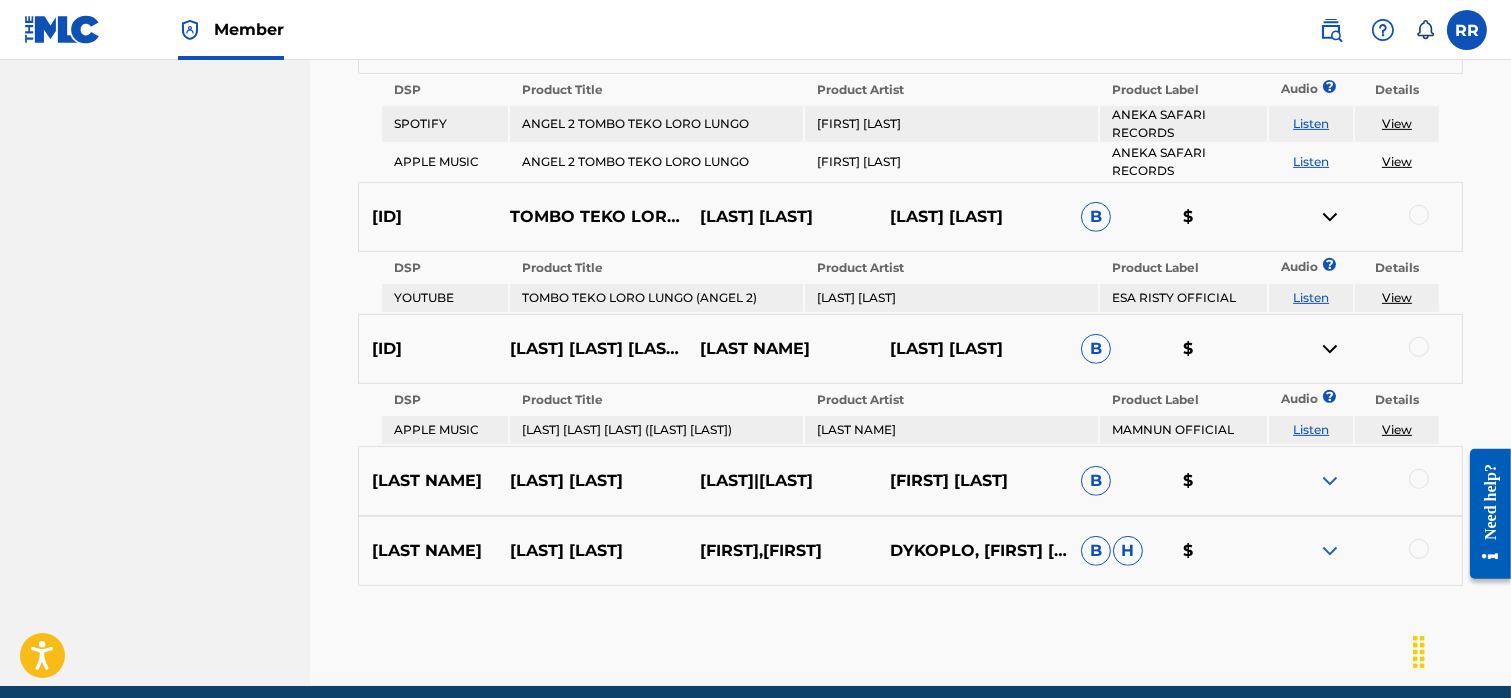 click at bounding box center (1330, 481) 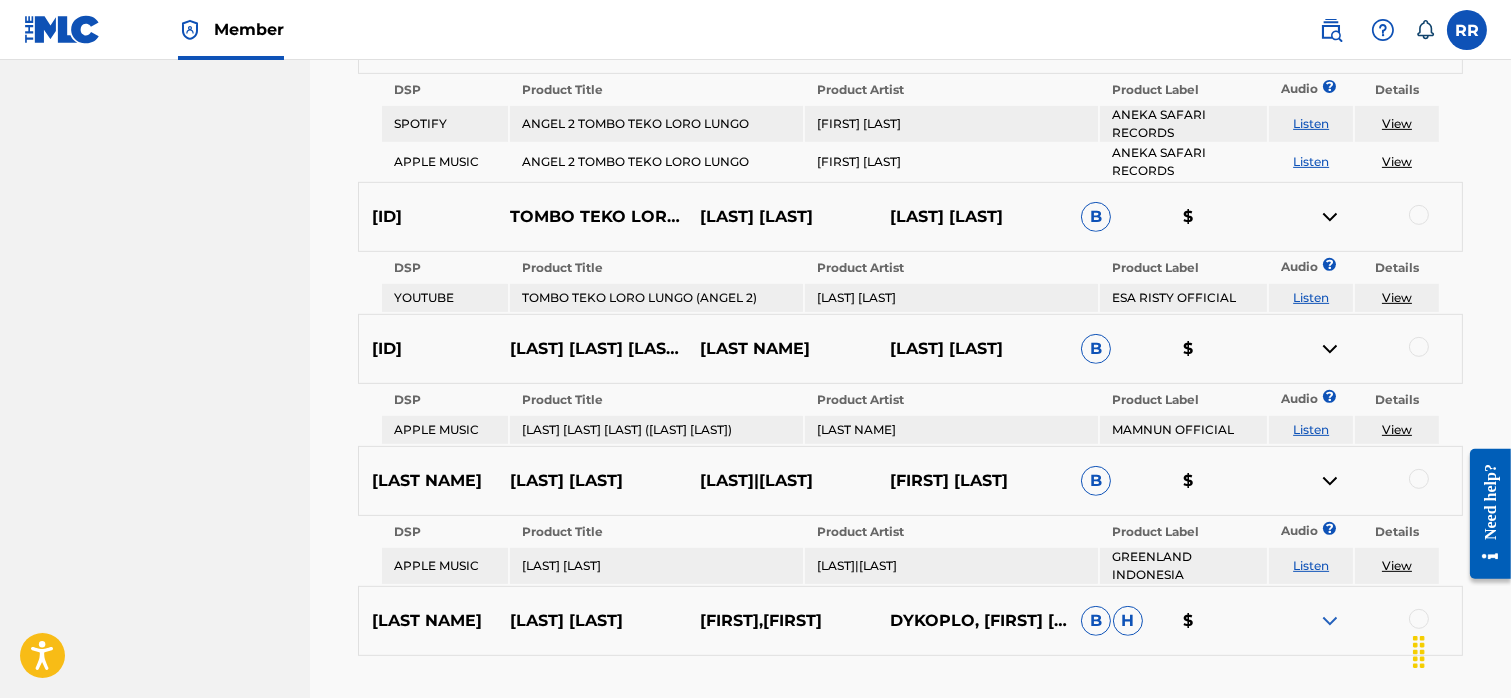 click at bounding box center [1330, 621] 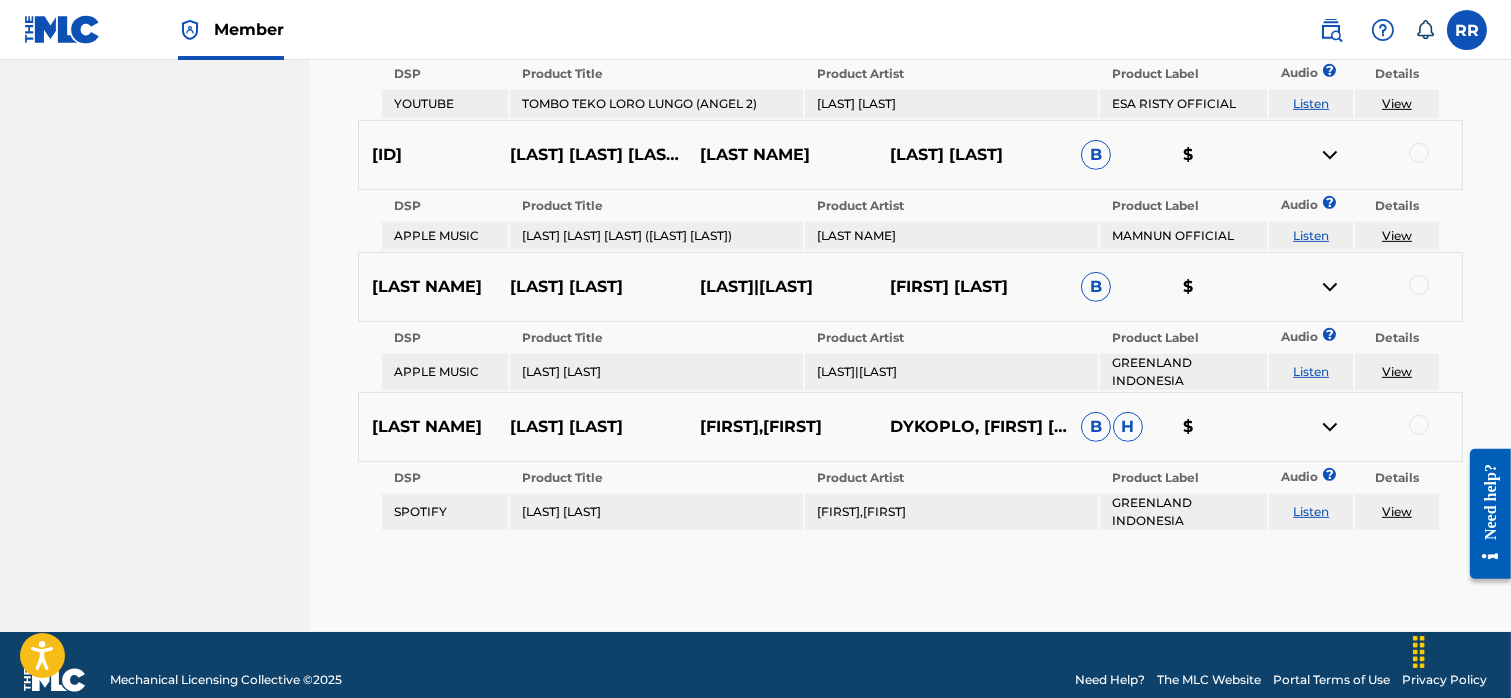 scroll, scrollTop: 1770, scrollLeft: 0, axis: vertical 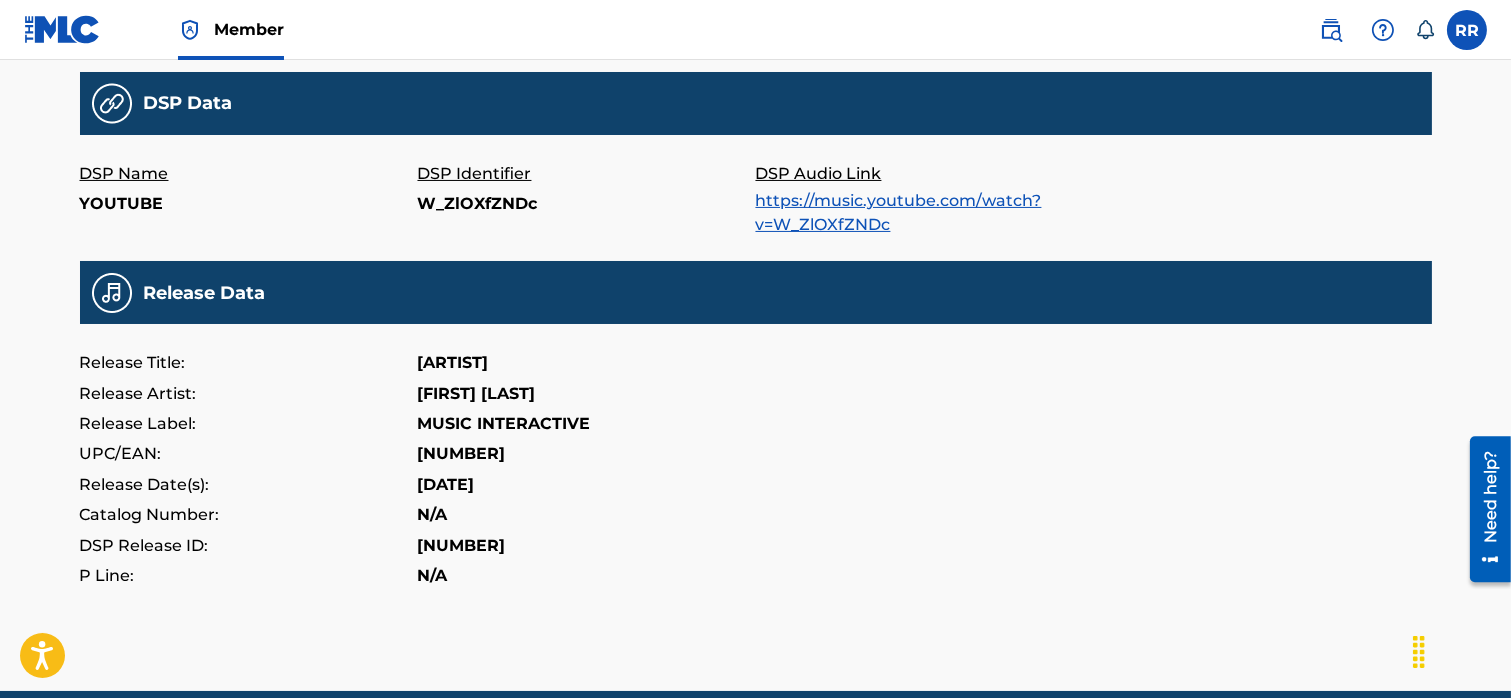 click on "MUSIC INTERACTIVE" at bounding box center (504, 424) 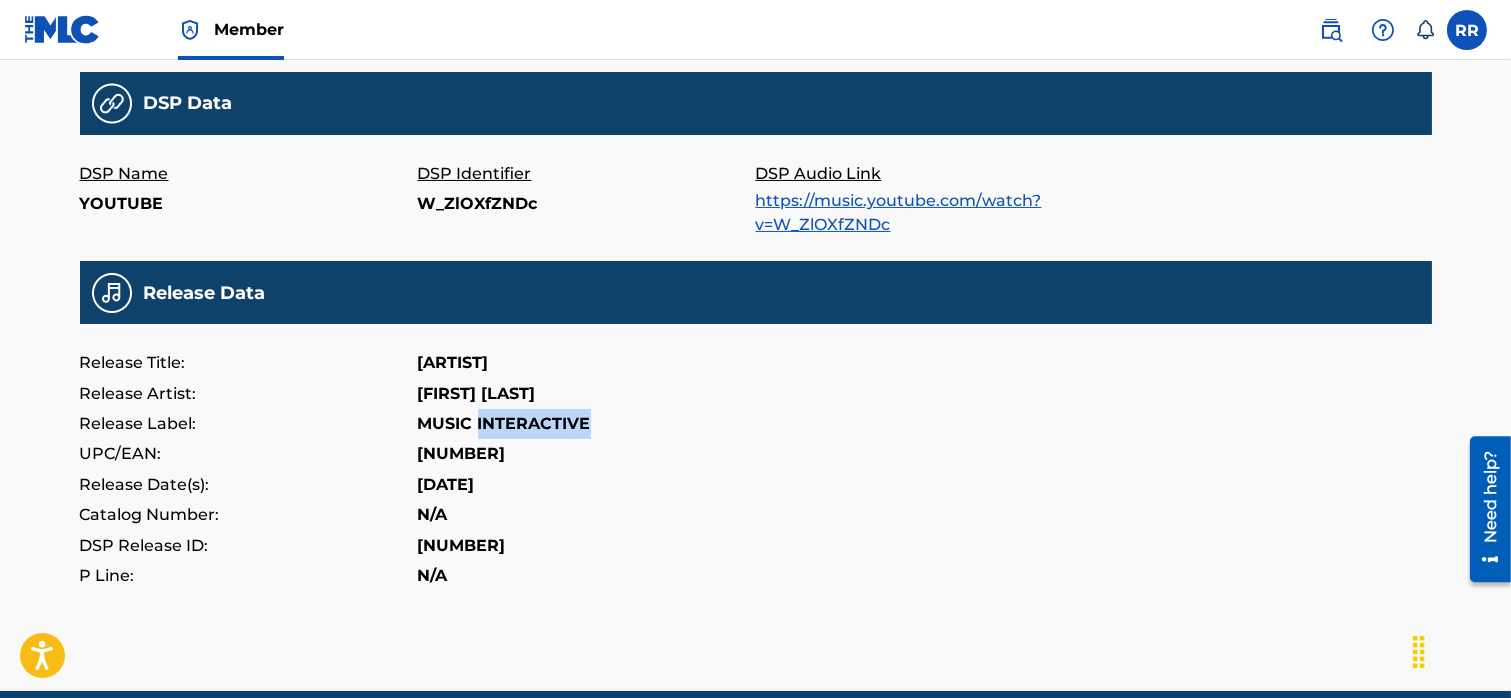 click on "MUSIC INTERACTIVE" at bounding box center [504, 424] 